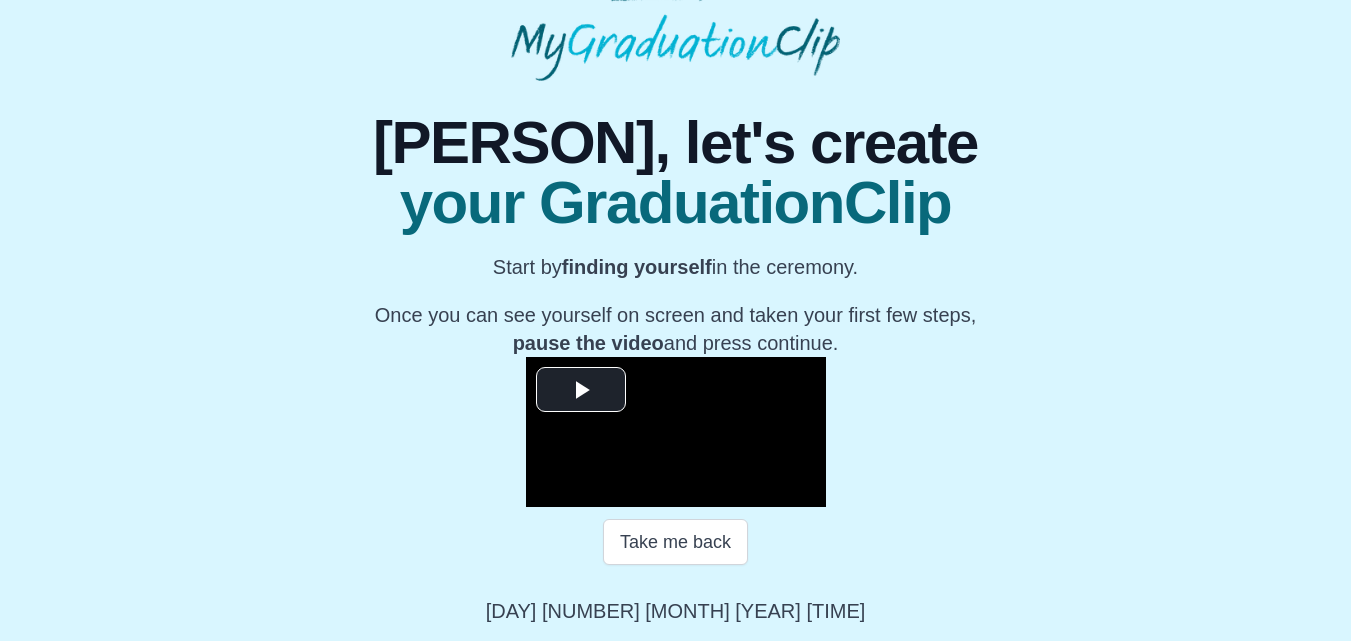scroll, scrollTop: 309, scrollLeft: 0, axis: vertical 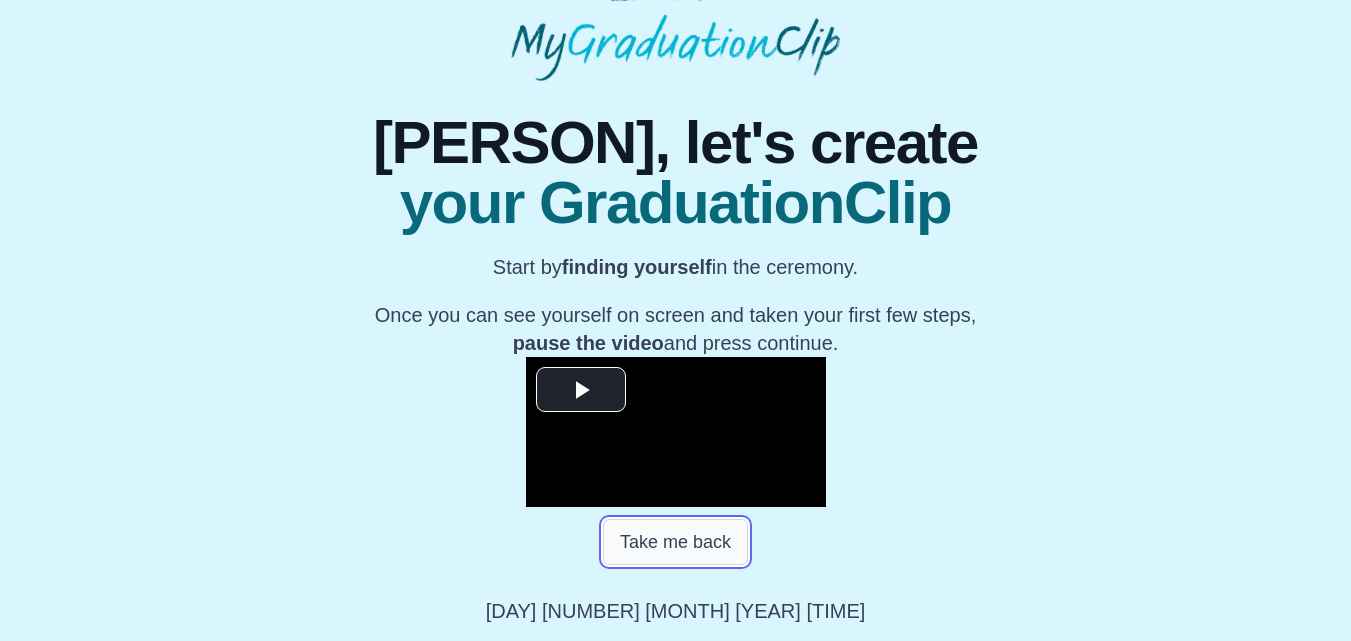 click on "Take me back" at bounding box center (675, 542) 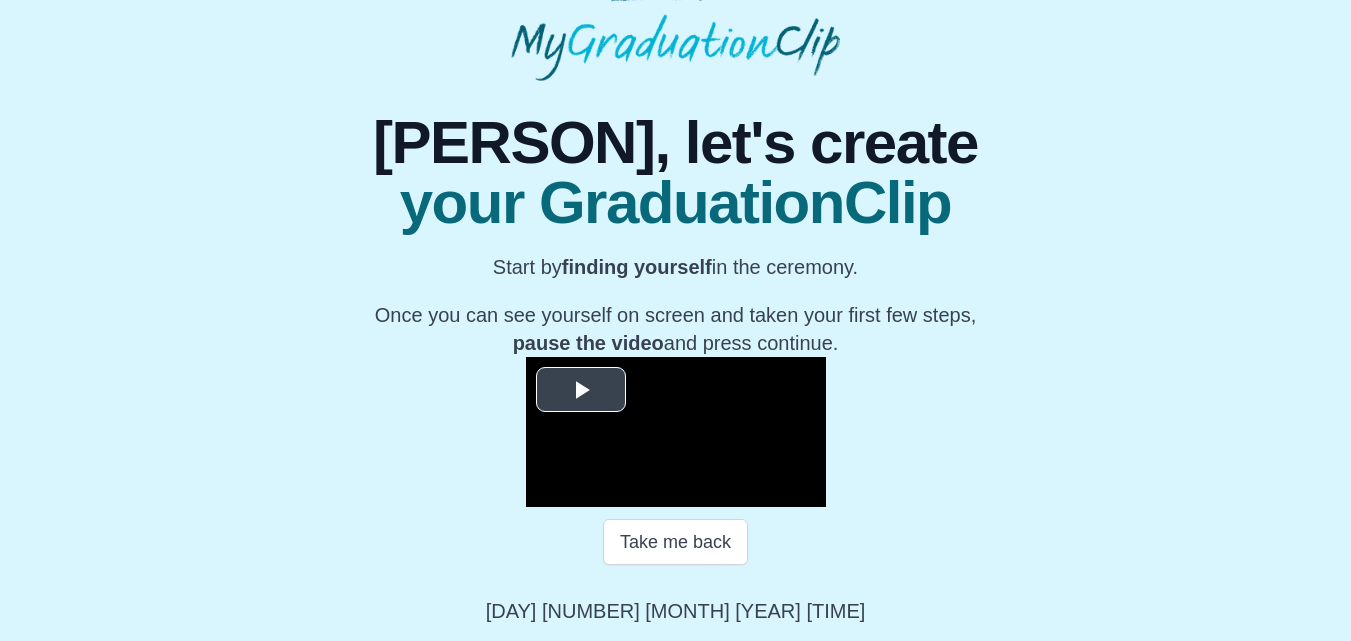 click at bounding box center [581, 390] 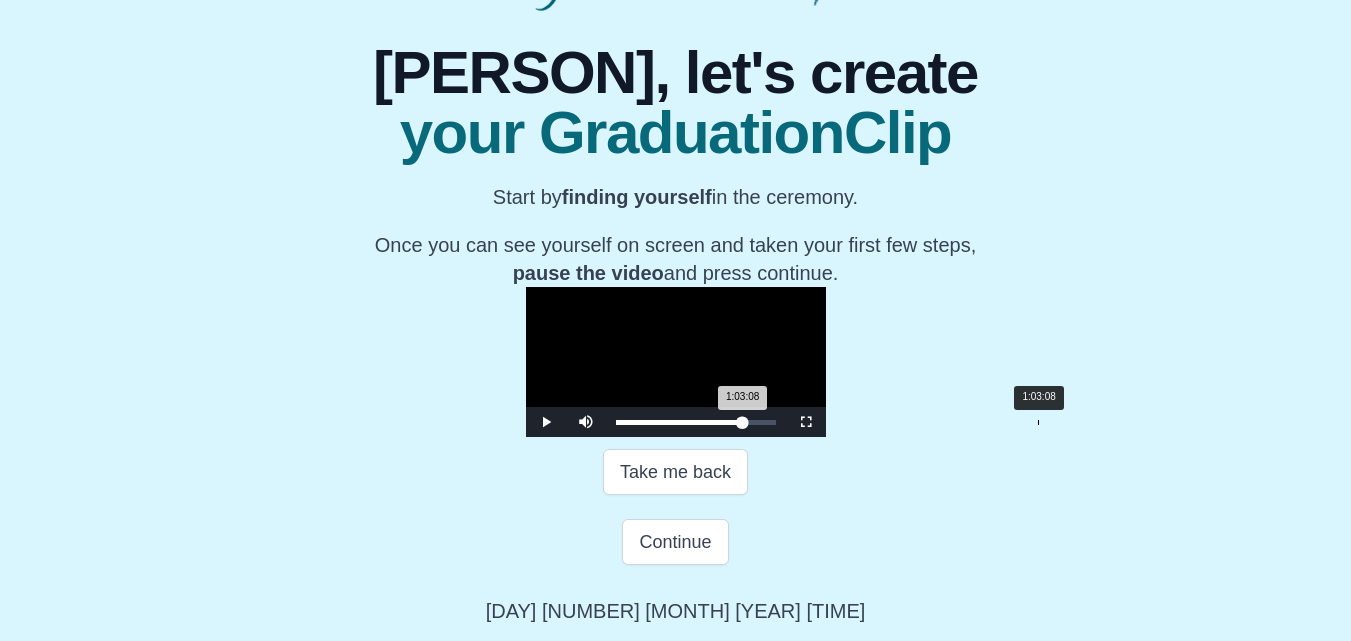 click on "1:03:08 Progress : 0%" at bounding box center (679, 422) 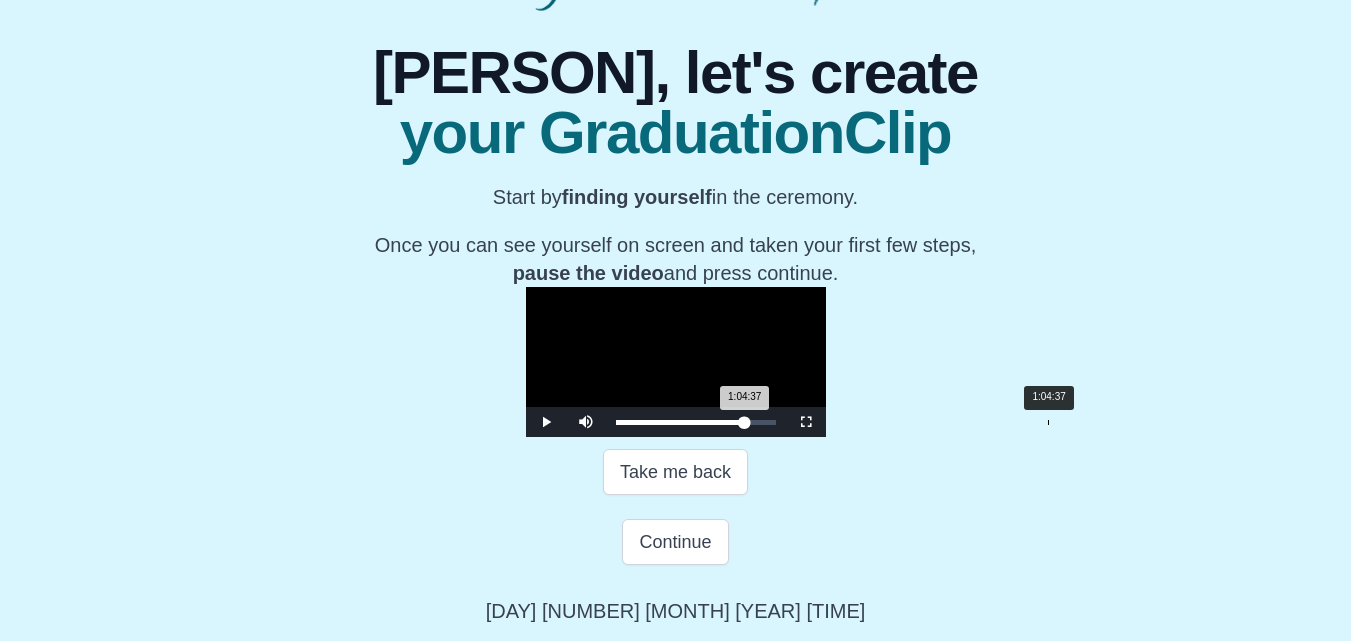 drag, startPoint x: 849, startPoint y: 489, endPoint x: 861, endPoint y: 489, distance: 12 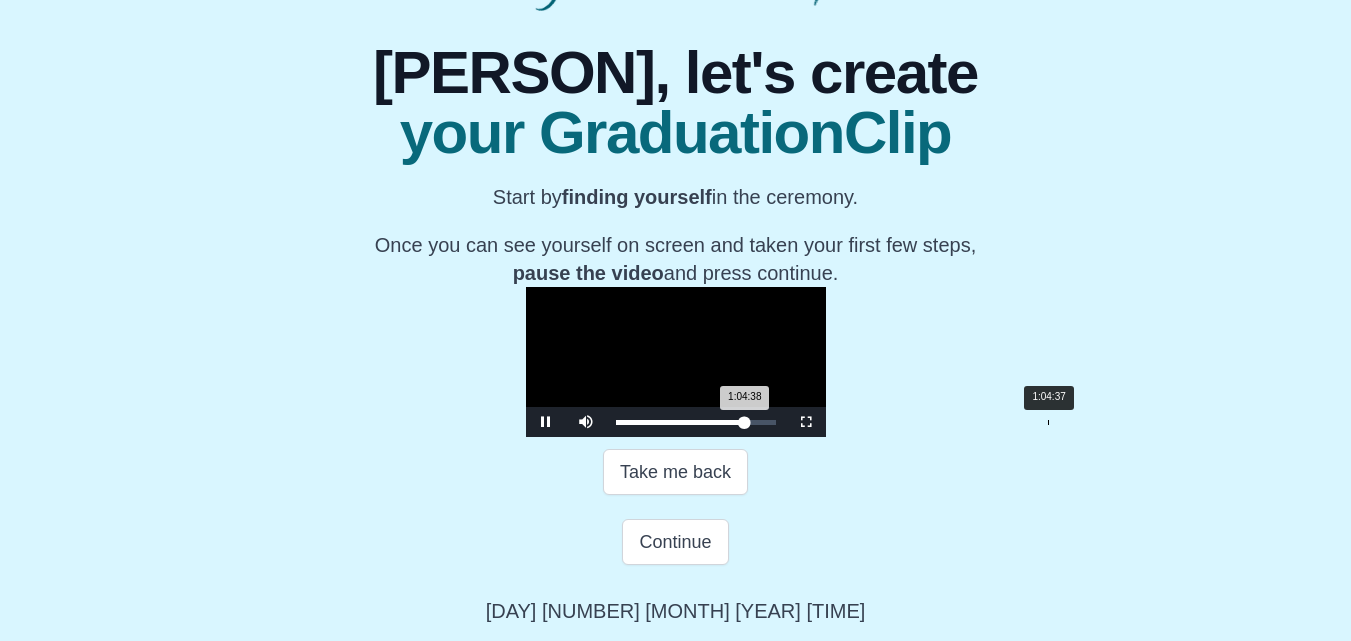 click on "1:04:38 Progress : 0%" at bounding box center [680, 422] 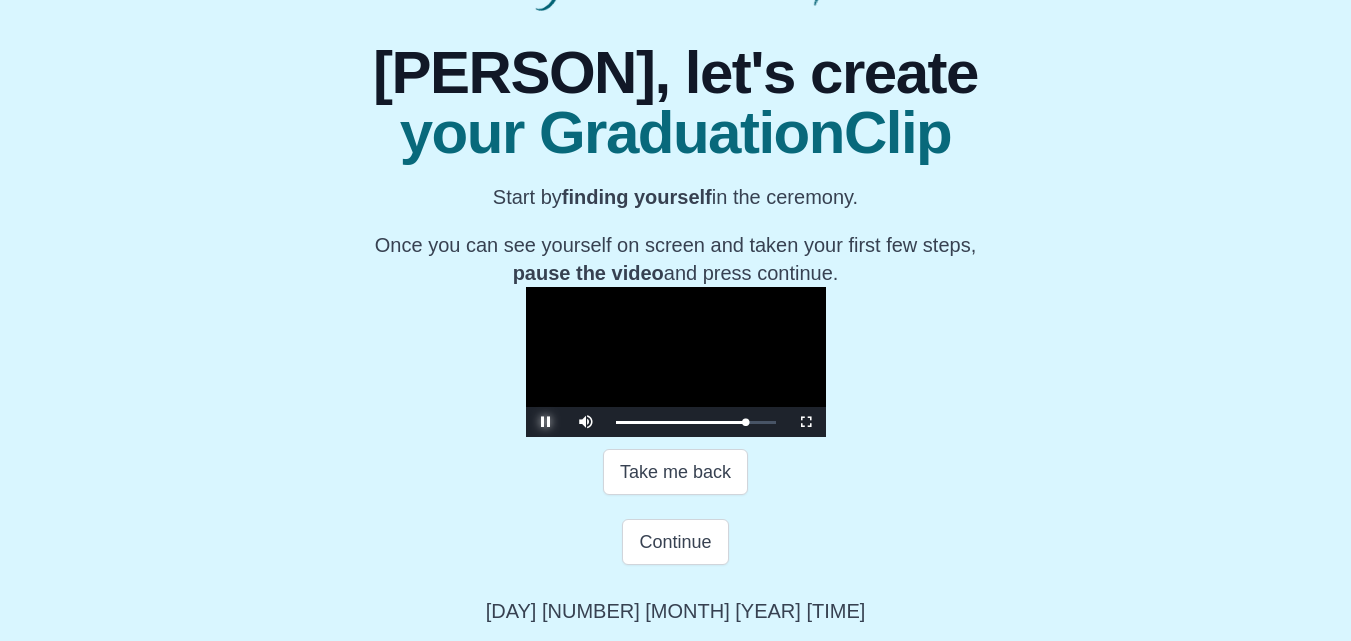 click at bounding box center (546, 422) 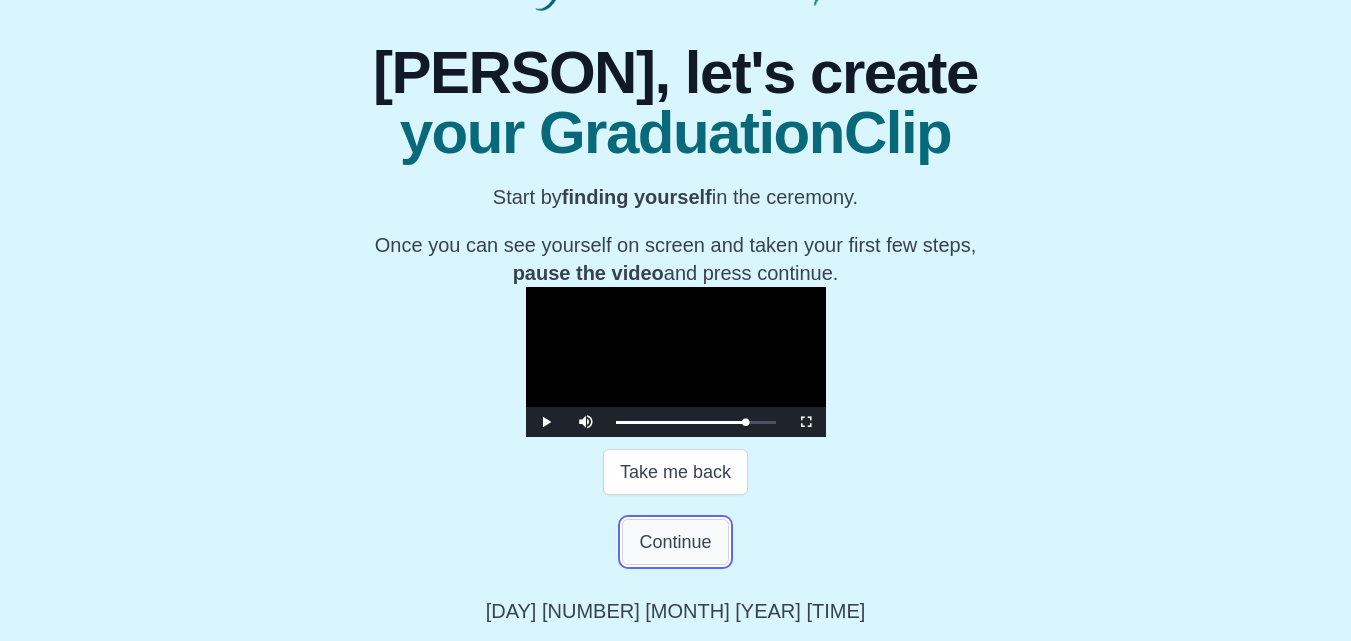click on "Continue" at bounding box center (675, 542) 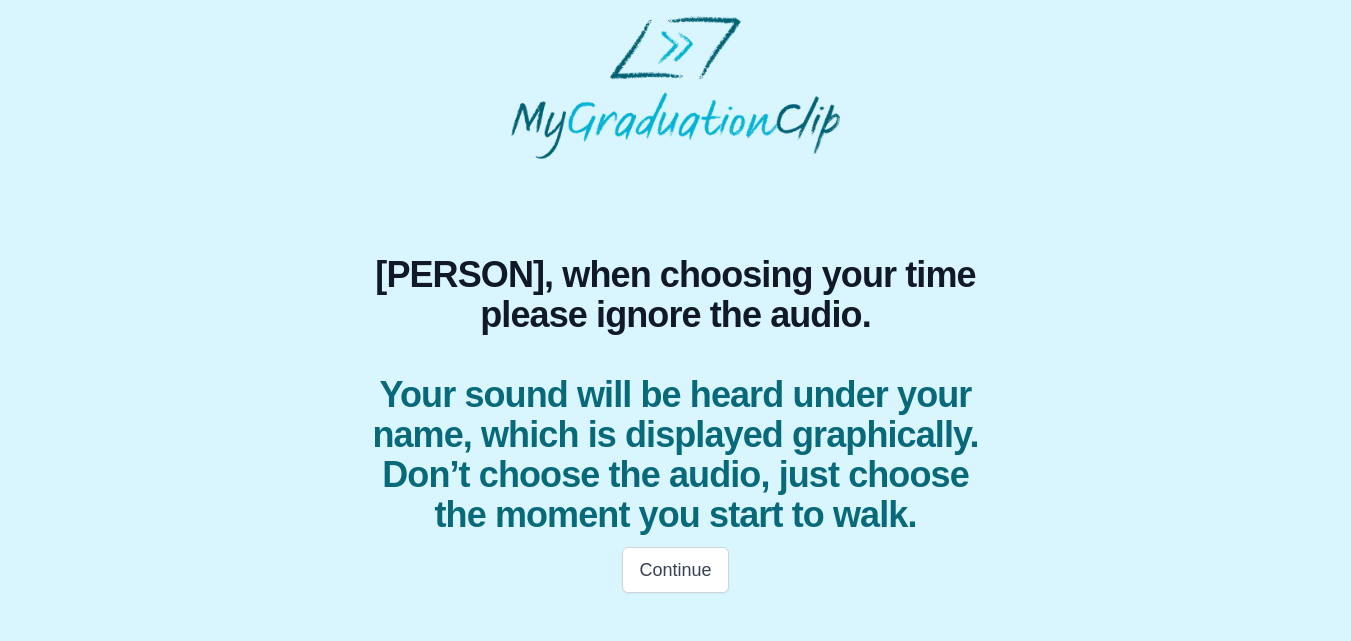 scroll, scrollTop: 20, scrollLeft: 0, axis: vertical 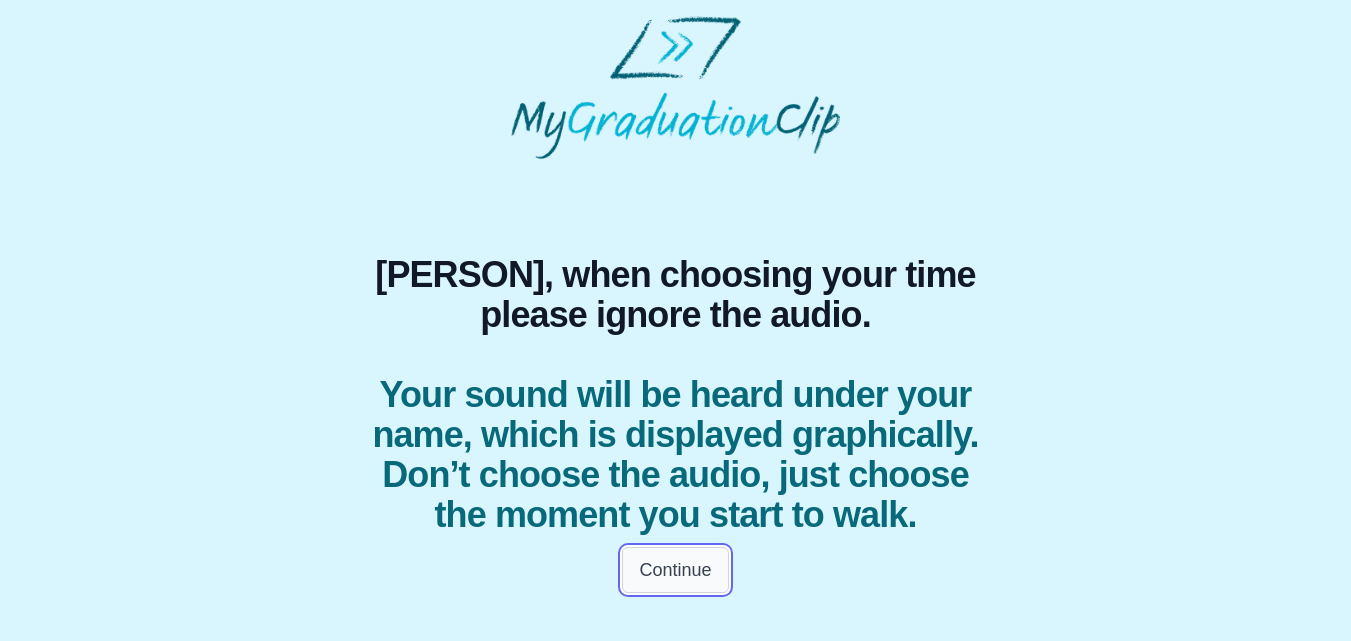 click on "Continue" at bounding box center (675, 570) 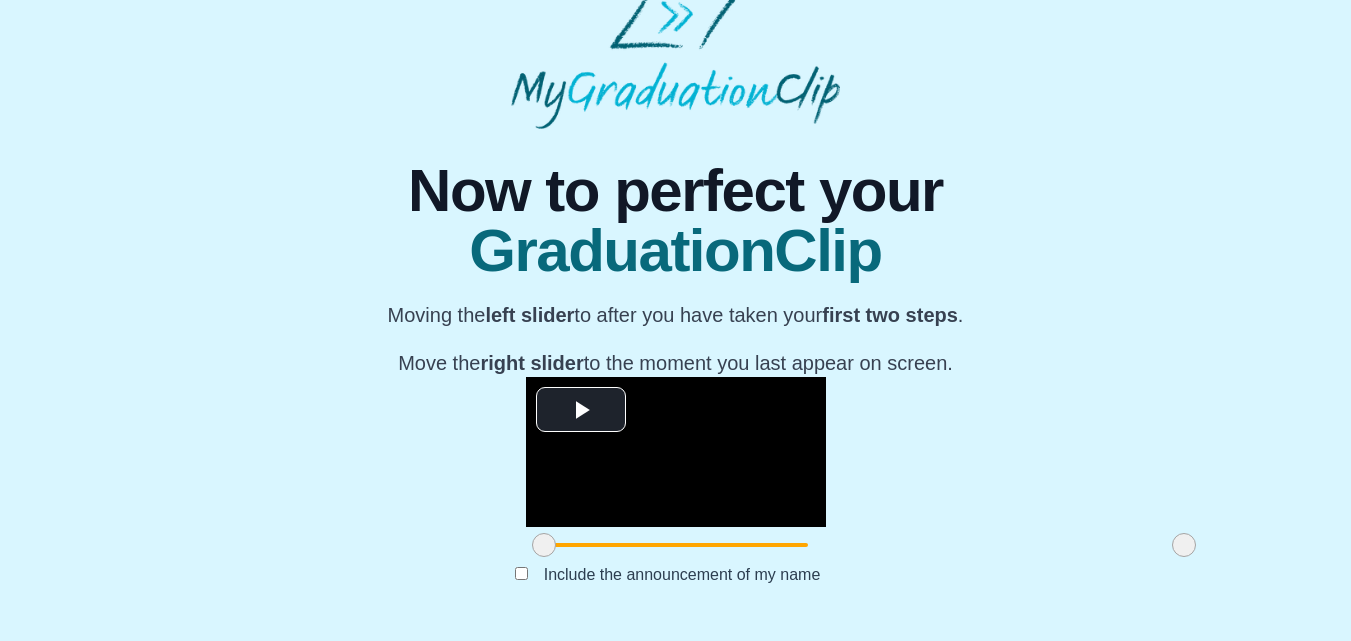 scroll, scrollTop: 261, scrollLeft: 0, axis: vertical 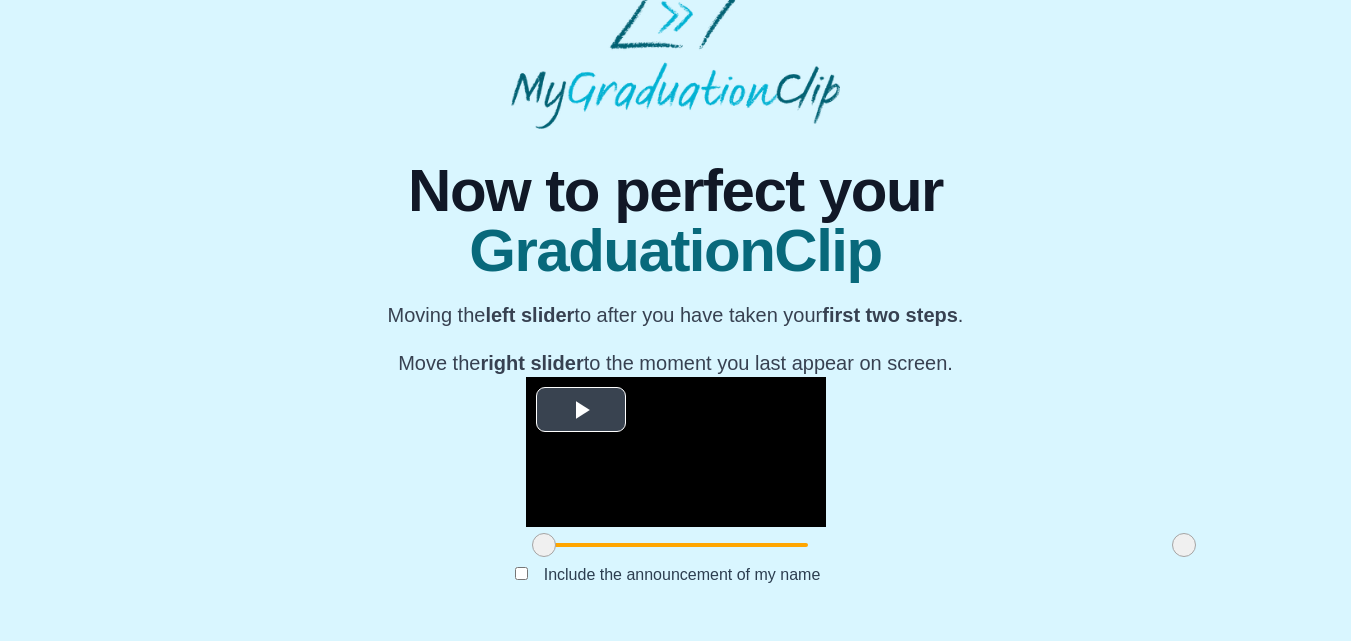 click at bounding box center [581, 410] 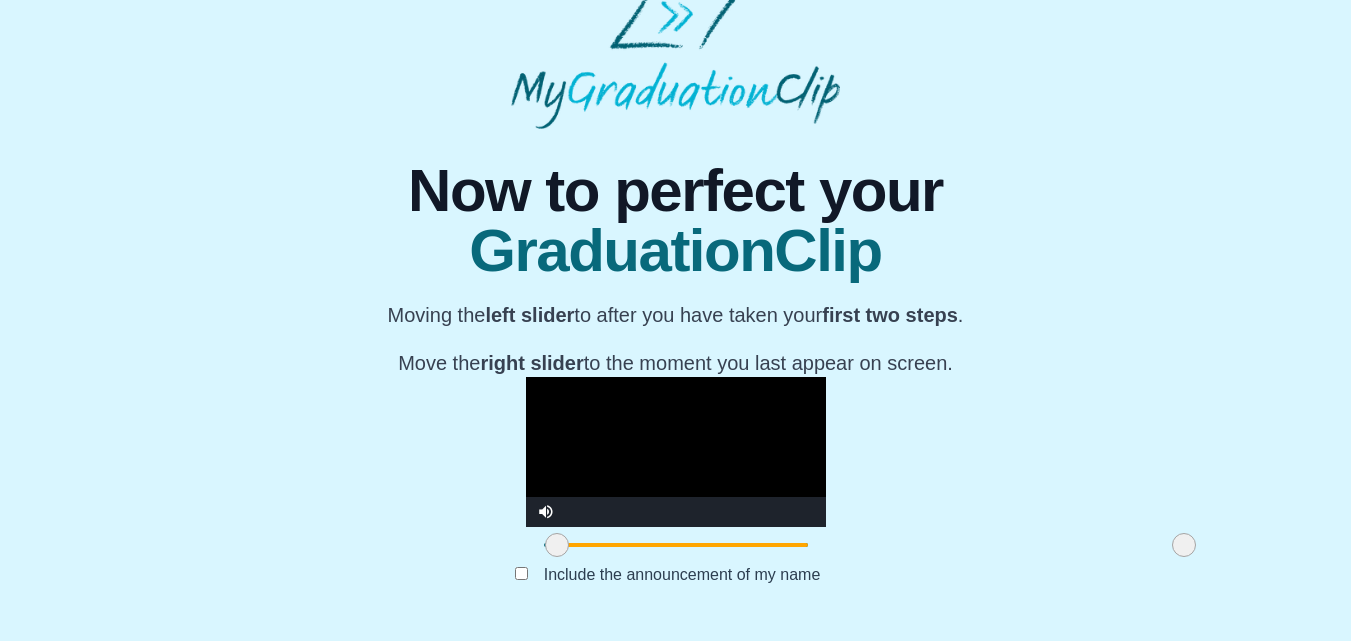 drag, startPoint x: 360, startPoint y: 543, endPoint x: 373, endPoint y: 543, distance: 13 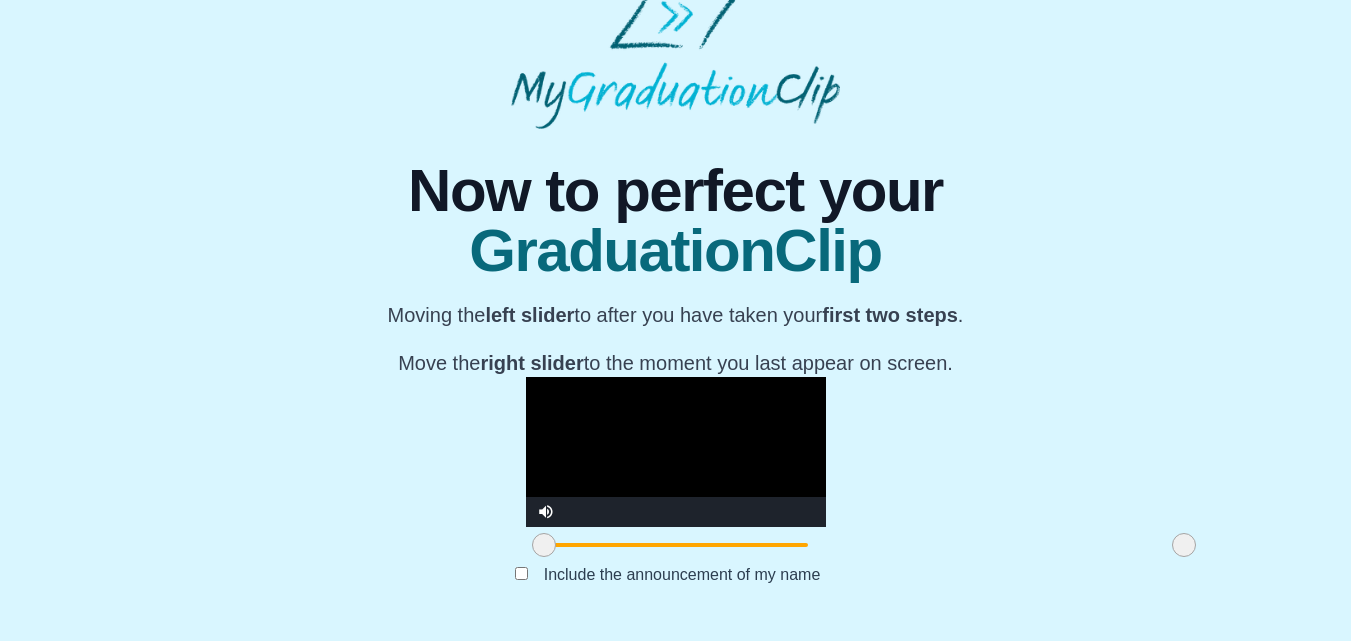 drag, startPoint x: 371, startPoint y: 543, endPoint x: 353, endPoint y: 541, distance: 18.110771 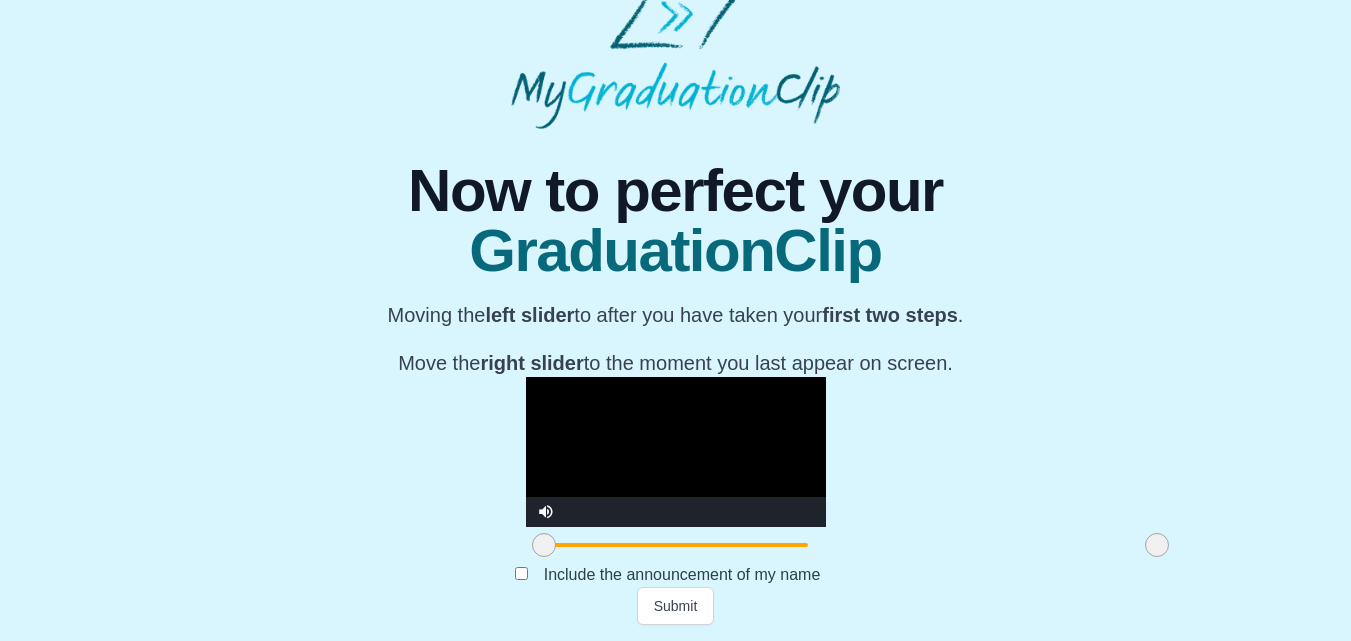 drag, startPoint x: 994, startPoint y: 546, endPoint x: 967, endPoint y: 532, distance: 30.413813 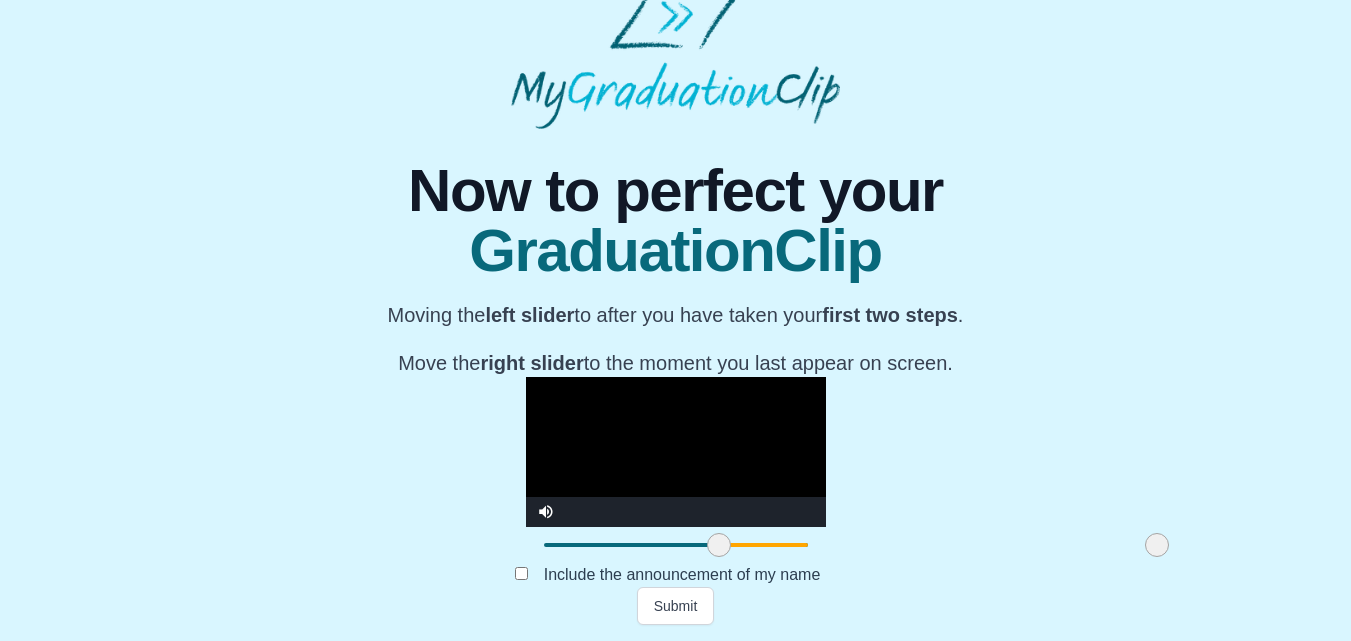 drag, startPoint x: 355, startPoint y: 543, endPoint x: 530, endPoint y: 545, distance: 175.01143 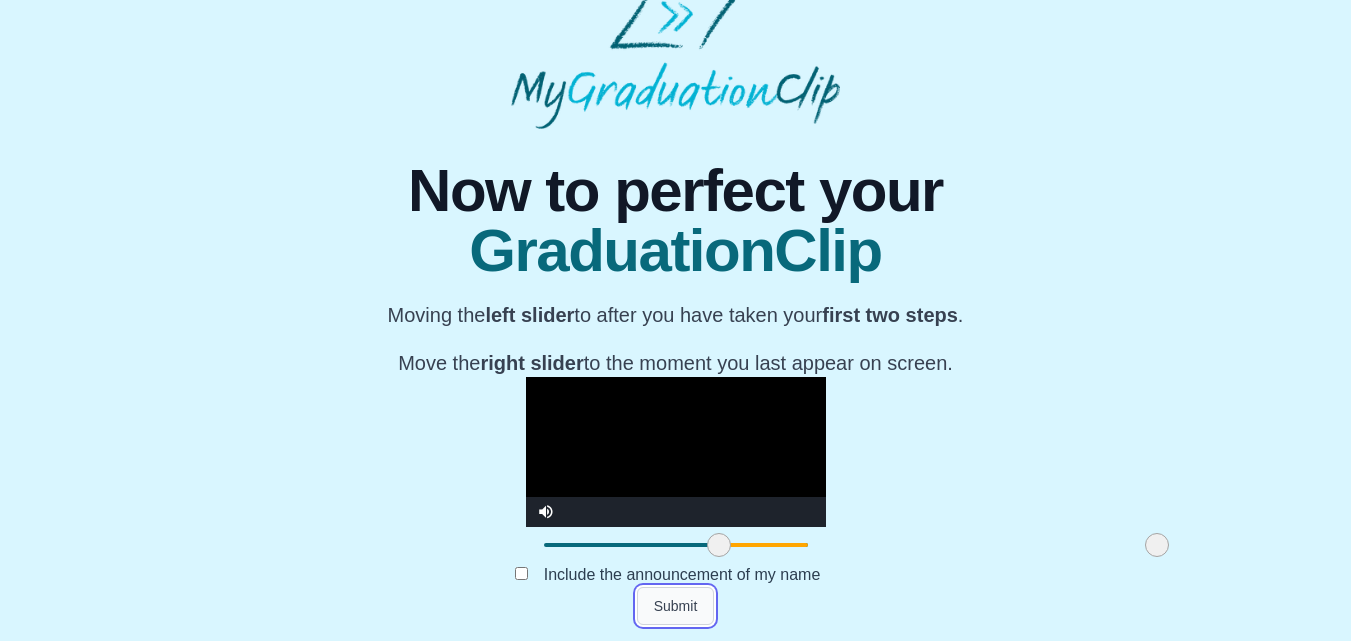 click on "Submit" at bounding box center [676, 606] 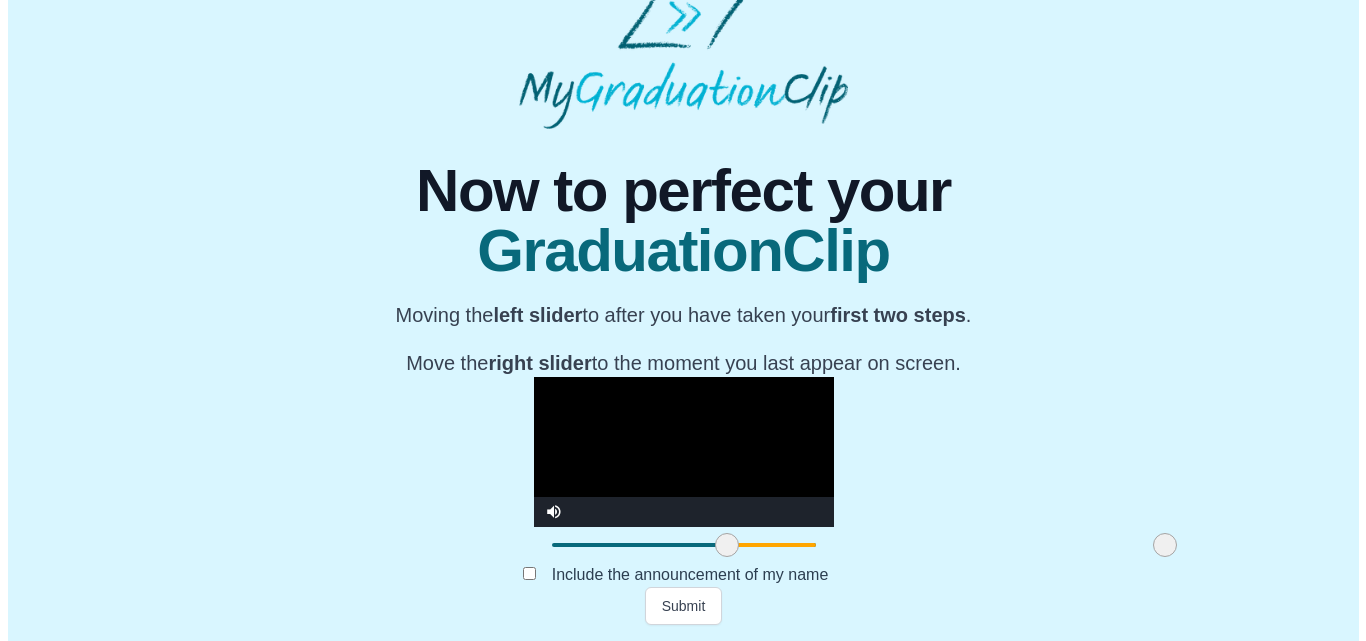 scroll, scrollTop: 0, scrollLeft: 0, axis: both 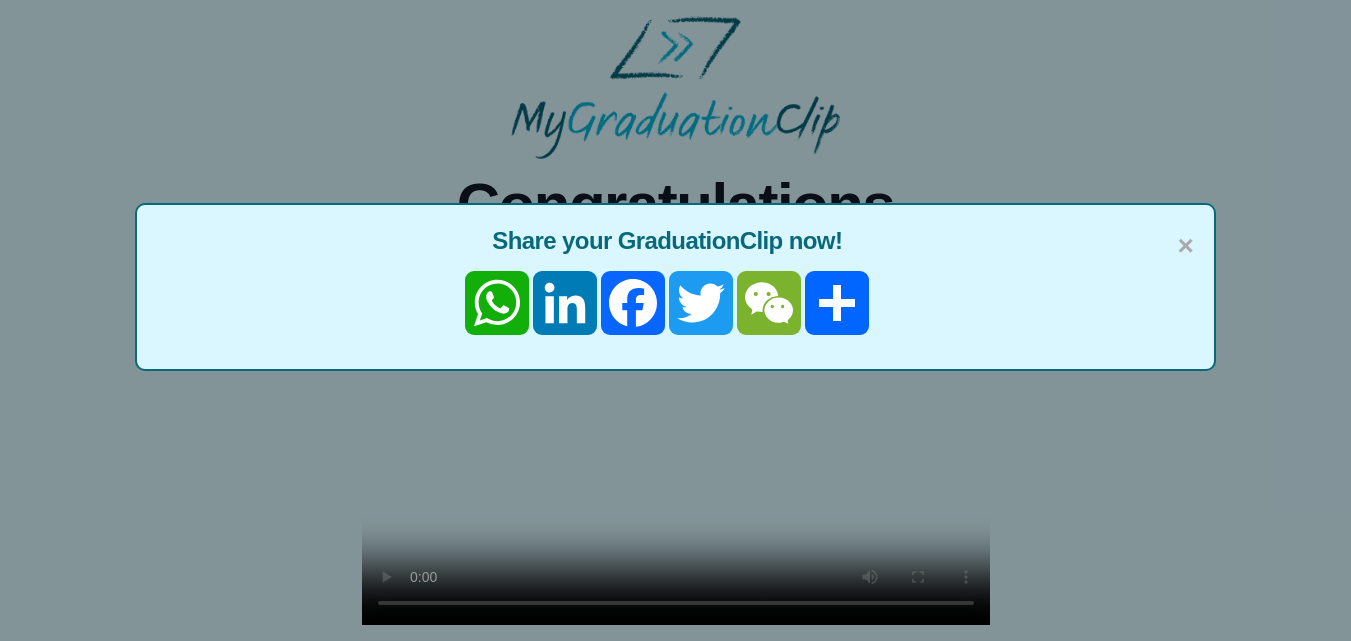 click on "Share your GraduationClip now!" at bounding box center (675, 241) 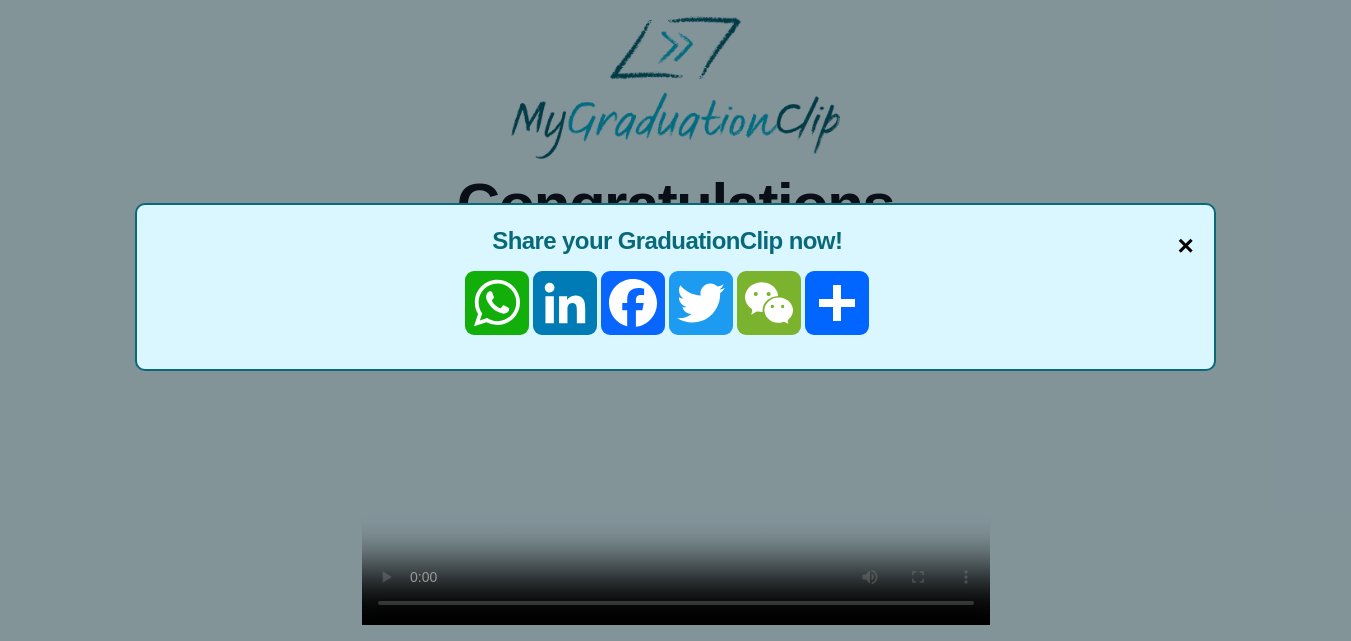 click on "×" at bounding box center (1186, 246) 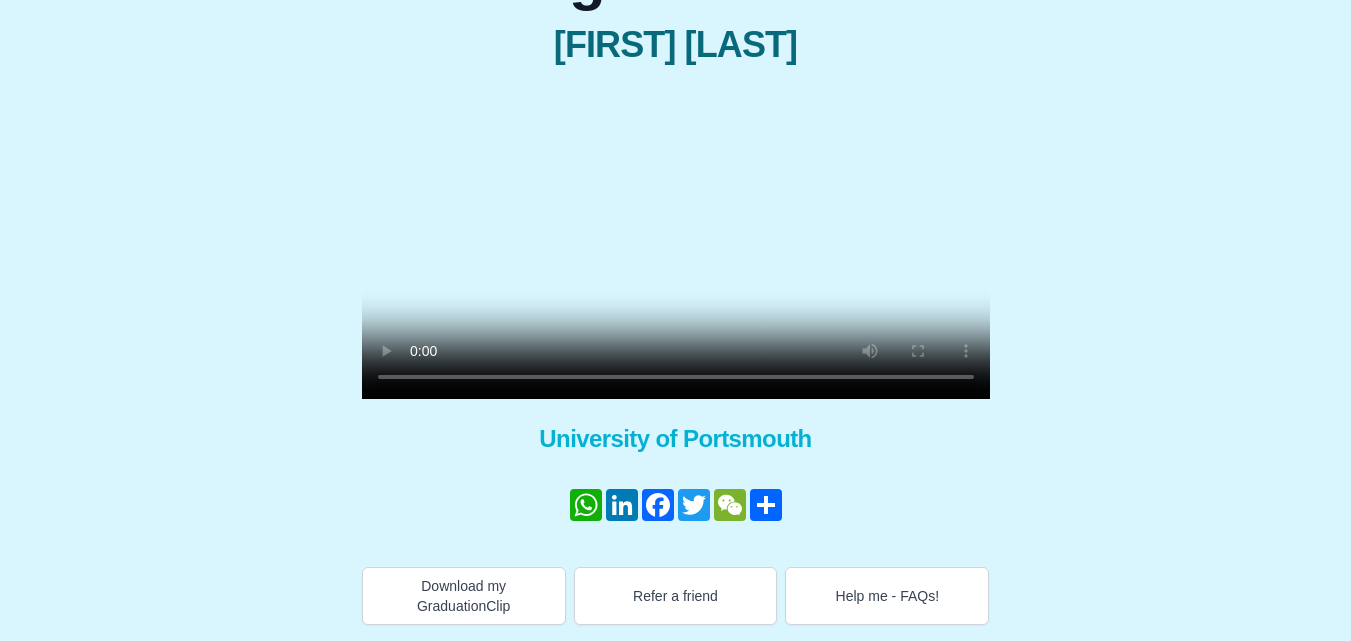 scroll, scrollTop: 65, scrollLeft: 0, axis: vertical 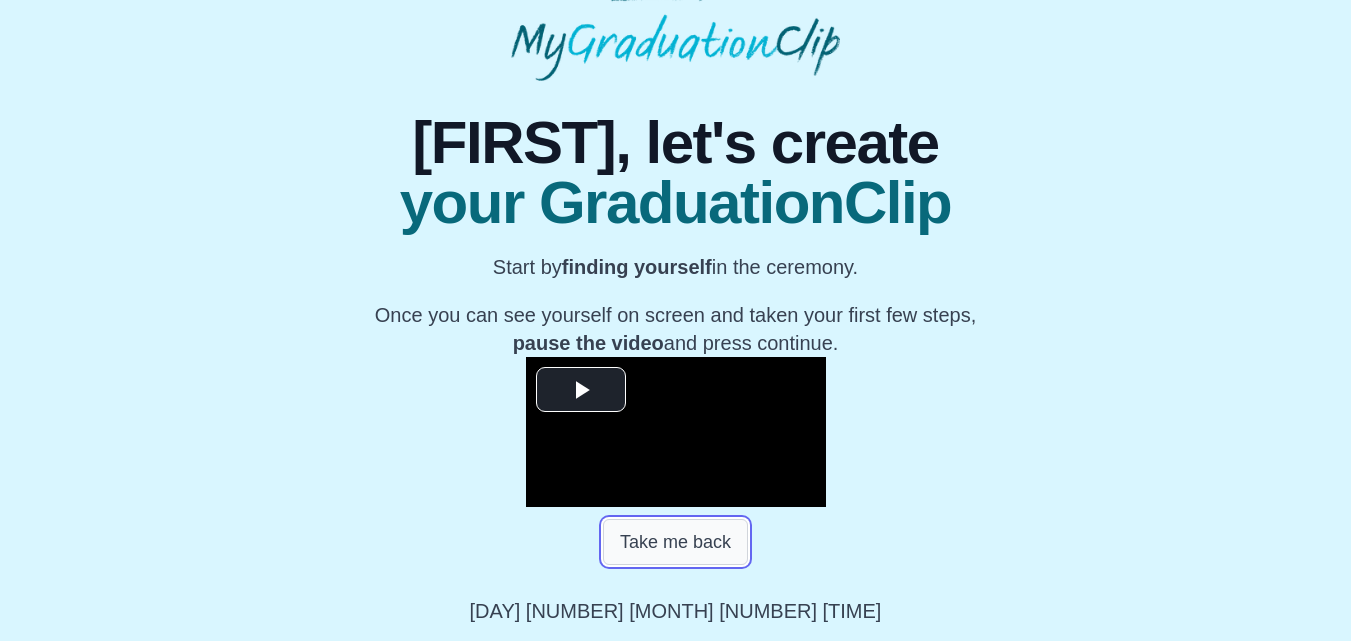 click on "Take me back" at bounding box center (675, 542) 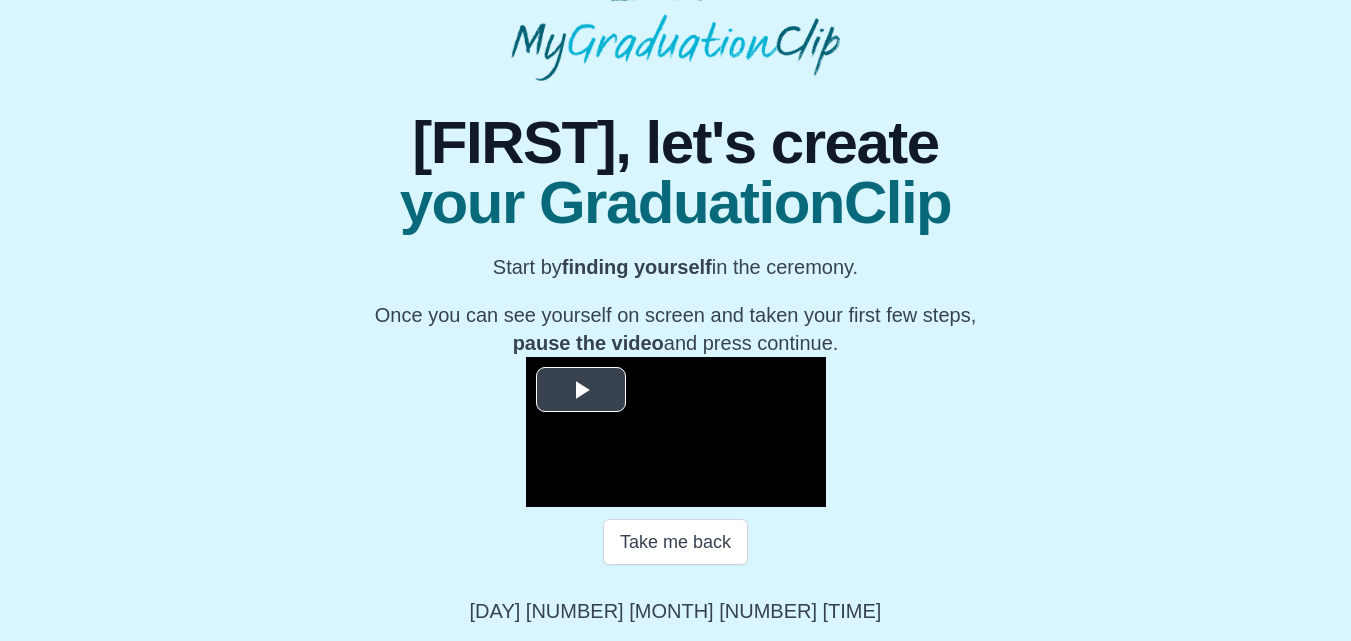 click at bounding box center [581, 390] 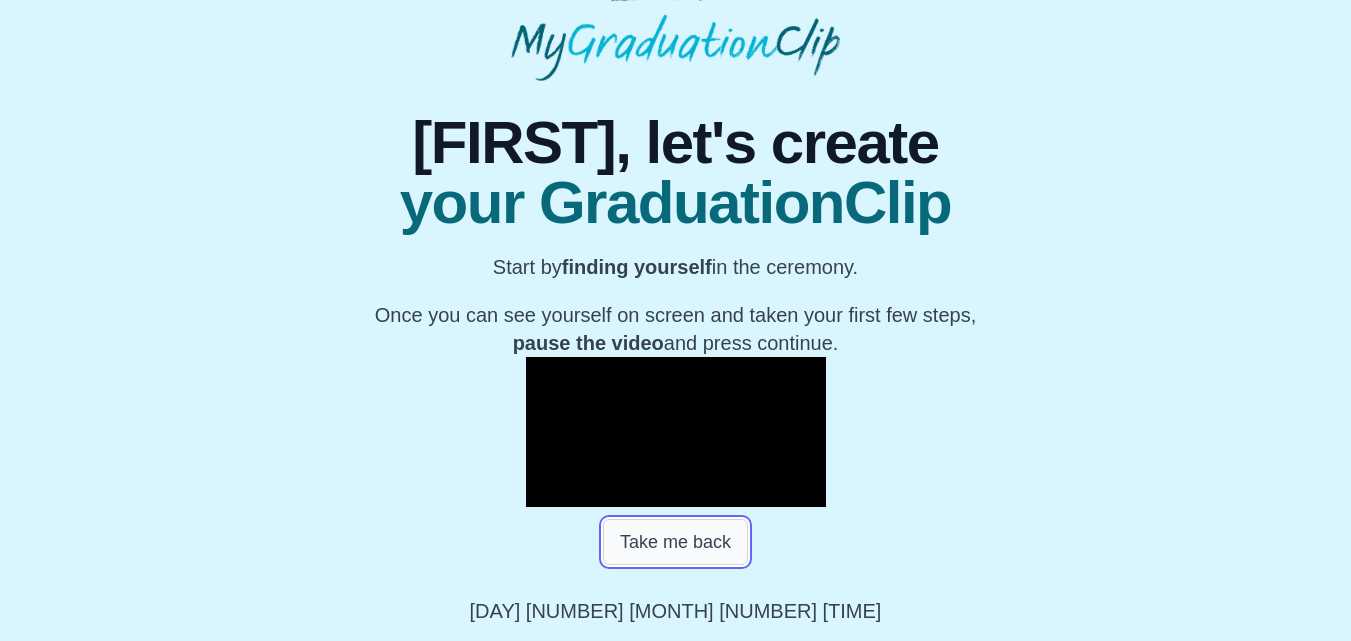 click on "Take me back" at bounding box center [675, 542] 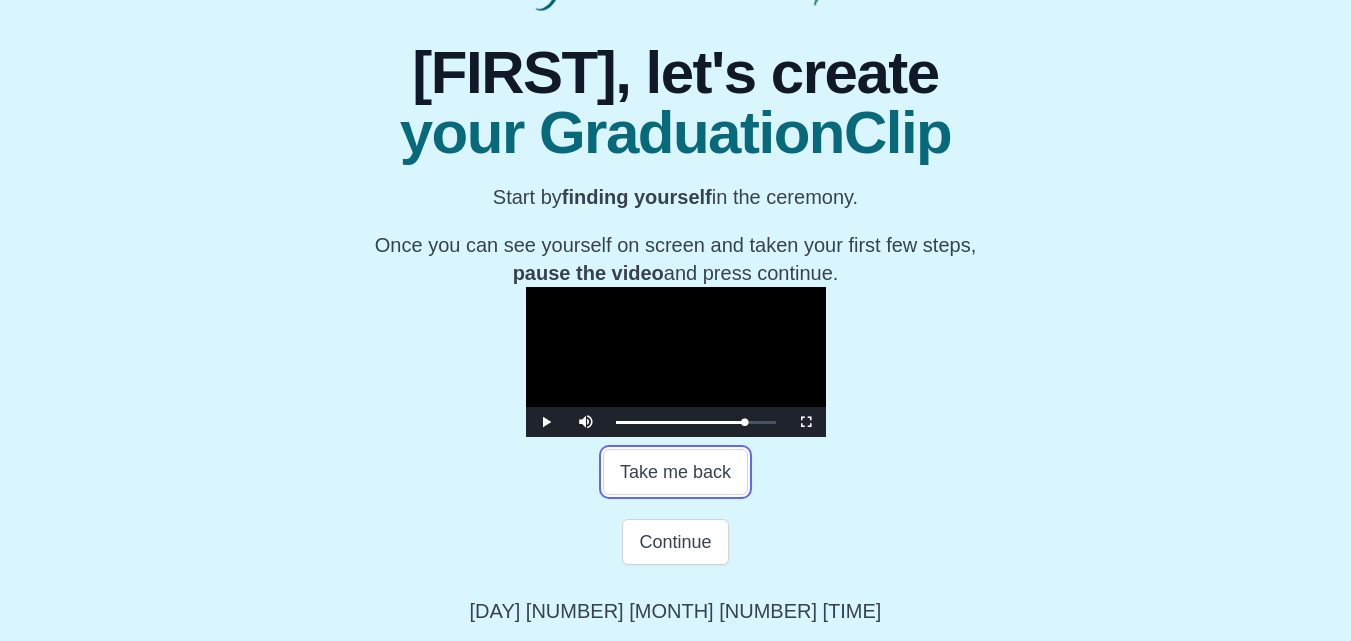 scroll, scrollTop: 379, scrollLeft: 0, axis: vertical 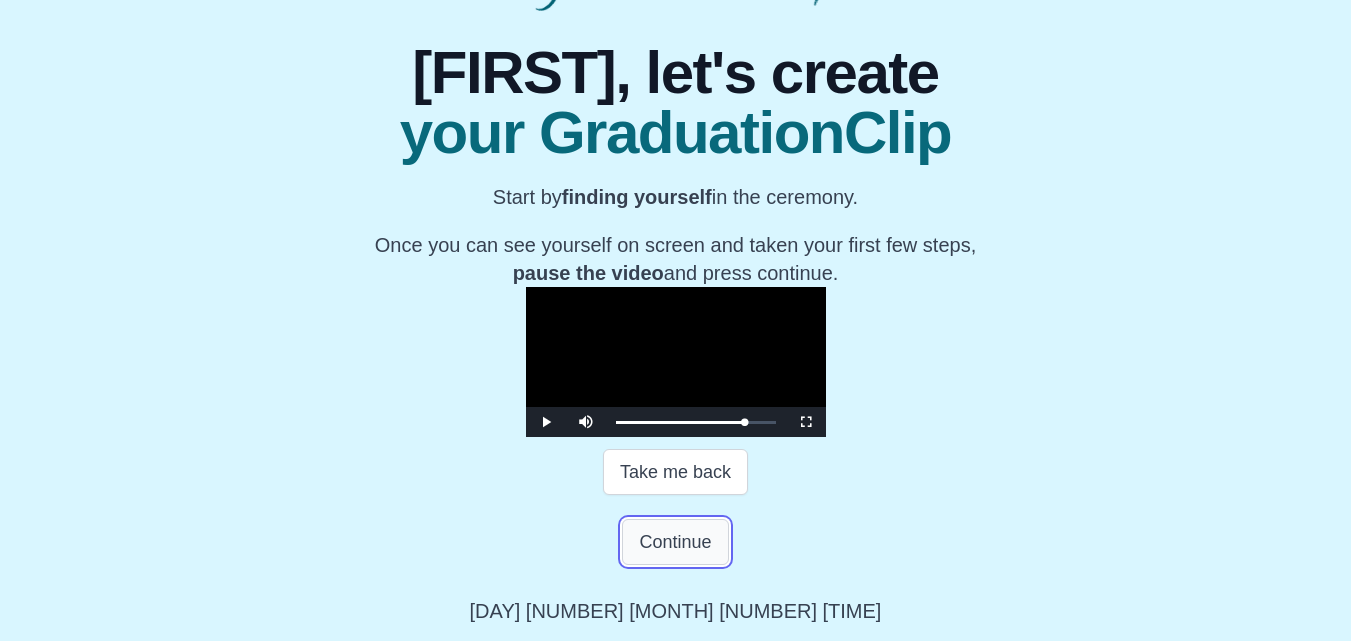 click on "Continue" at bounding box center [675, 542] 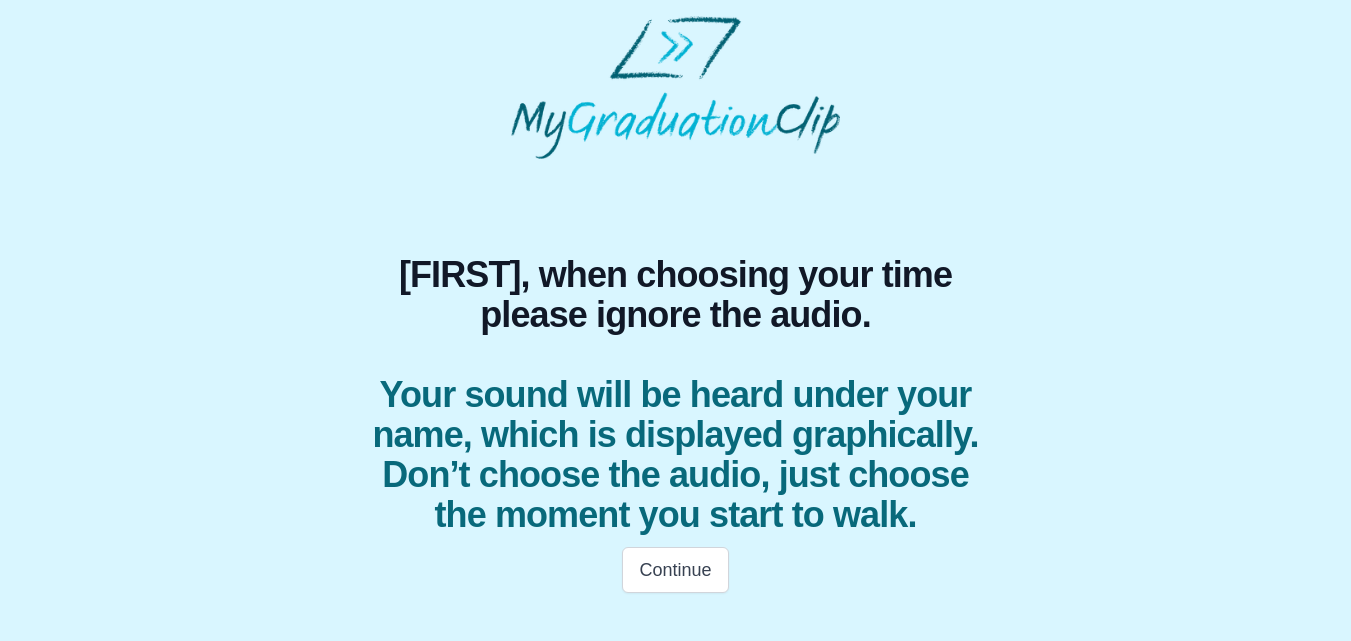 scroll, scrollTop: 20, scrollLeft: 0, axis: vertical 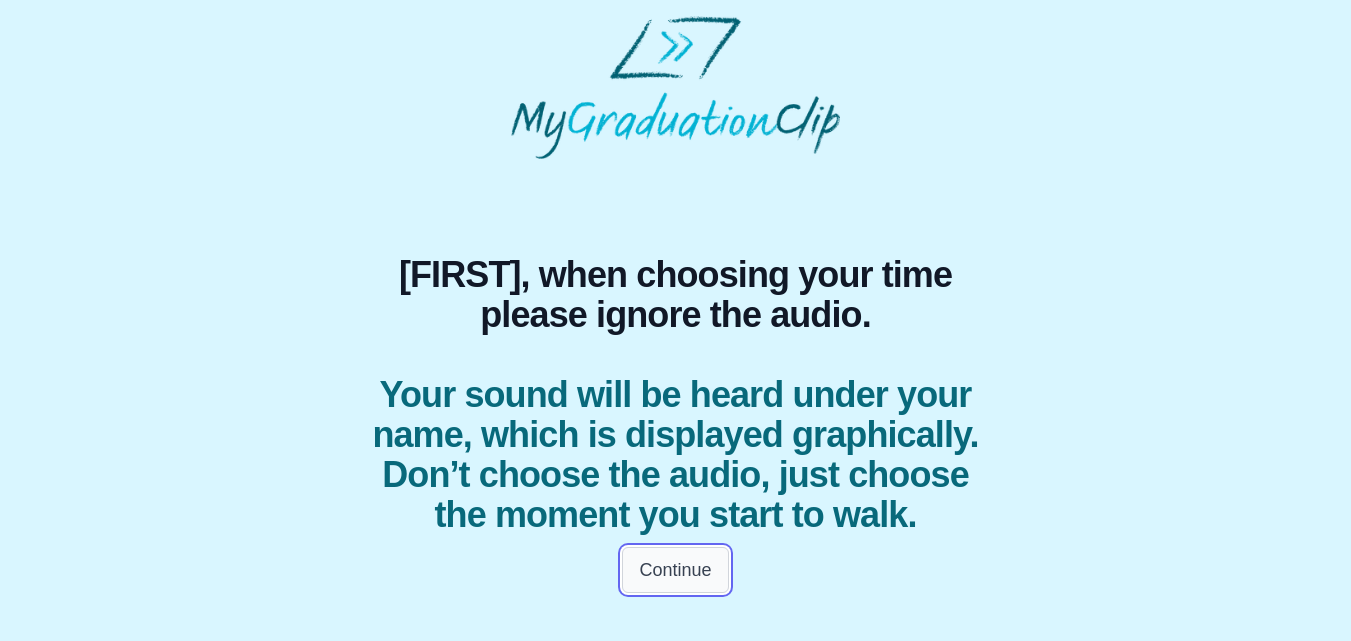 click on "Continue" at bounding box center [675, 570] 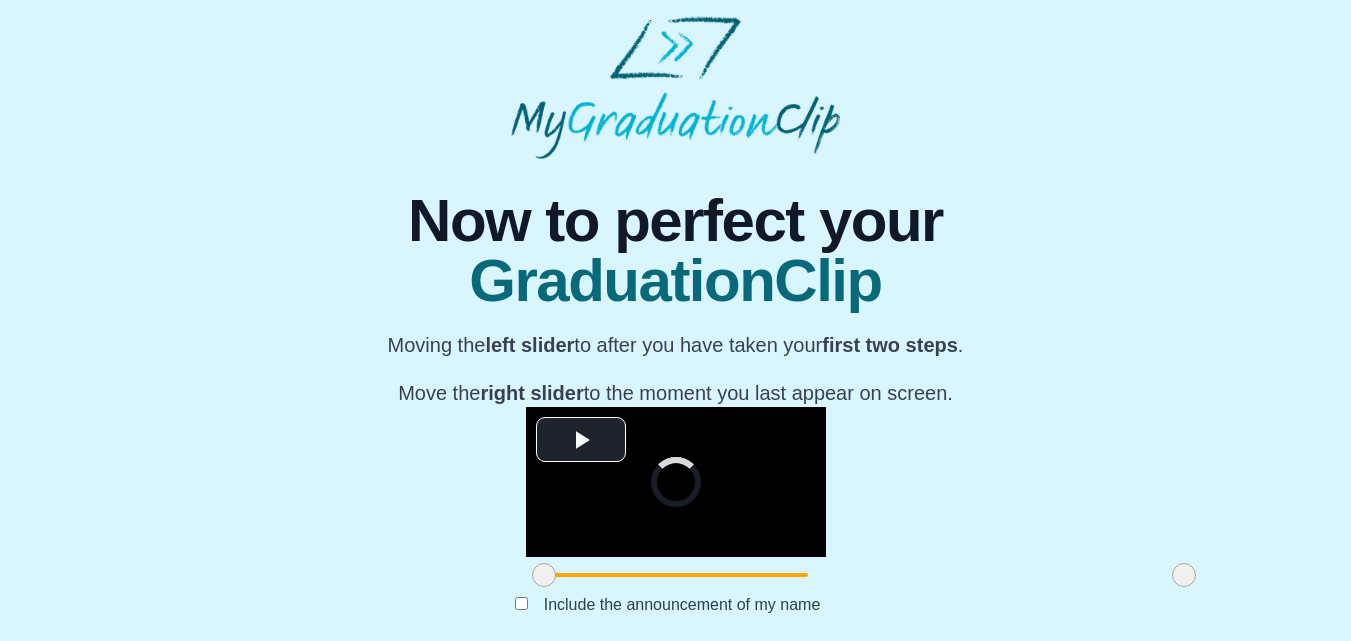 scroll, scrollTop: 261, scrollLeft: 0, axis: vertical 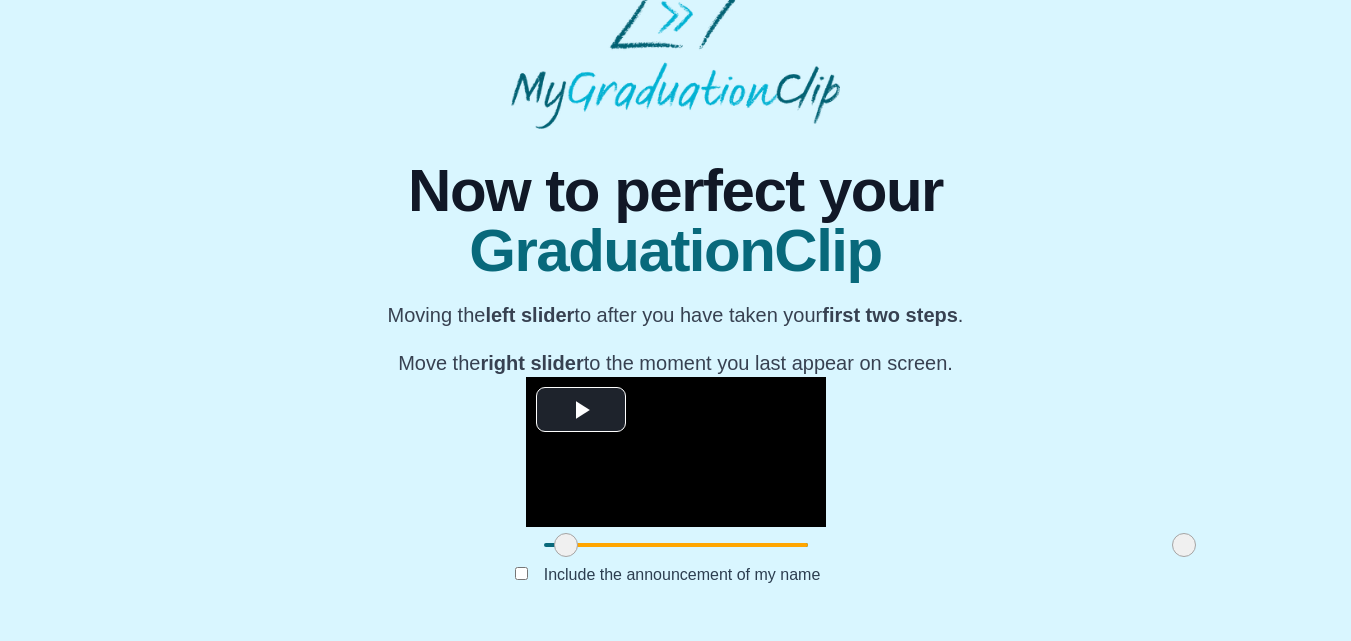 drag, startPoint x: 362, startPoint y: 543, endPoint x: 384, endPoint y: 543, distance: 22 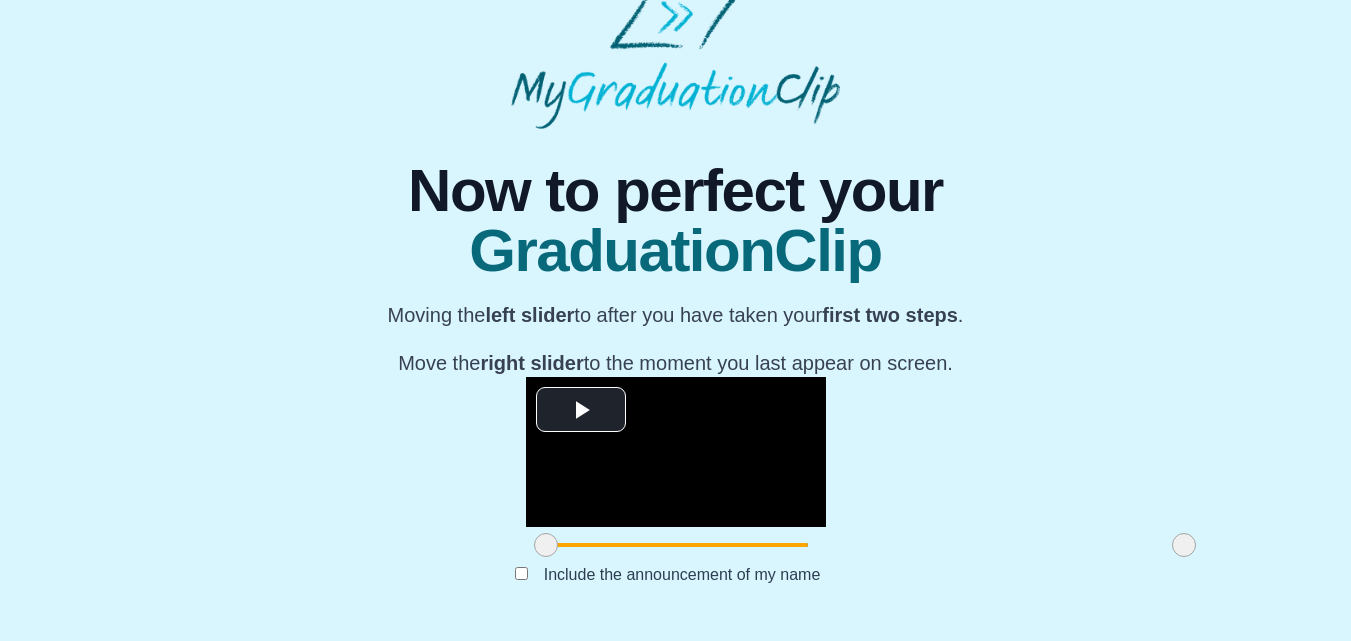 drag, startPoint x: 384, startPoint y: 543, endPoint x: 362, endPoint y: 543, distance: 22 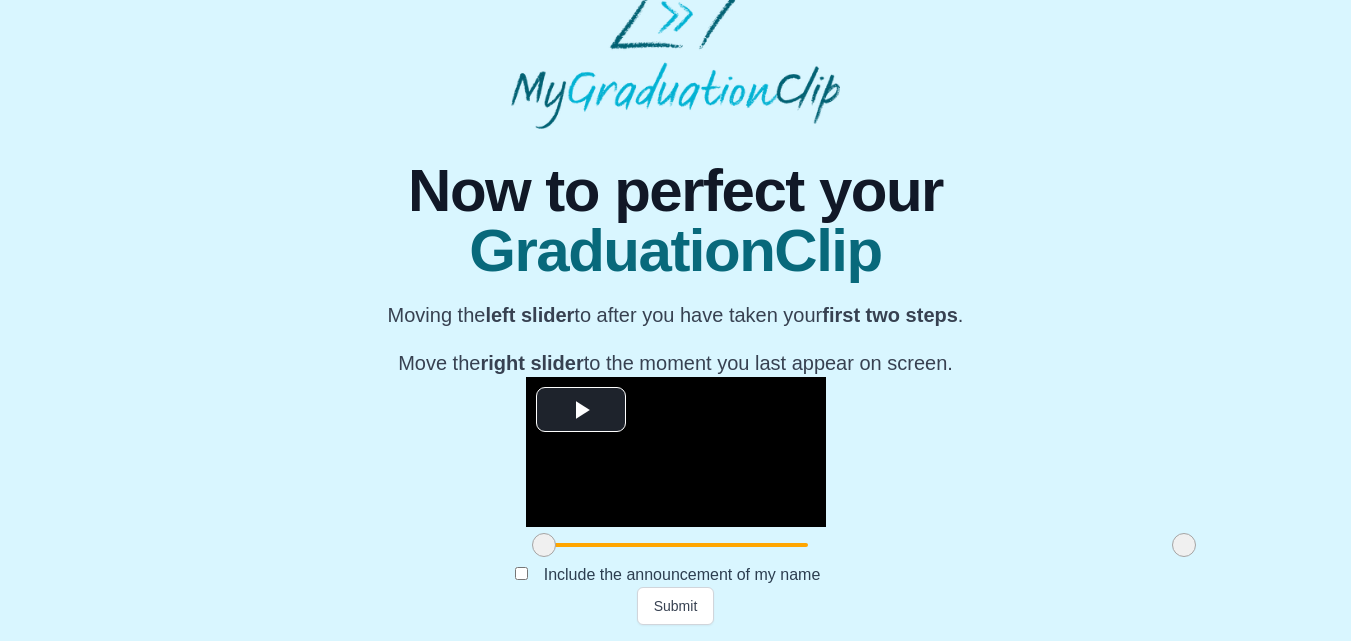 drag, startPoint x: 992, startPoint y: 541, endPoint x: 1021, endPoint y: 543, distance: 29.068884 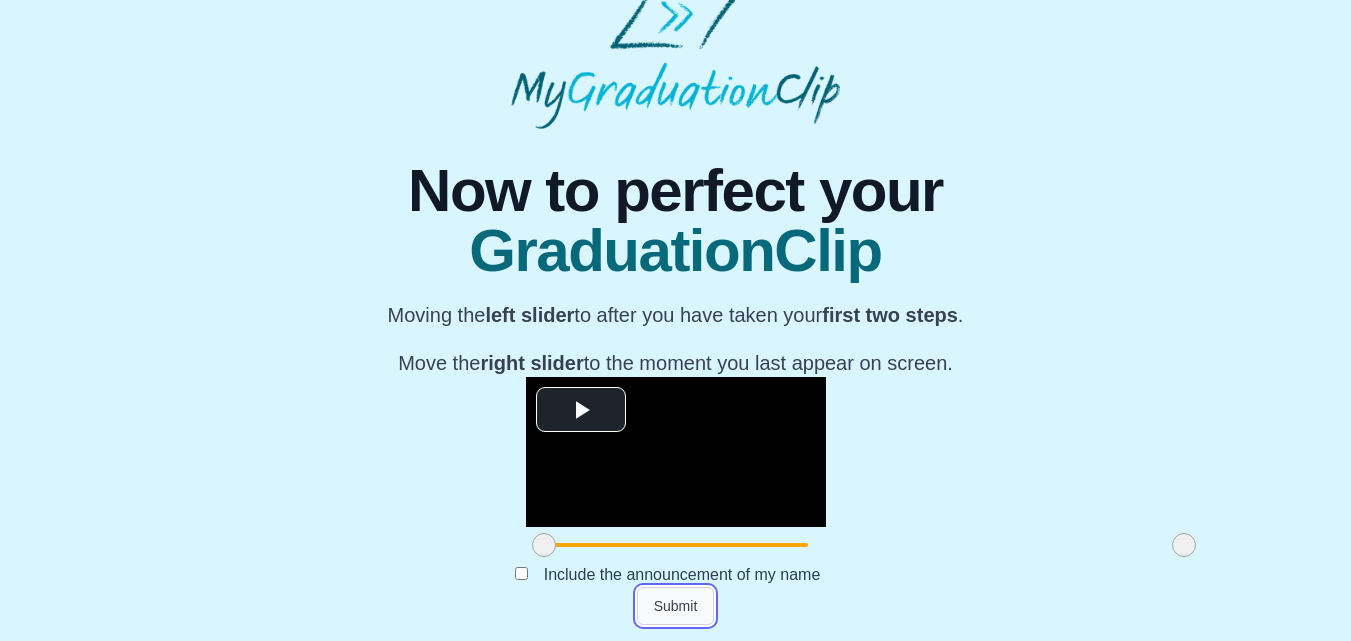 click on "Submit" at bounding box center (676, 606) 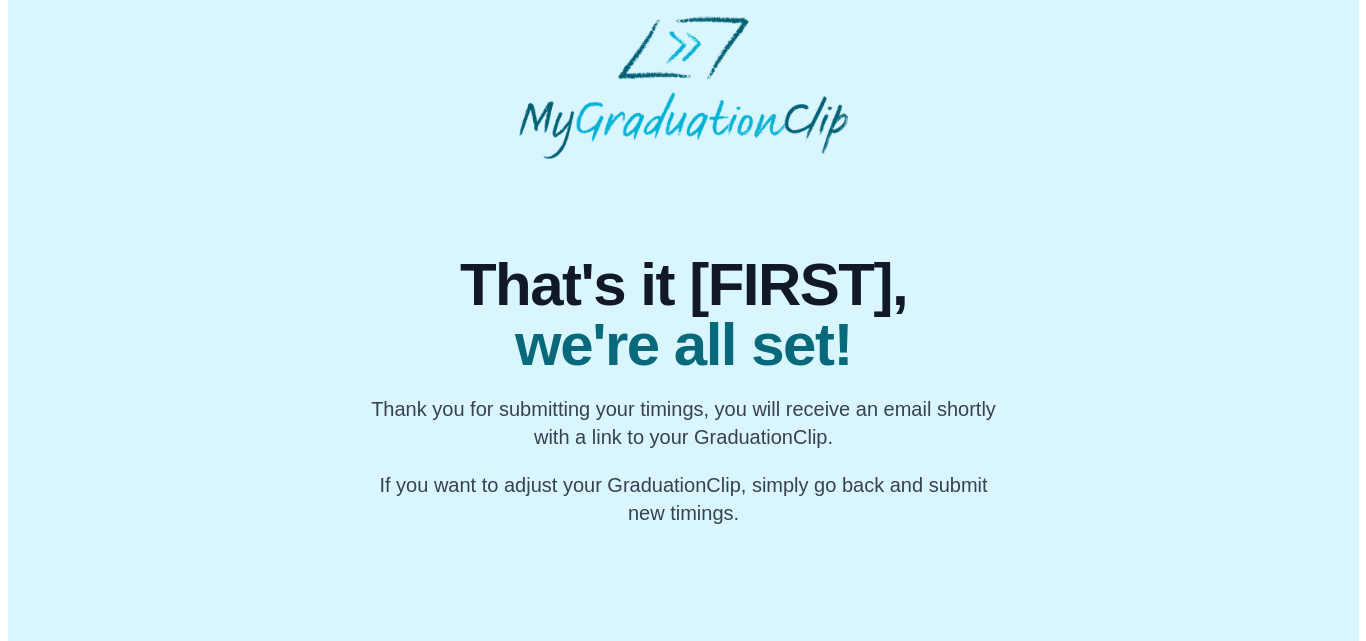 scroll, scrollTop: 0, scrollLeft: 0, axis: both 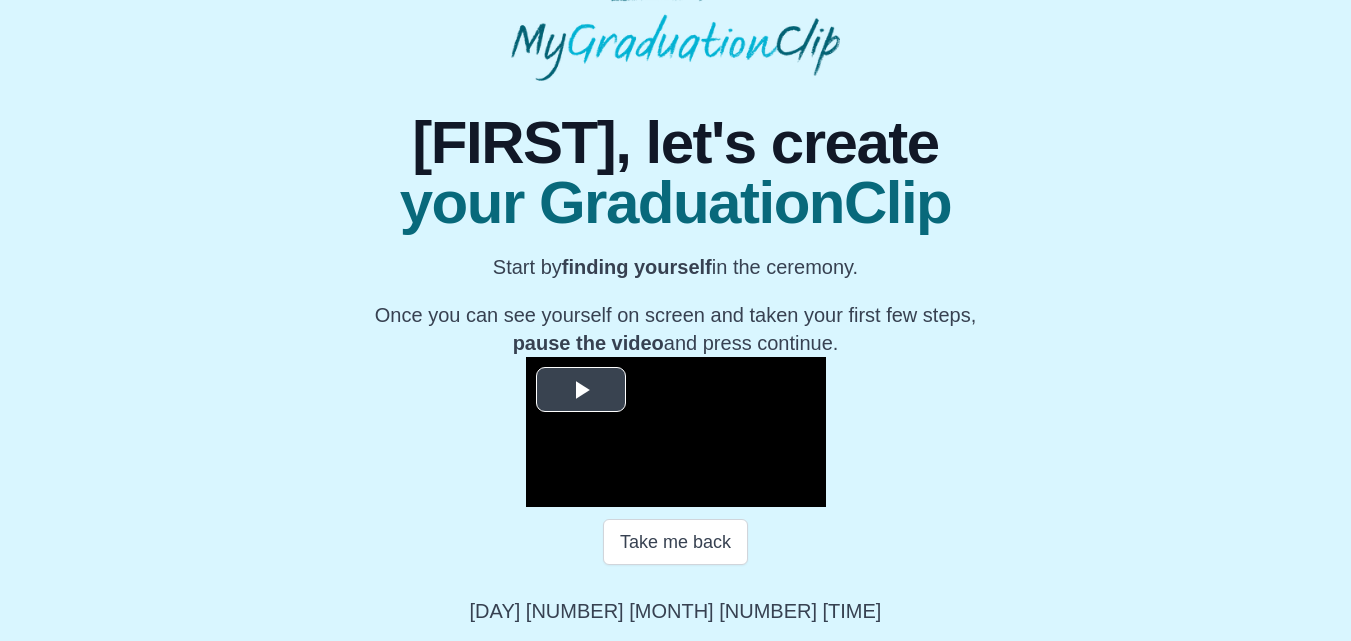 click at bounding box center [581, 390] 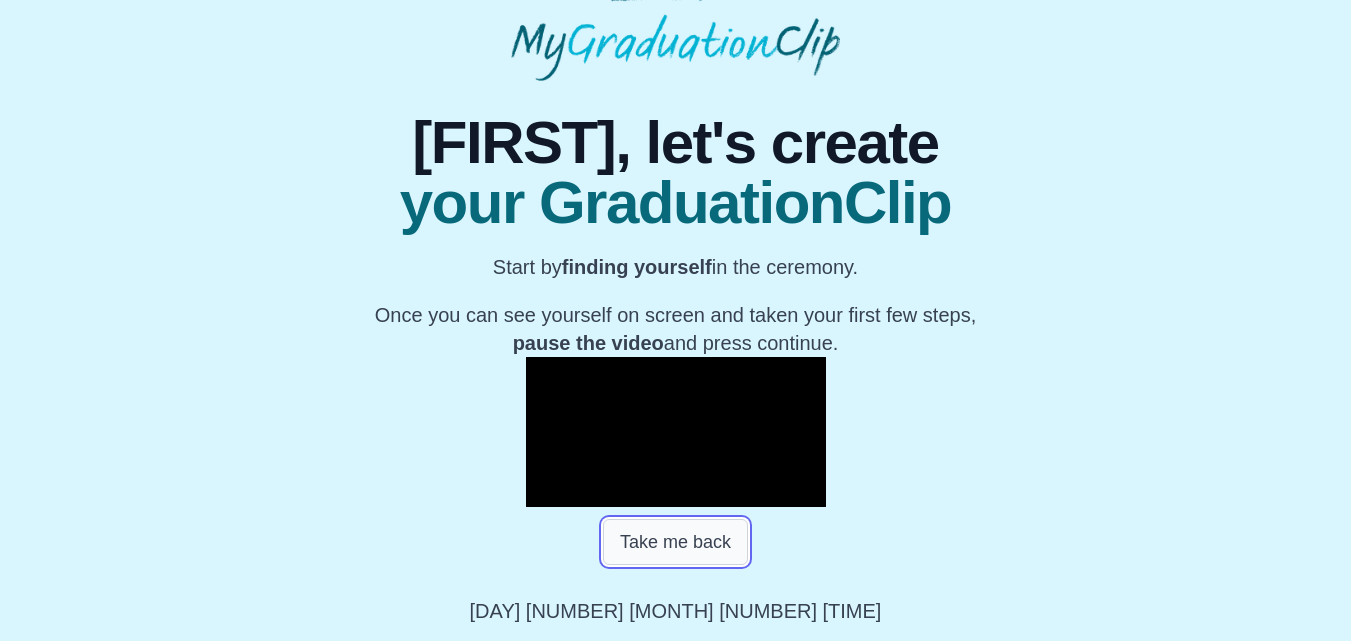click on "Take me back" at bounding box center (675, 542) 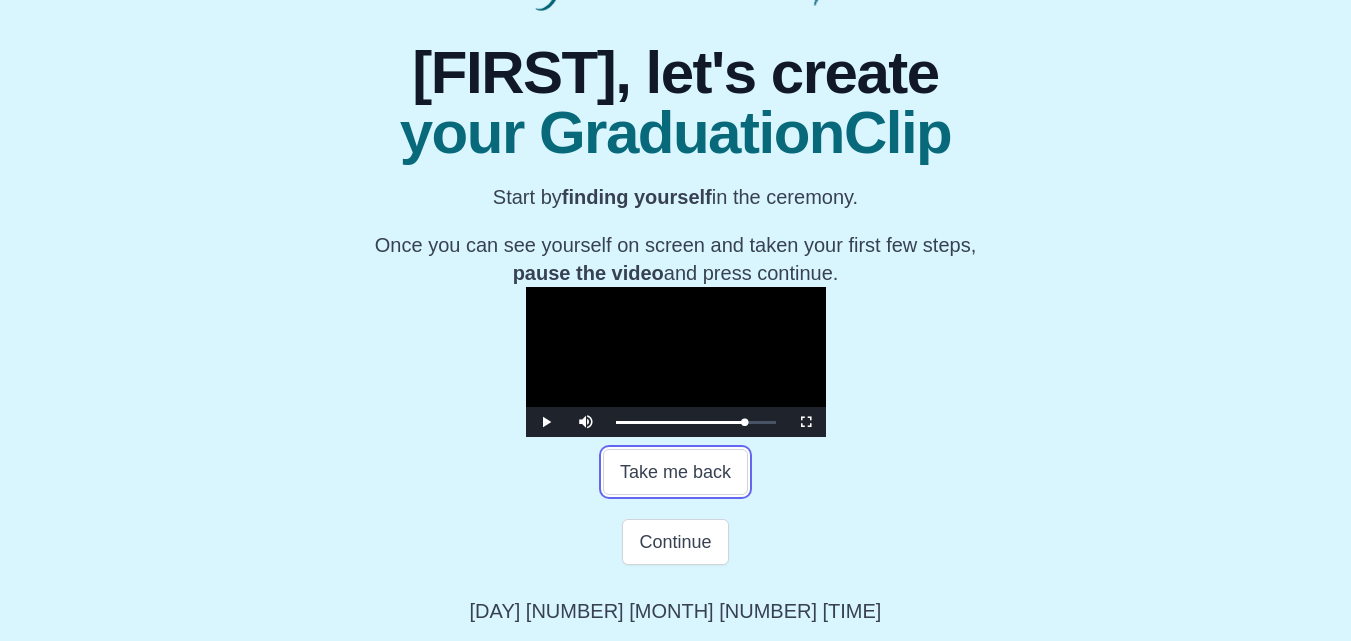 scroll, scrollTop: 379, scrollLeft: 0, axis: vertical 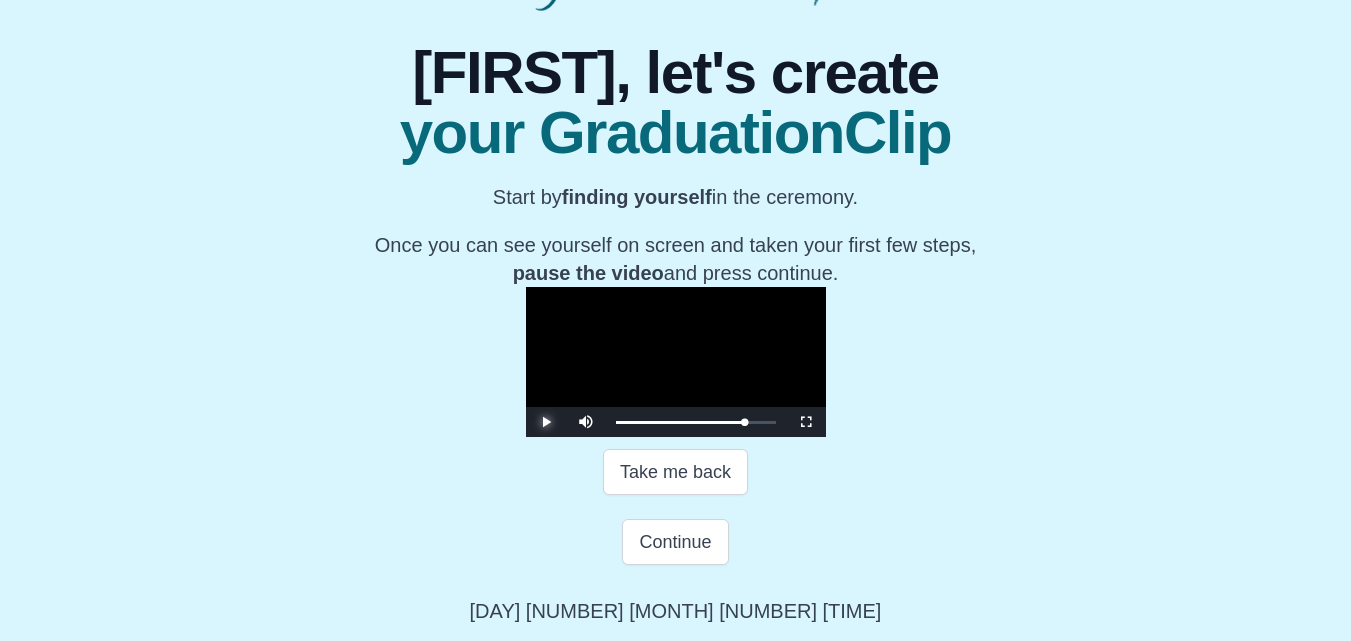 click at bounding box center [546, 422] 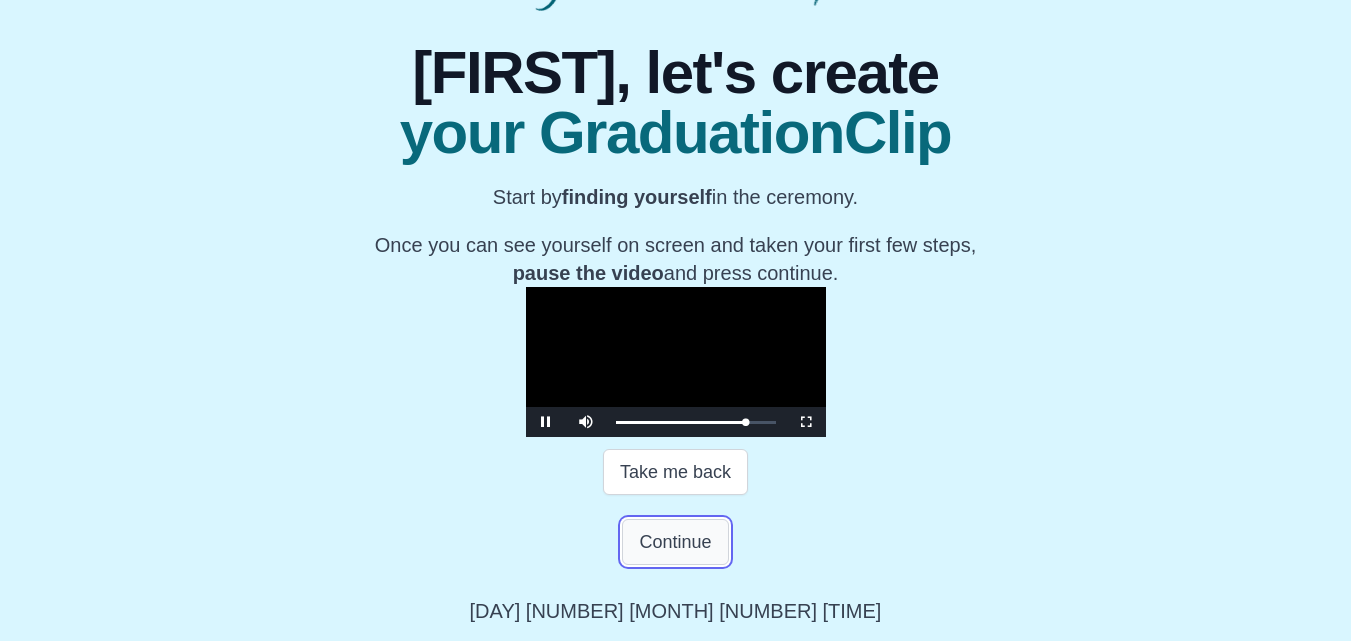 click on "Continue" at bounding box center [675, 542] 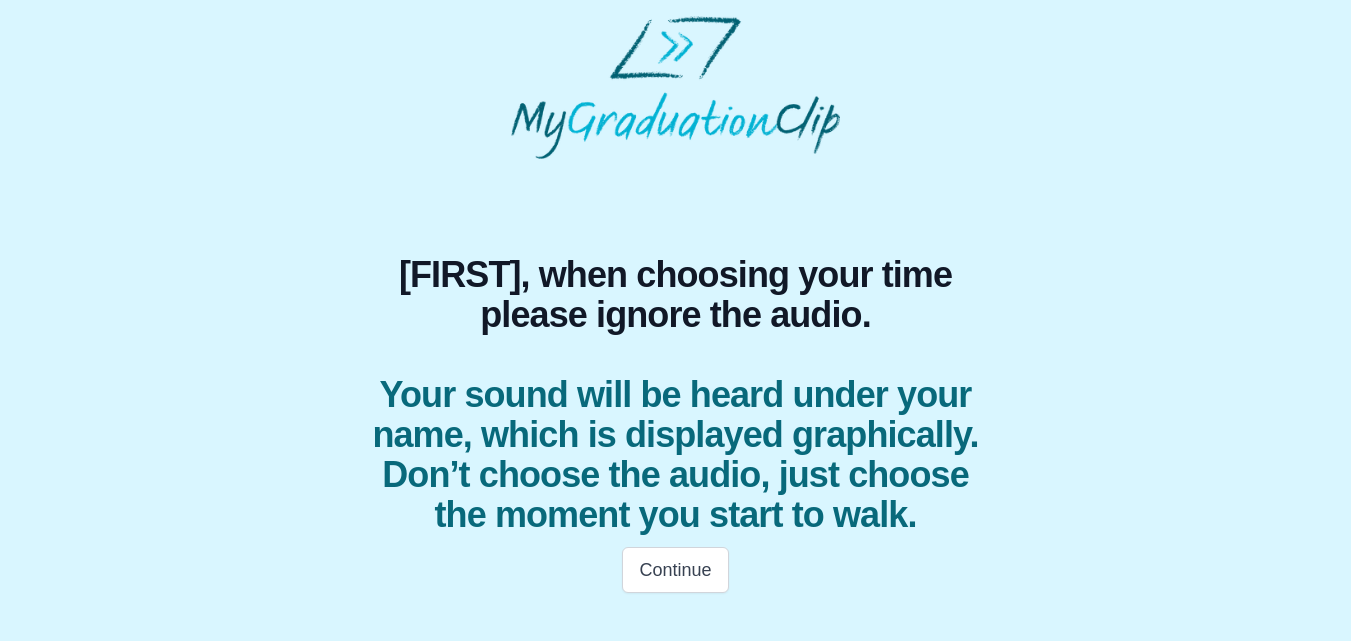 scroll, scrollTop: 20, scrollLeft: 0, axis: vertical 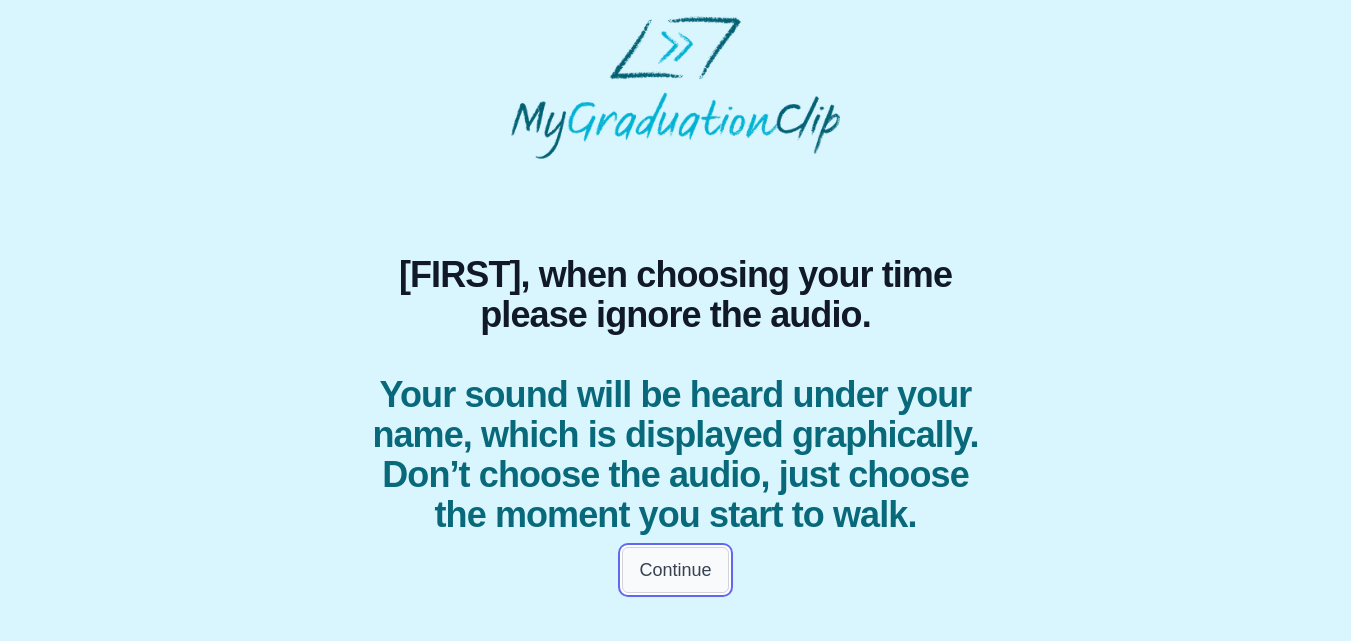 click on "Continue" at bounding box center [675, 570] 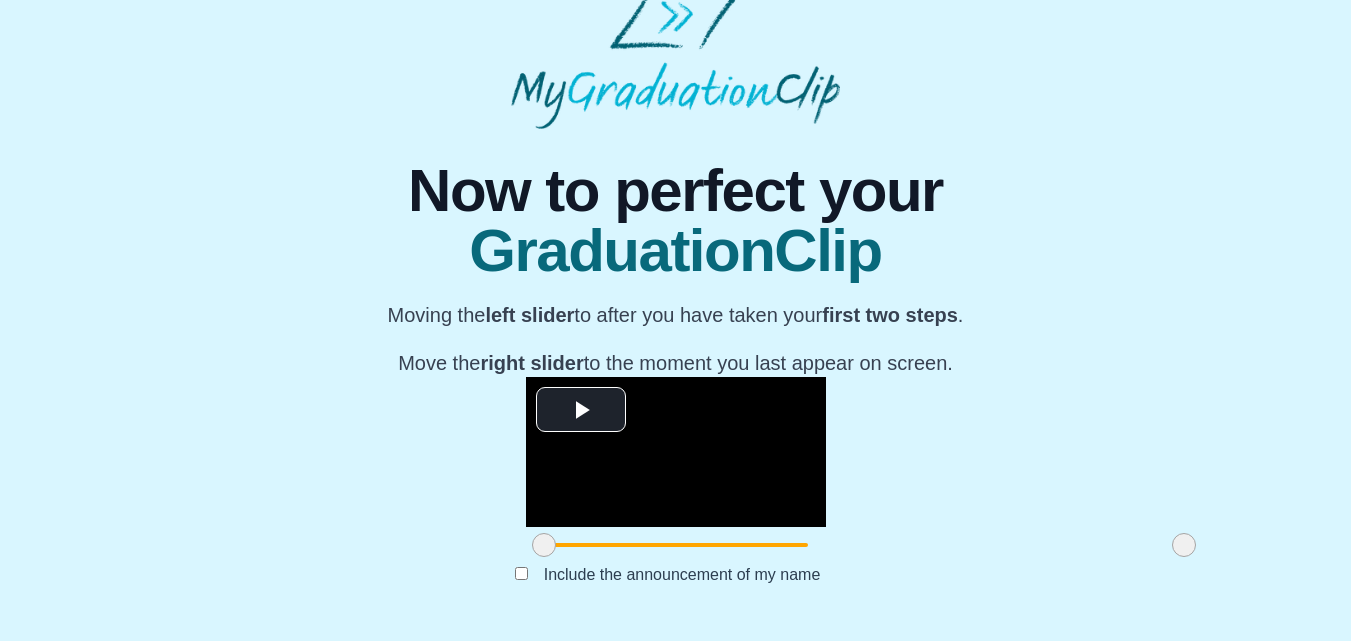 scroll, scrollTop: 261, scrollLeft: 0, axis: vertical 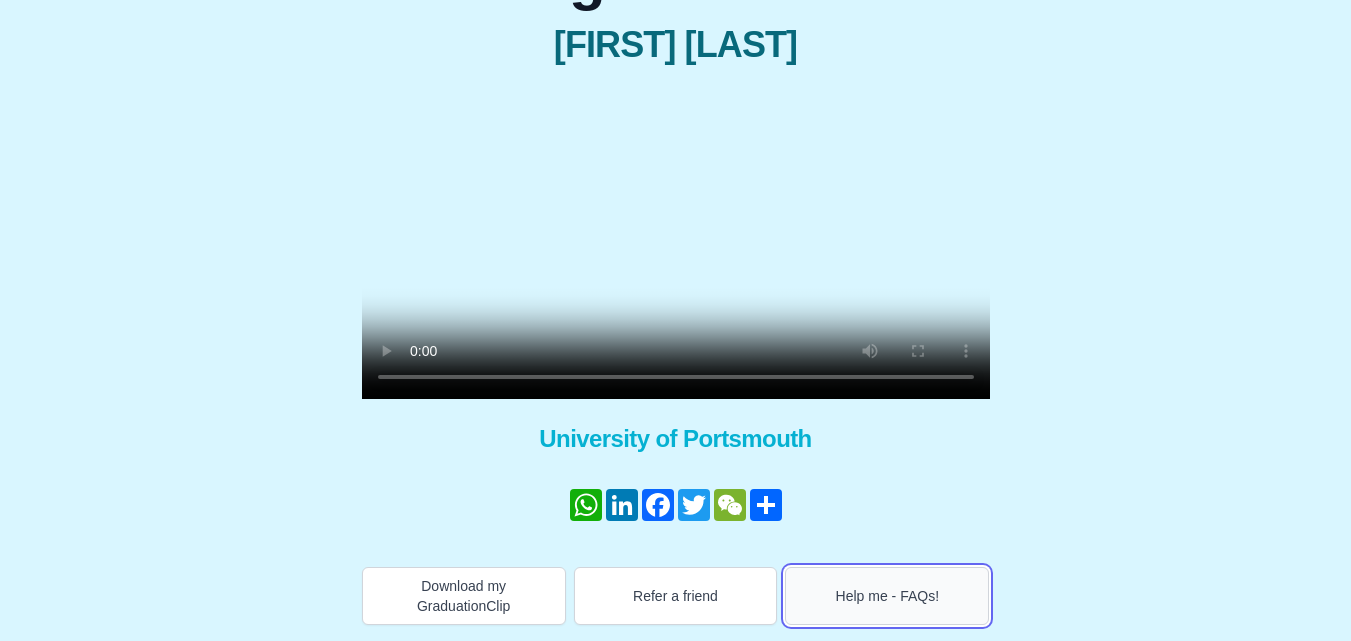 click on "Help me - FAQs!" at bounding box center (887, 596) 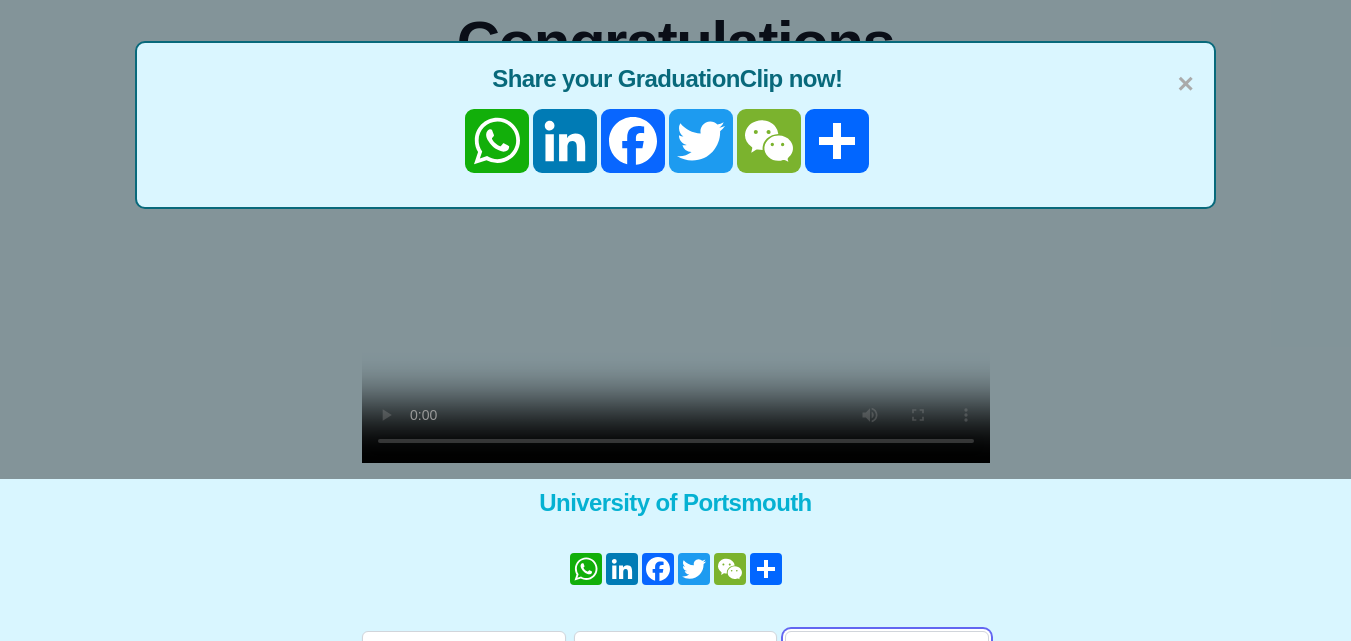 scroll, scrollTop: 0, scrollLeft: 0, axis: both 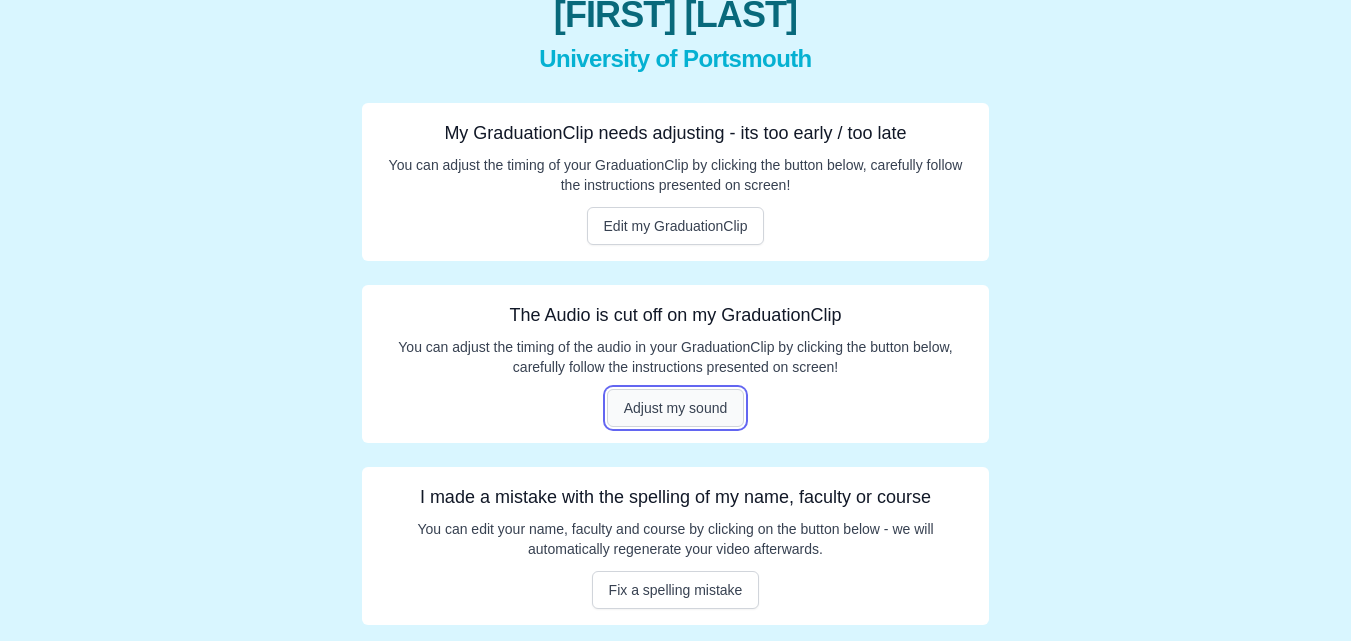 click on "Adjust my sound" at bounding box center (676, 408) 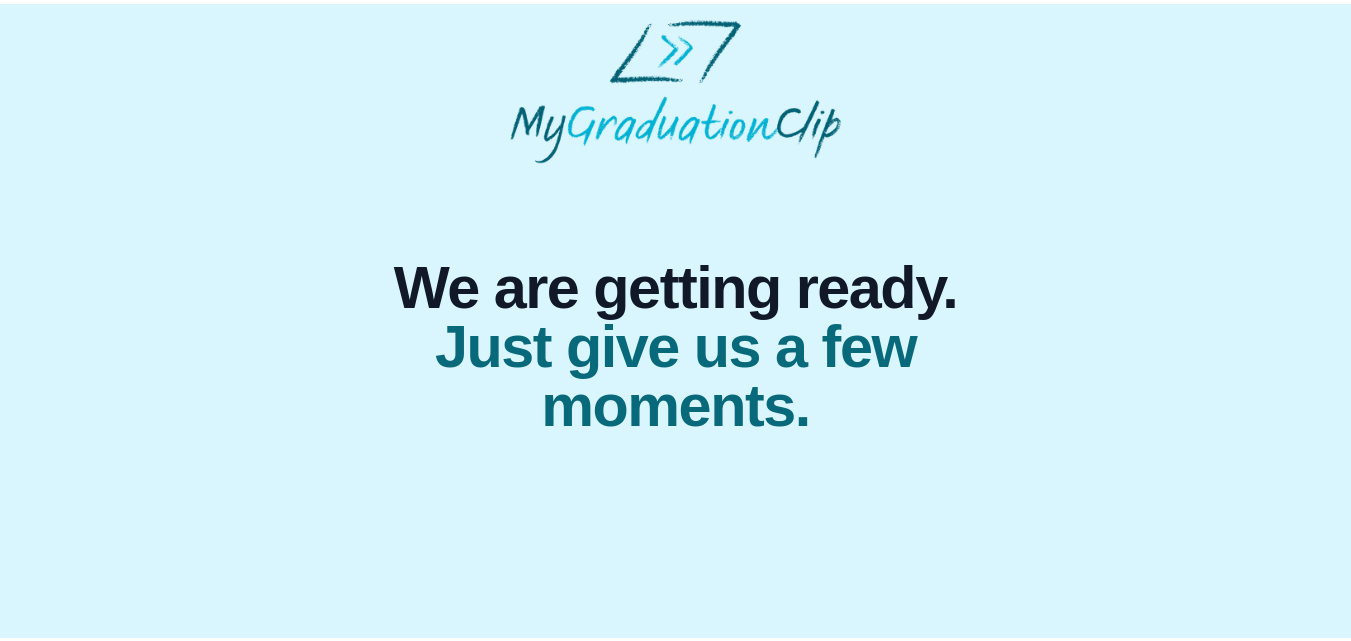 scroll, scrollTop: 0, scrollLeft: 0, axis: both 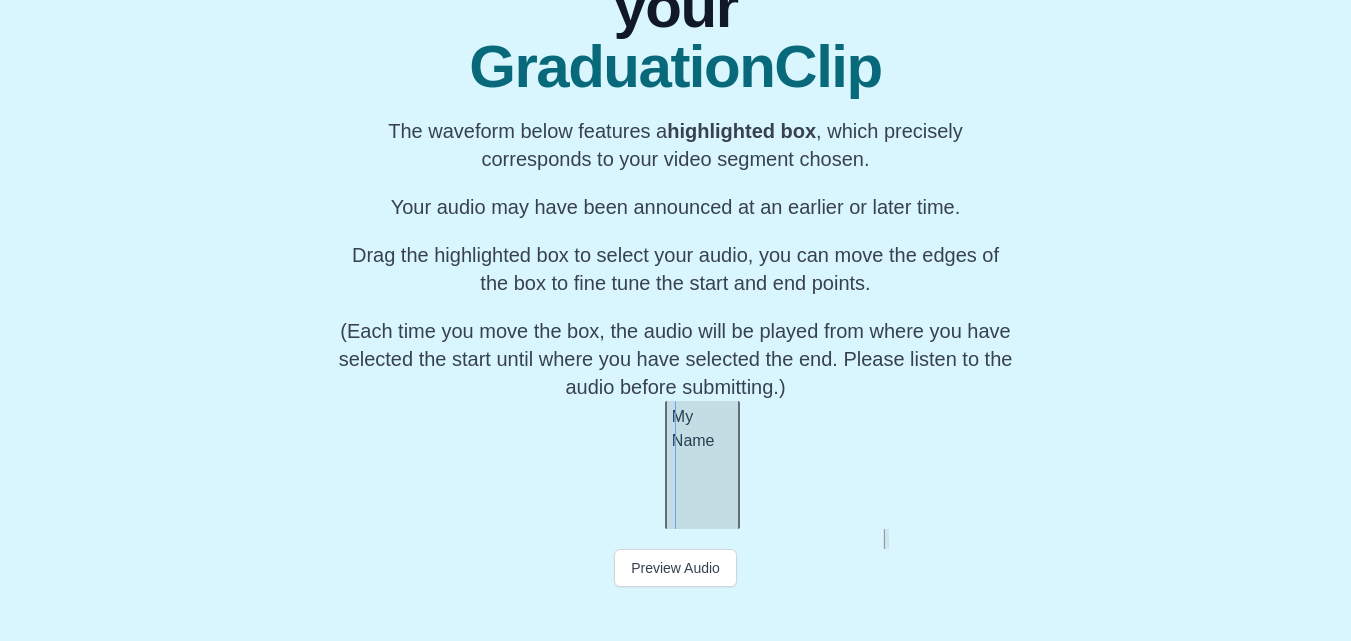 click on "My Name" at bounding box center [702, 465] 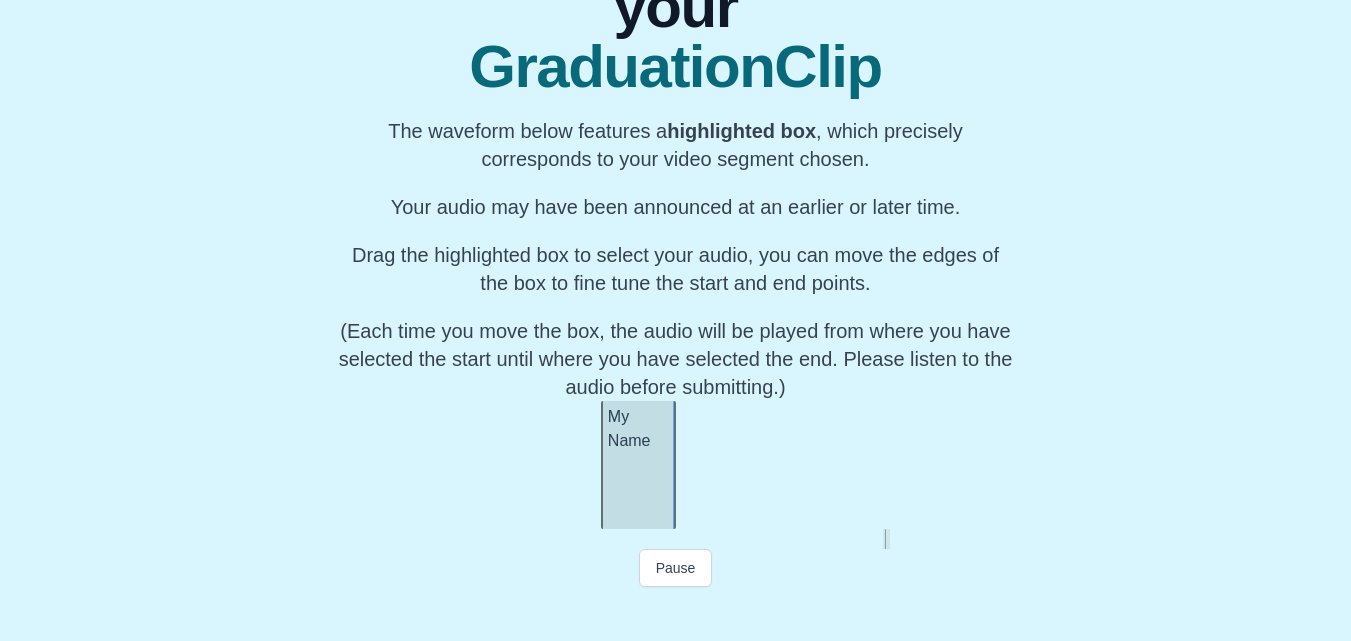 scroll, scrollTop: 0, scrollLeft: 96839, axis: horizontal 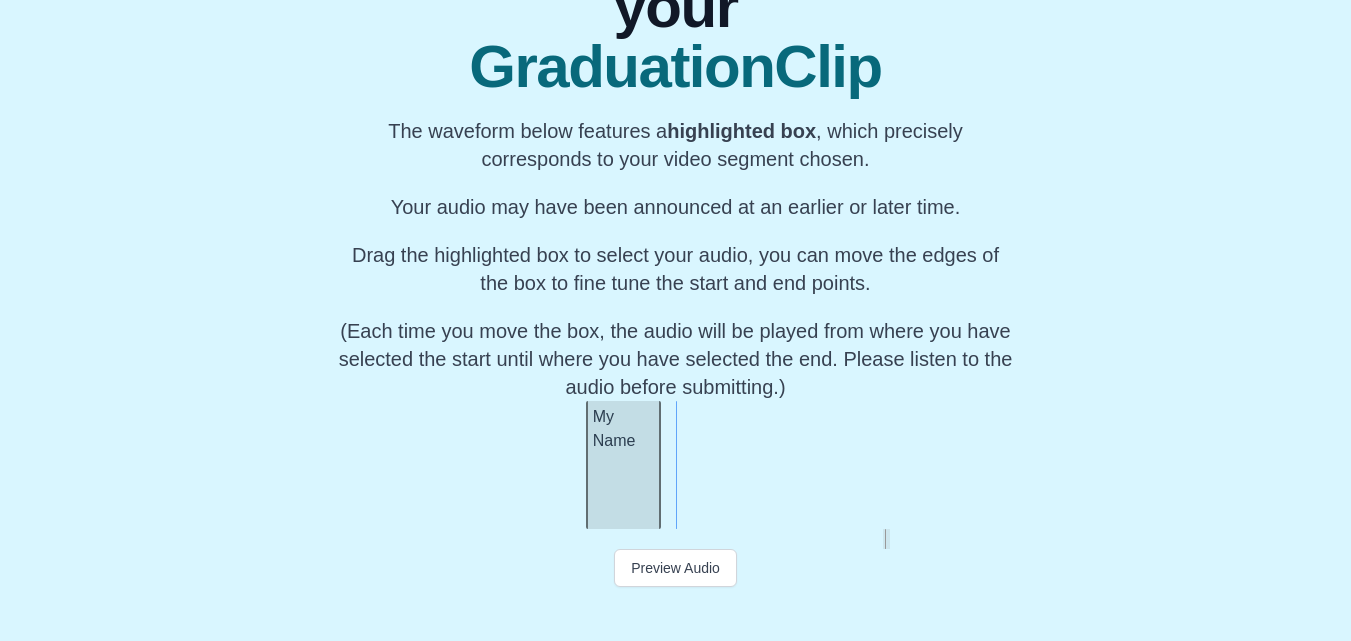 click on "My Name" at bounding box center [623, 465] 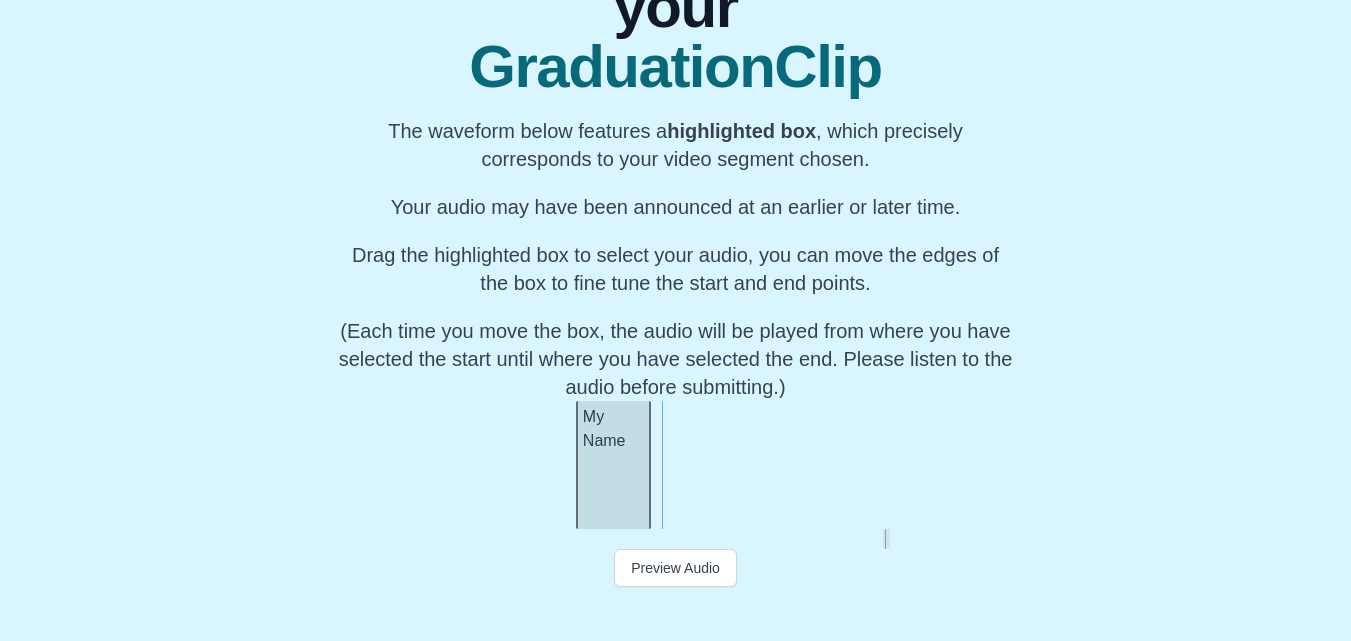 click on "My Name" at bounding box center (613, 465) 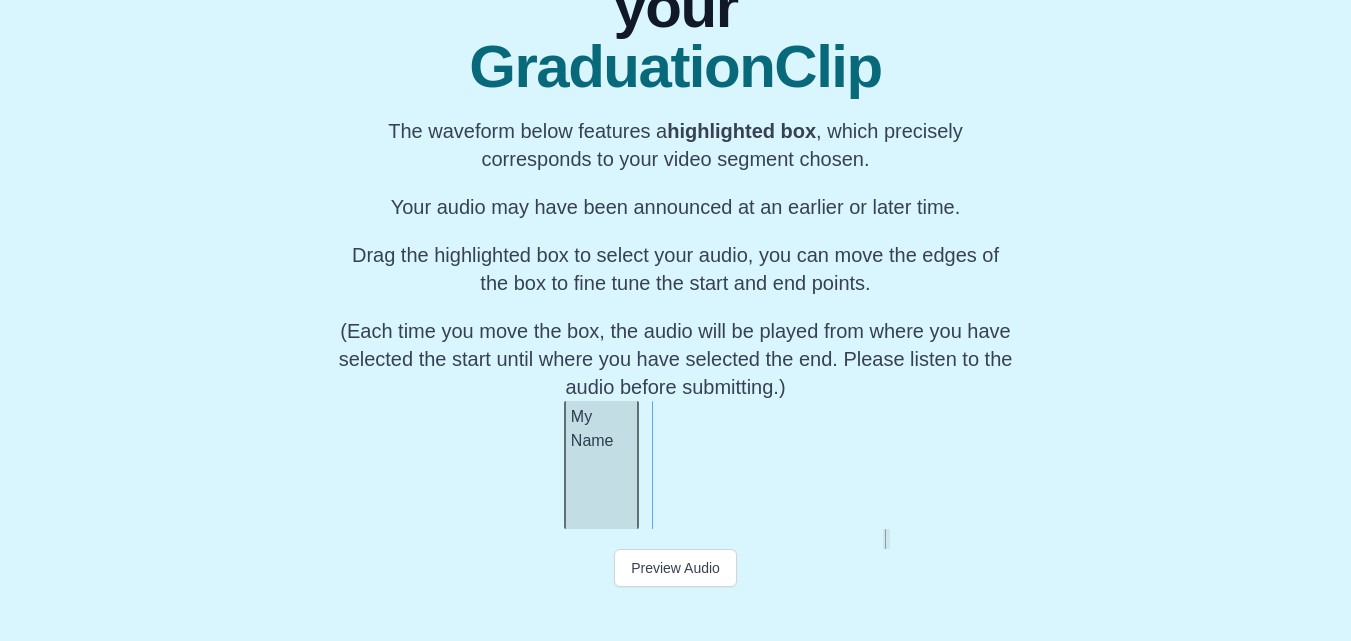 click on "My Name" at bounding box center [601, 465] 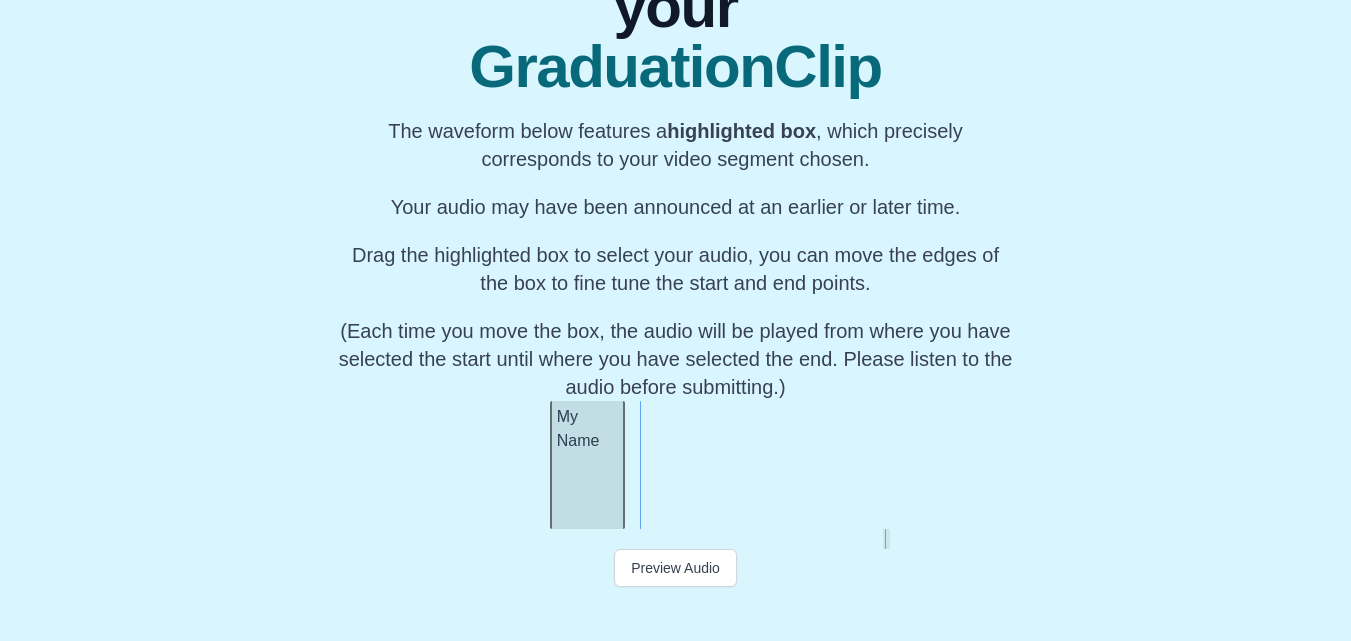 click on "My Name" at bounding box center (587, 465) 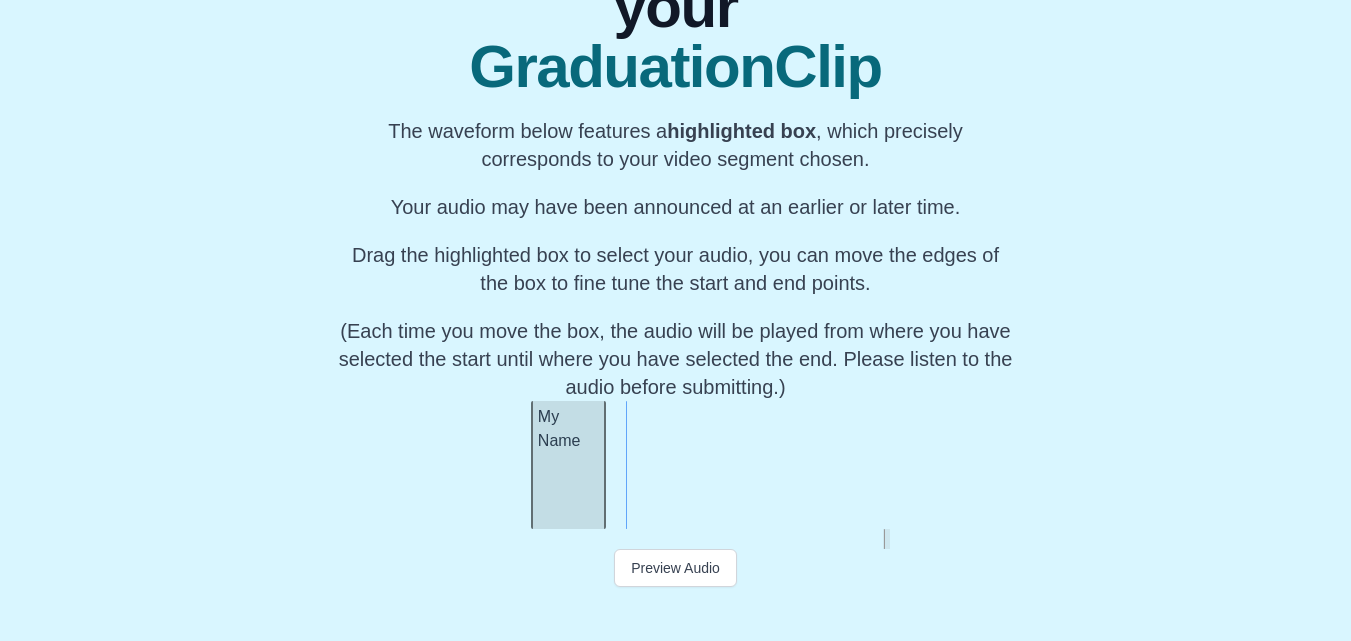 click on "My Name" at bounding box center (568, 465) 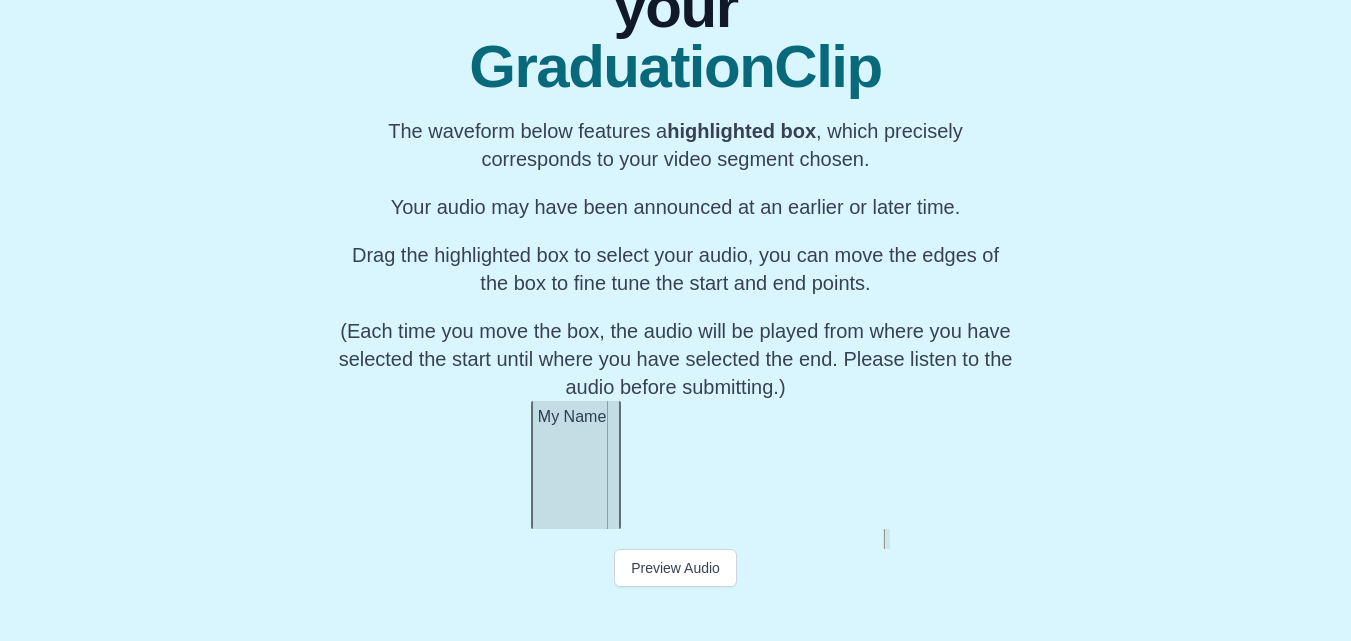 click at bounding box center [617, 465] 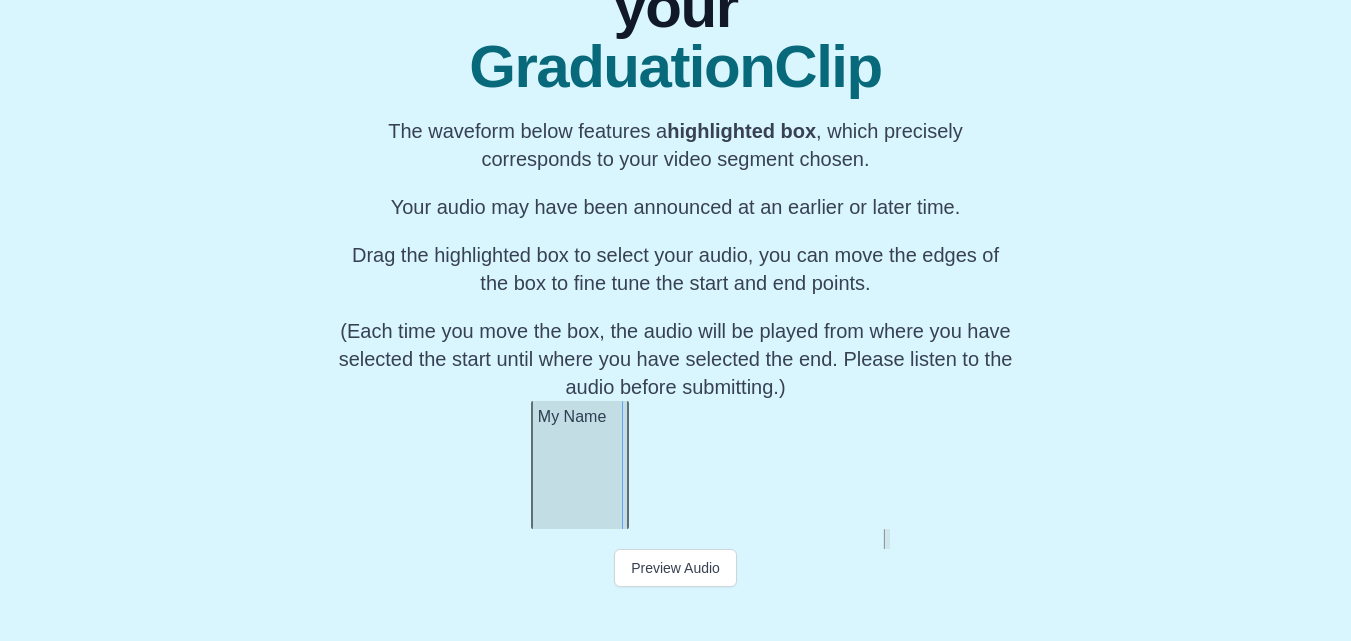 click at bounding box center (625, 465) 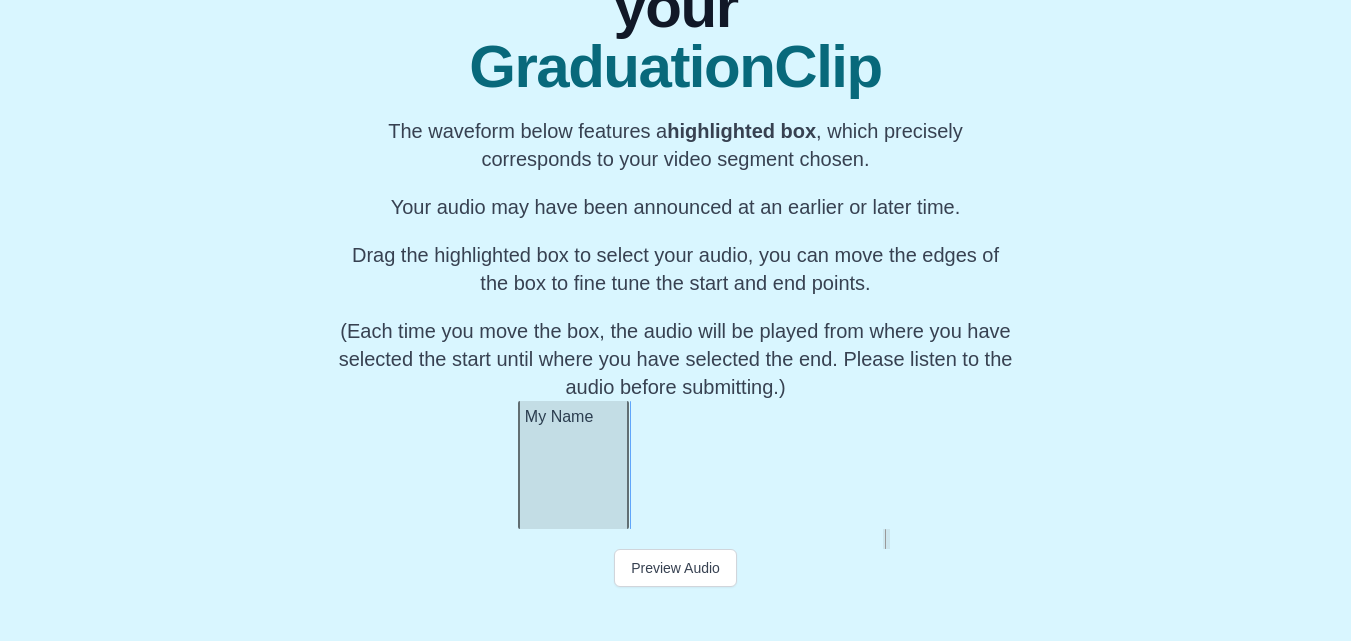 click at bounding box center (522, 465) 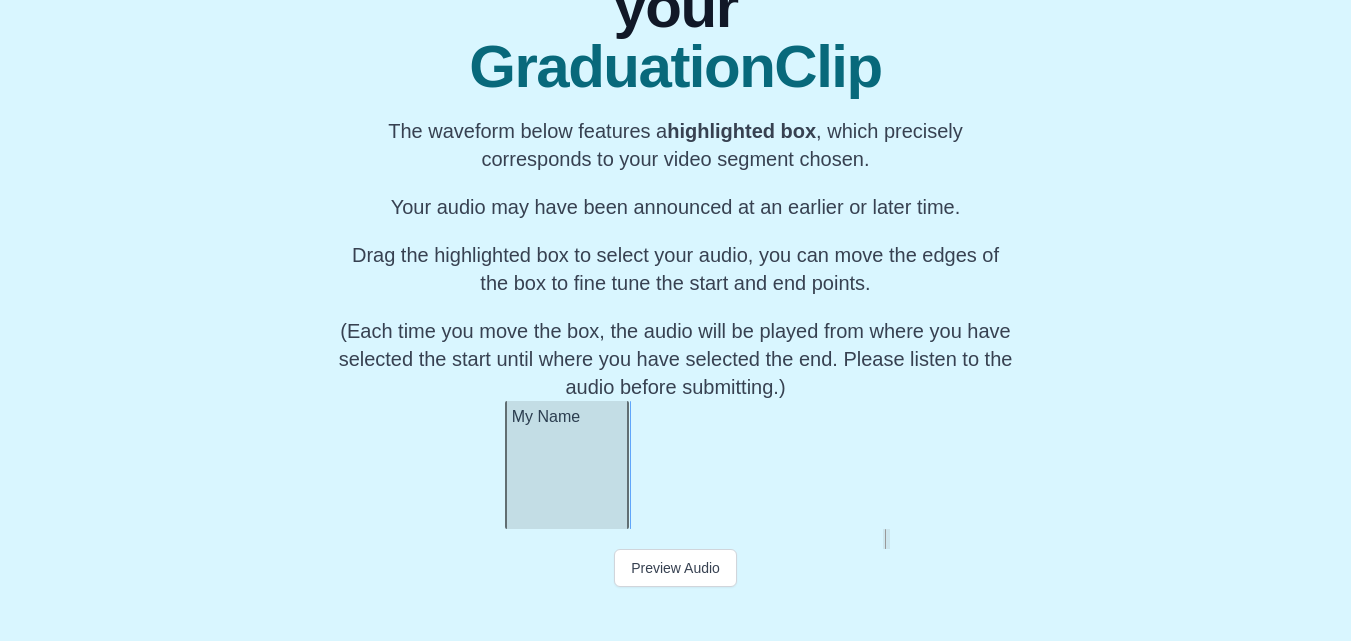 click at bounding box center [509, 465] 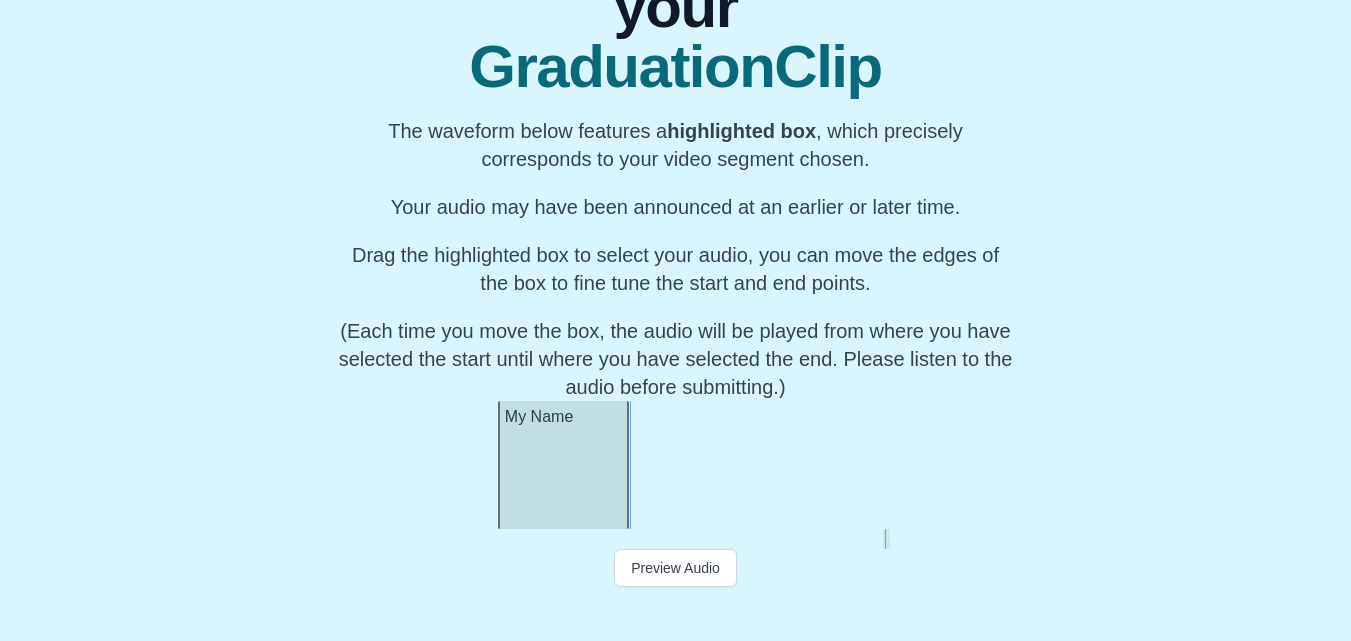 click at bounding box center [502, 465] 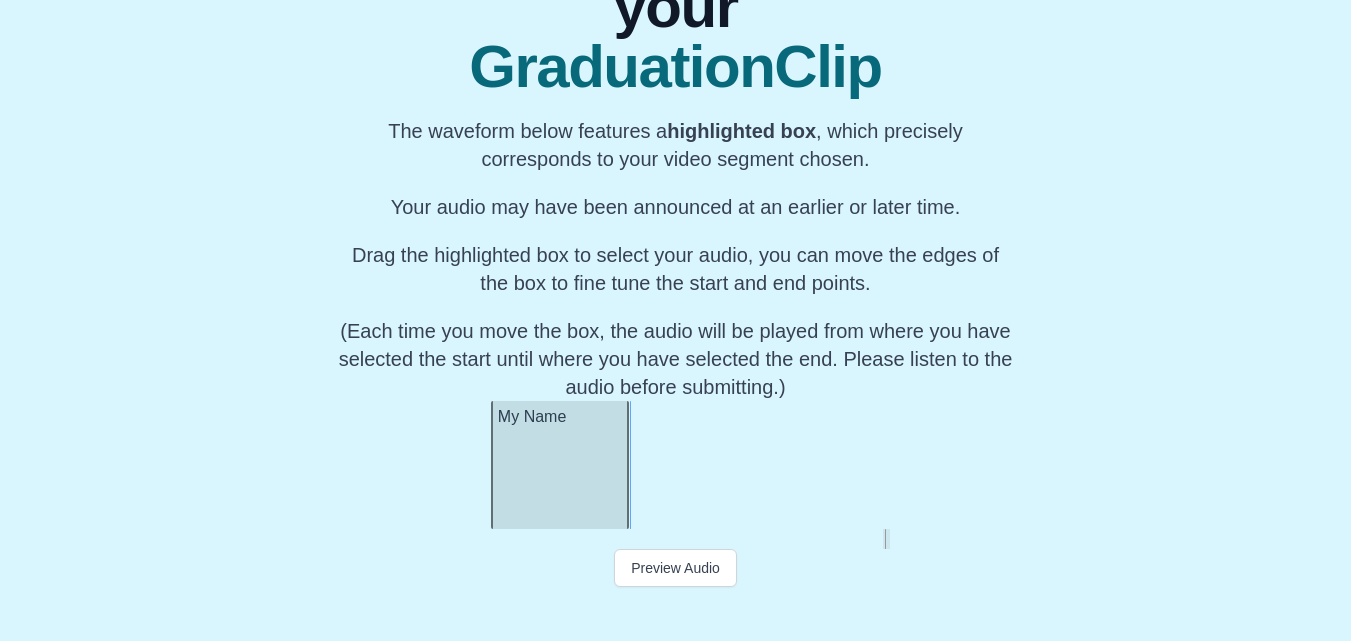 click at bounding box center [495, 465] 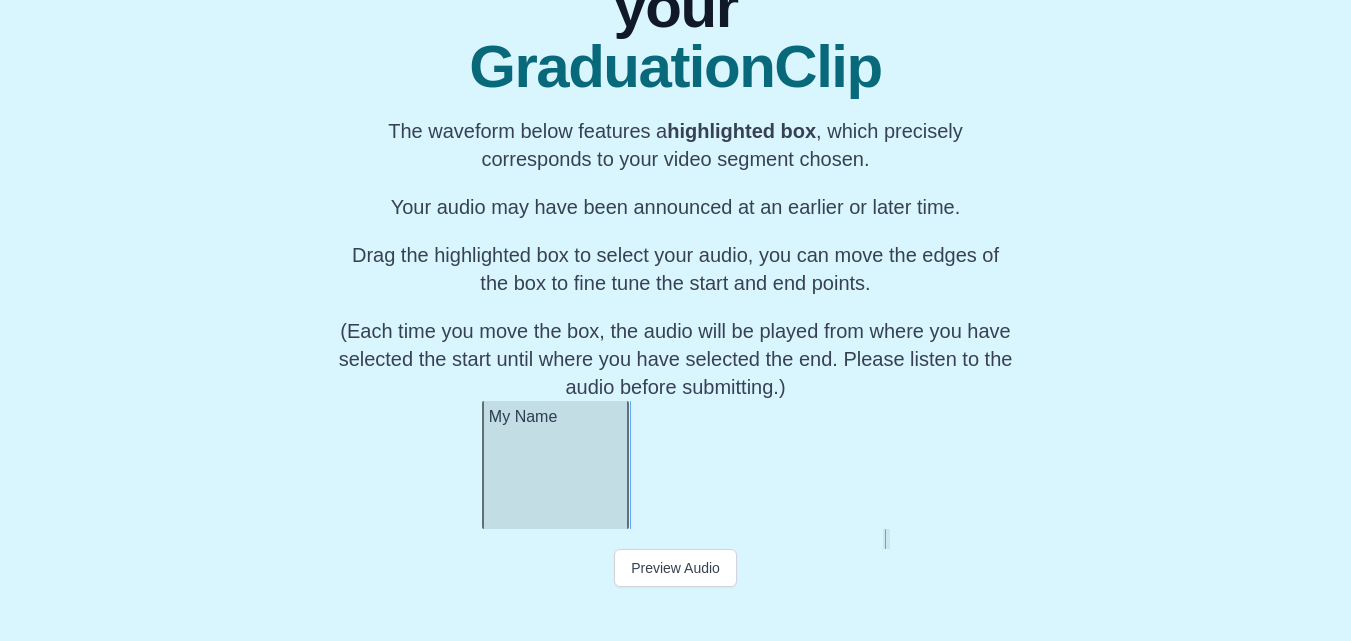 click at bounding box center [486, 465] 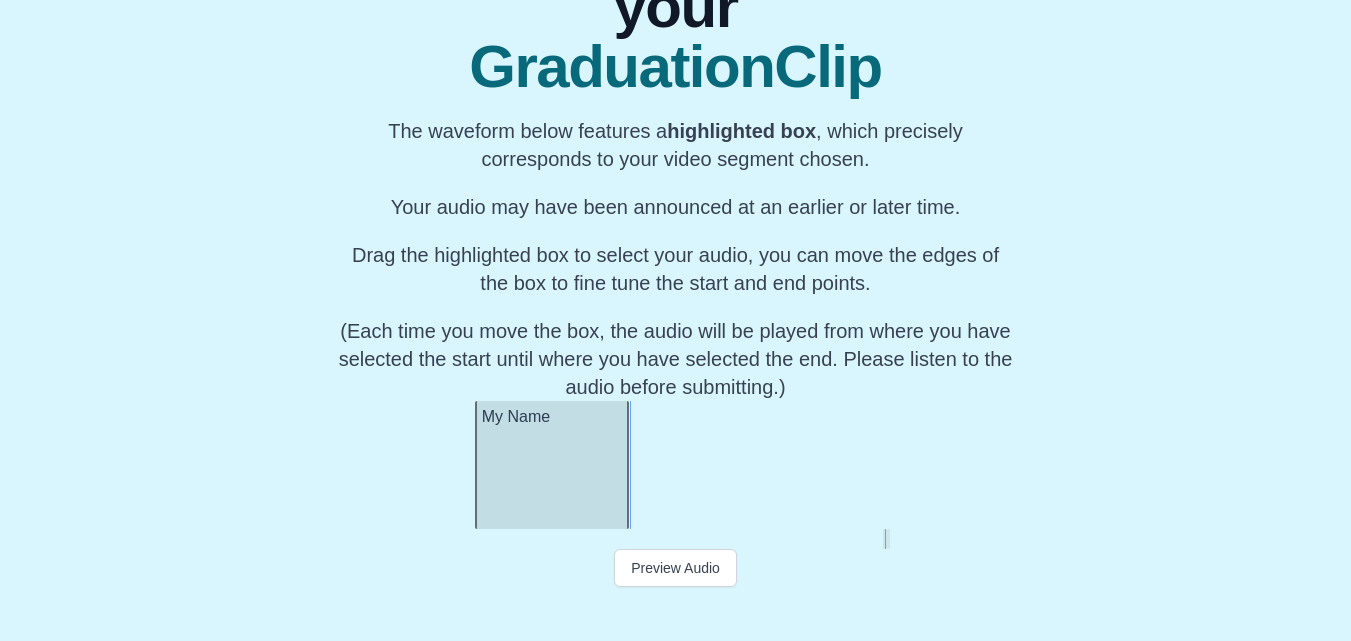 click at bounding box center [479, 465] 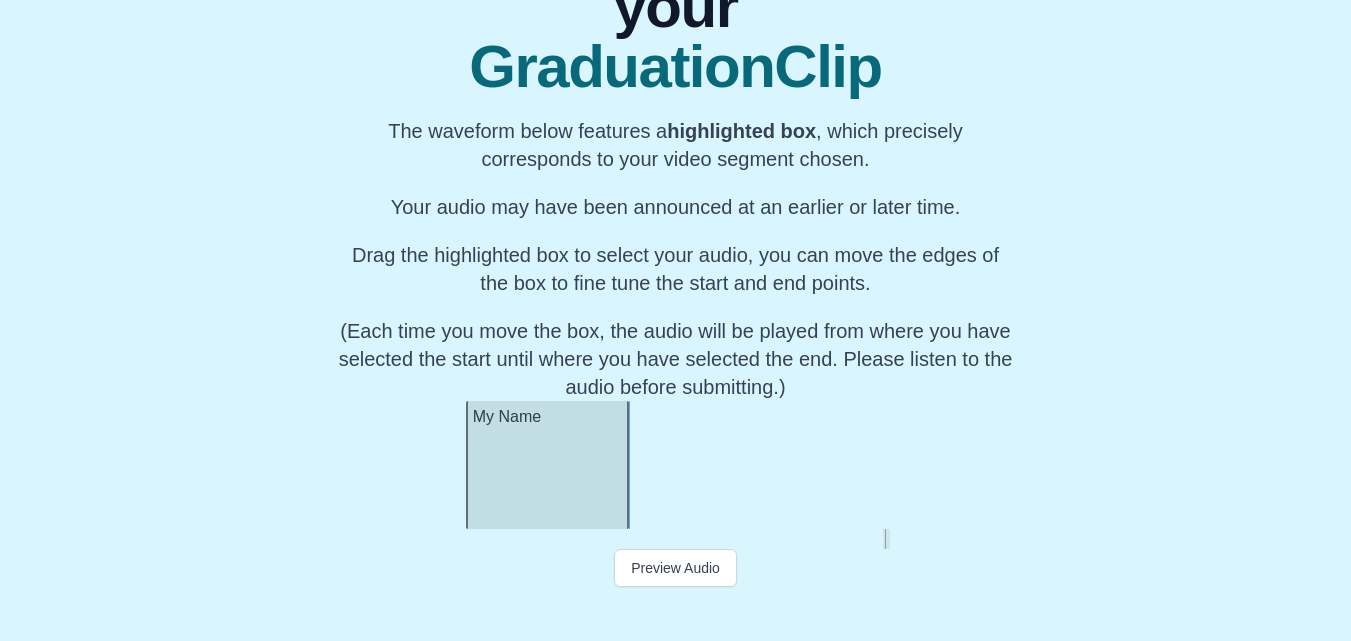 click at bounding box center (470, 465) 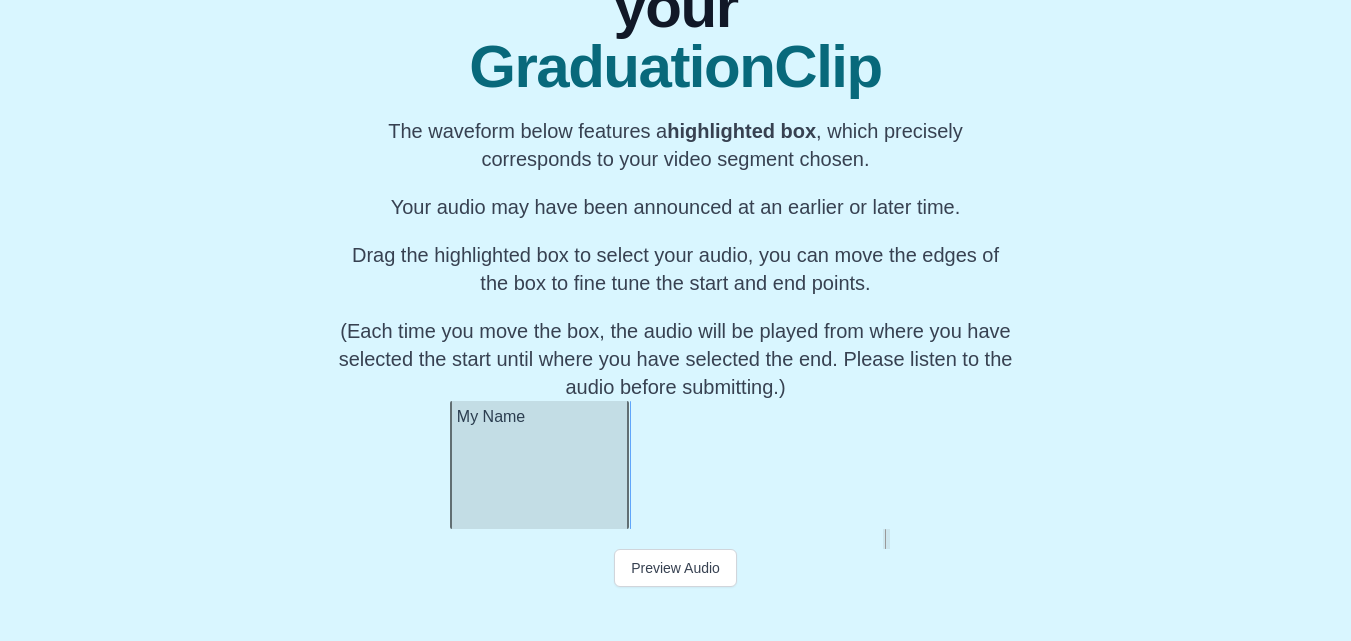 click at bounding box center [454, 465] 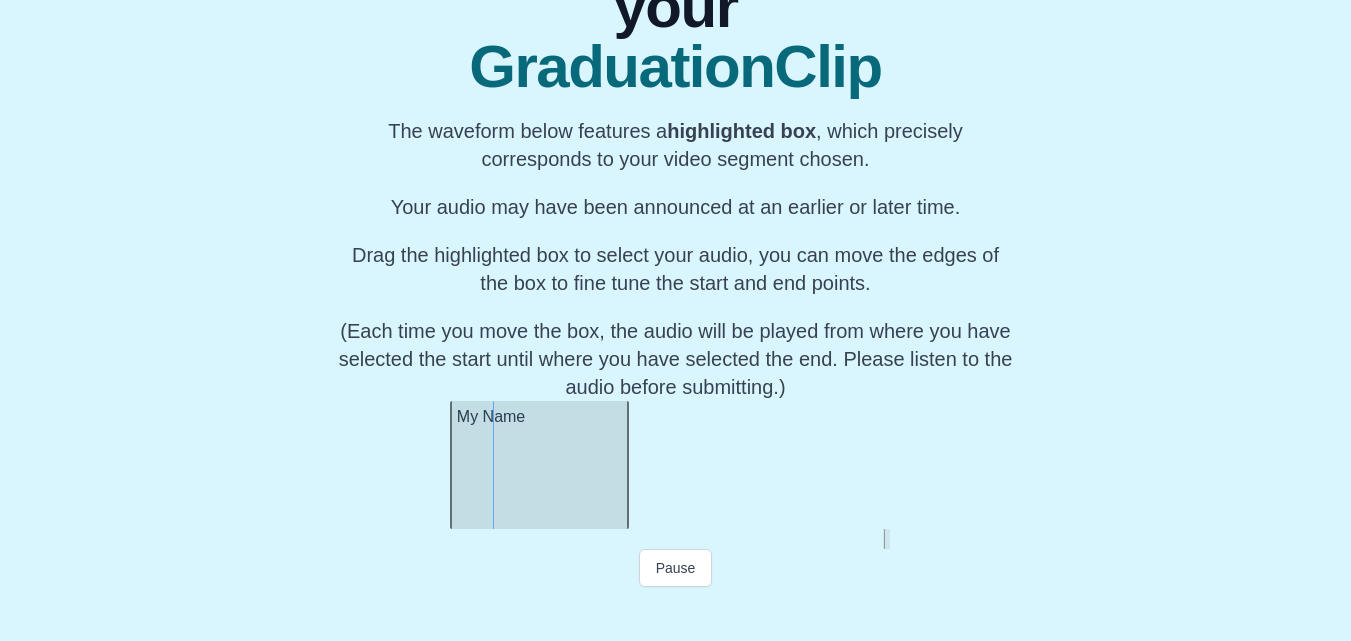 click at bounding box center (454, 465) 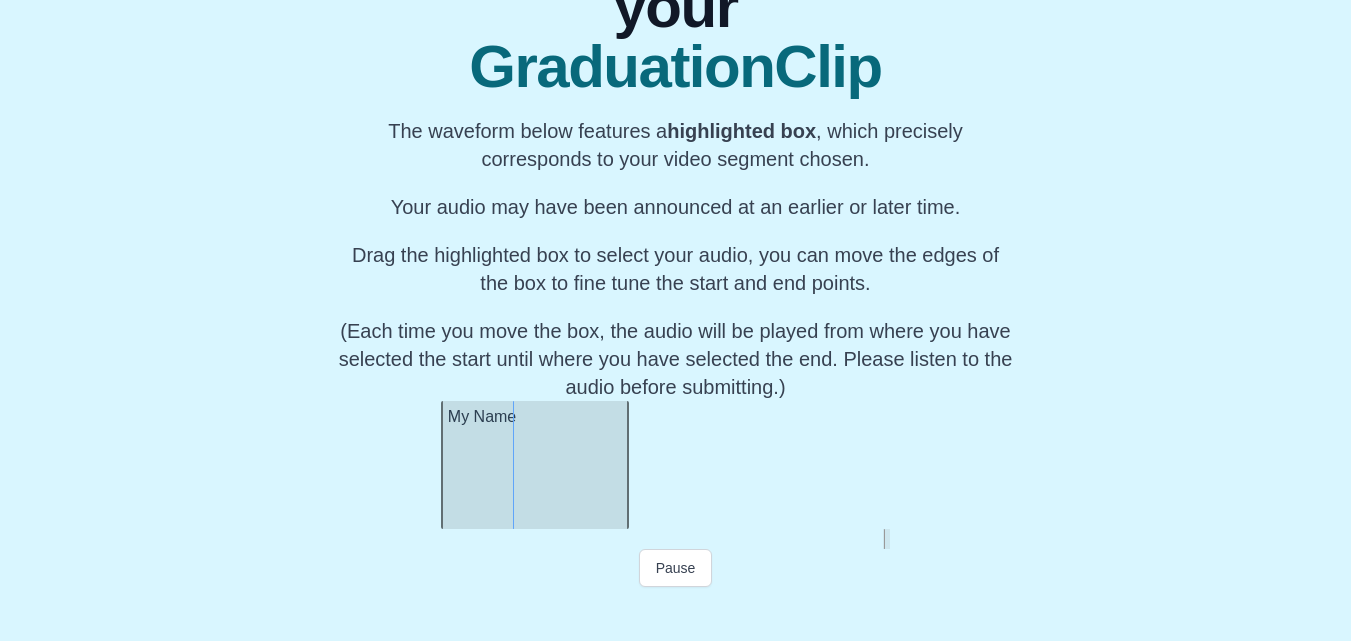 click at bounding box center [445, 465] 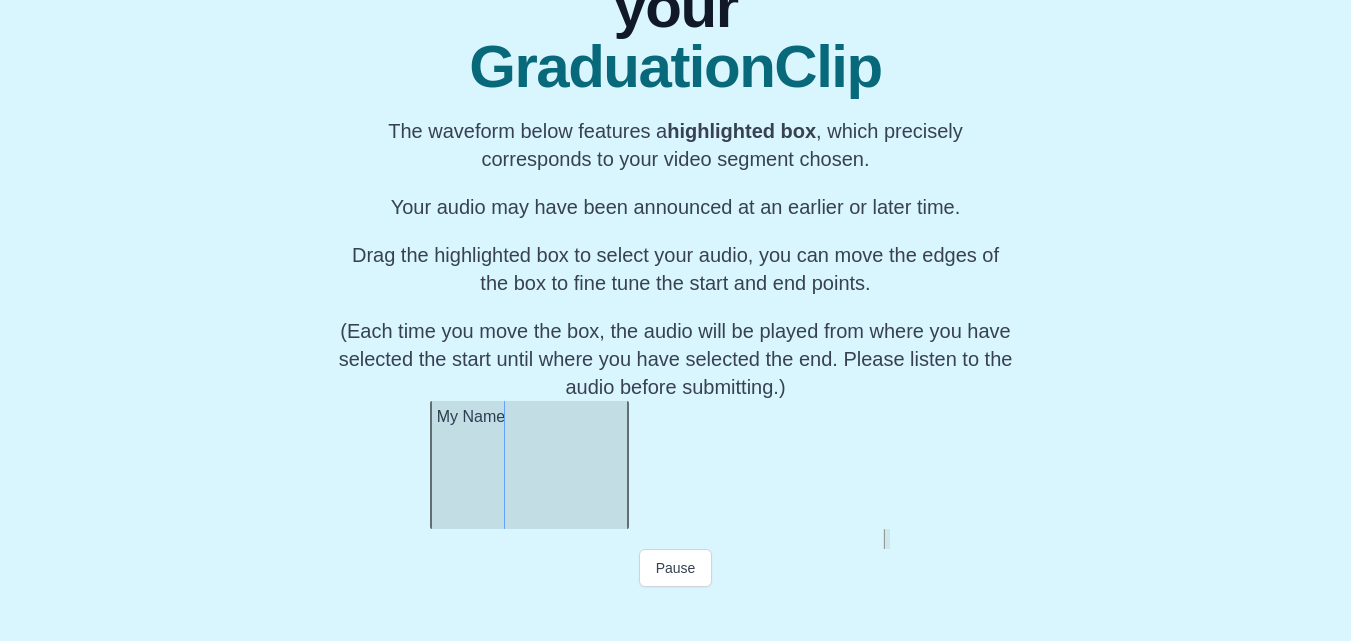 click at bounding box center (434, 465) 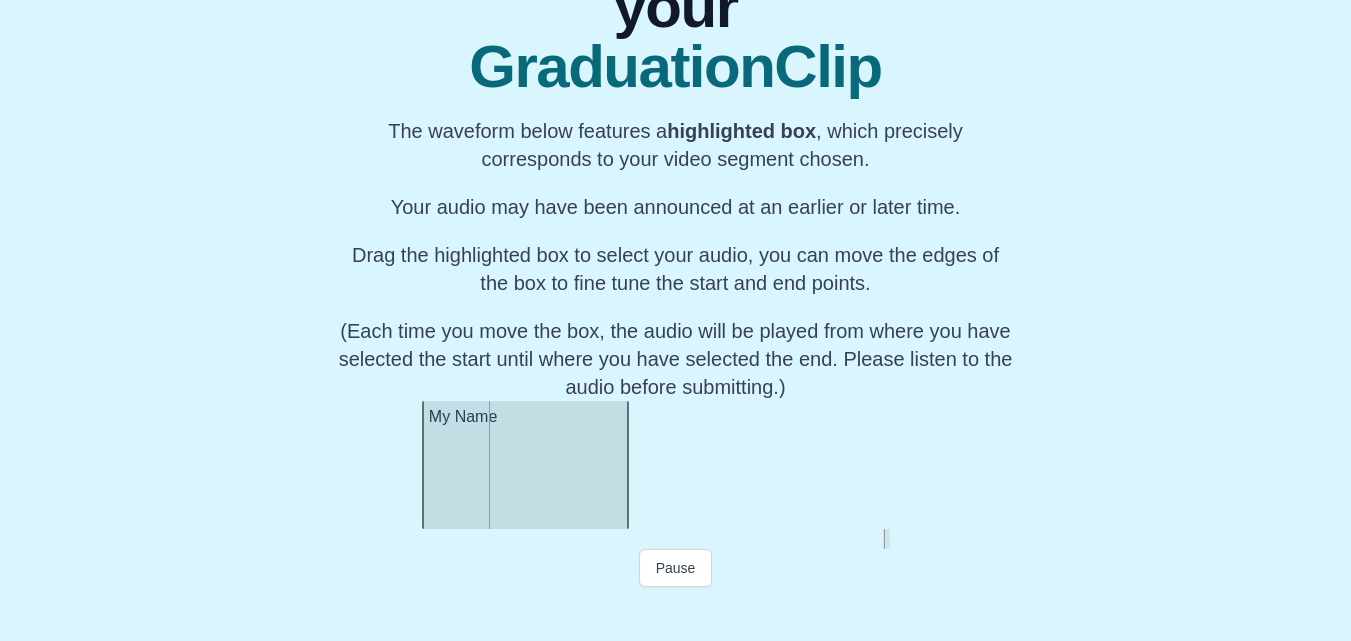 click at bounding box center [426, 465] 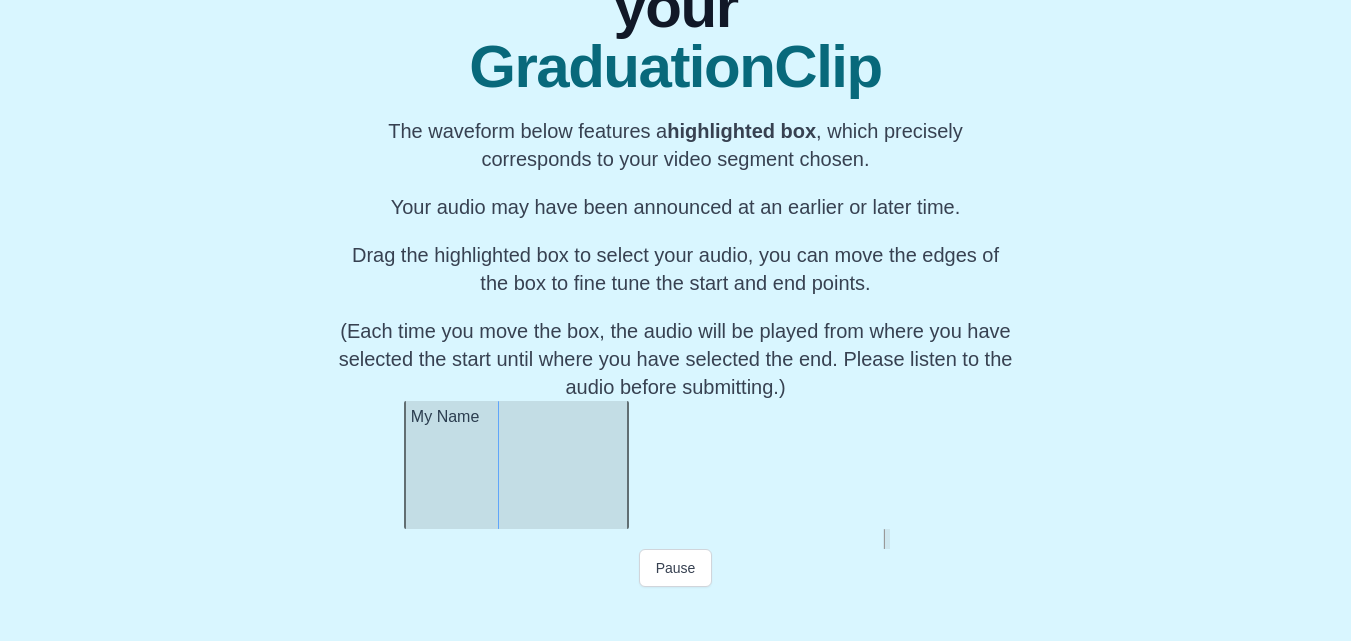 click at bounding box center (408, 465) 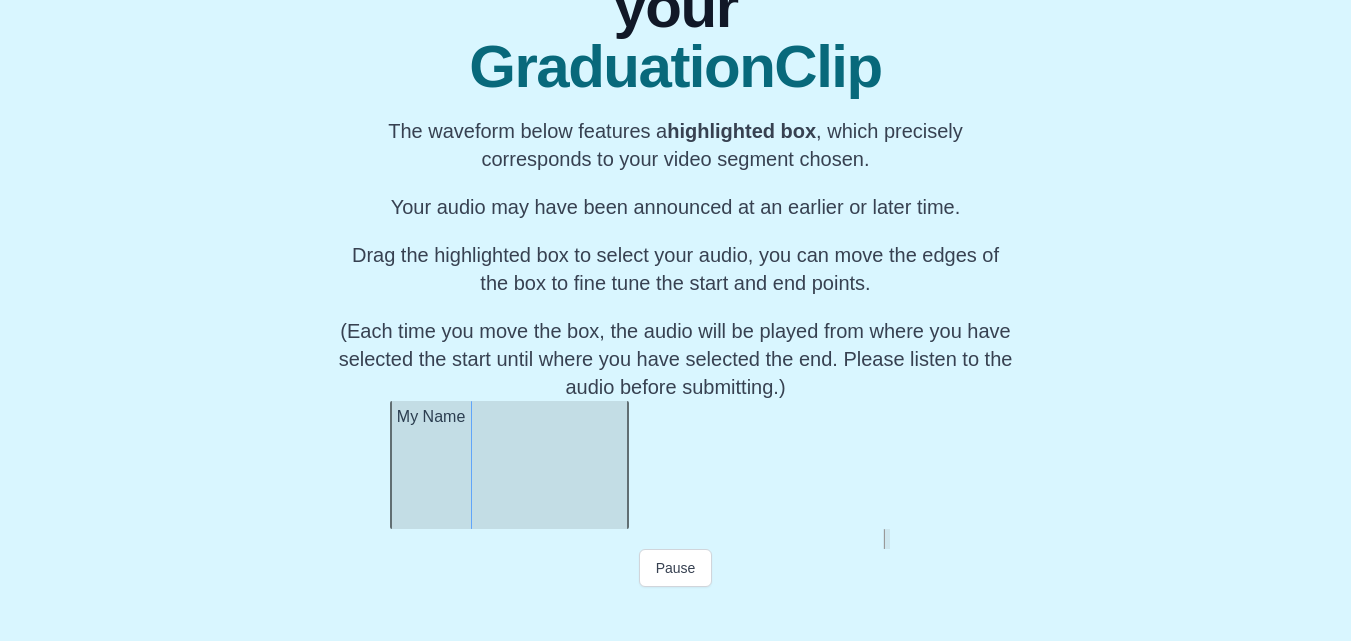 click at bounding box center [394, 465] 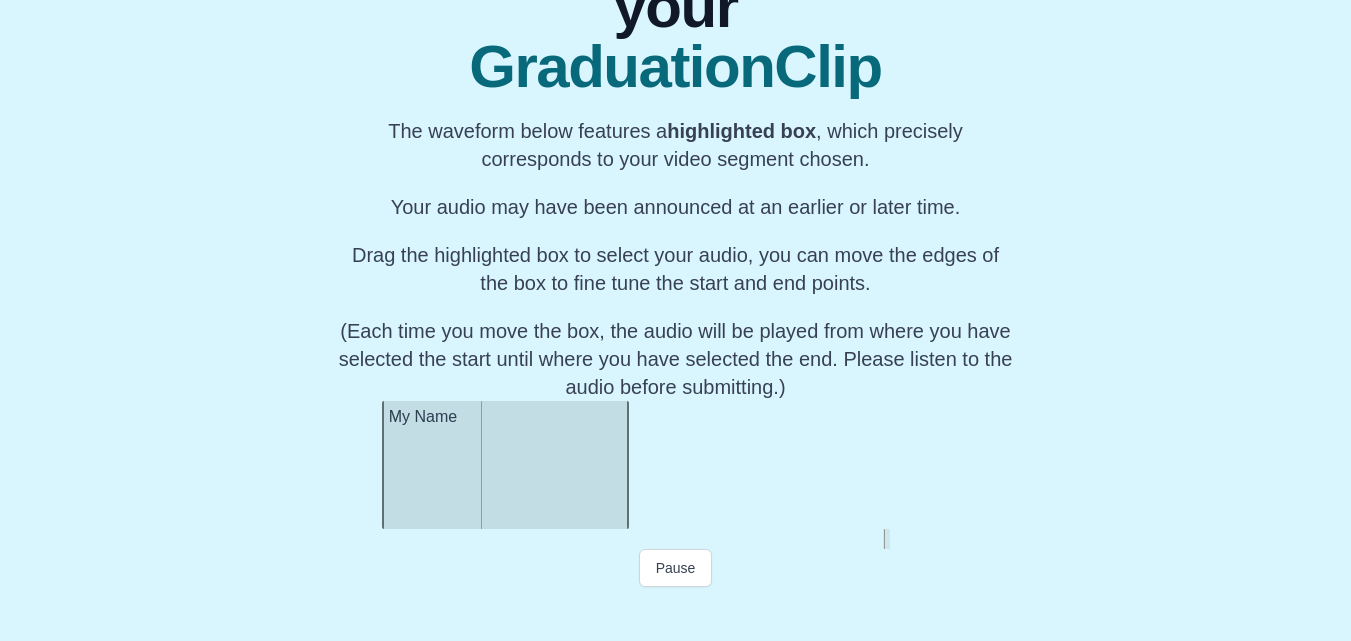 click at bounding box center [386, 465] 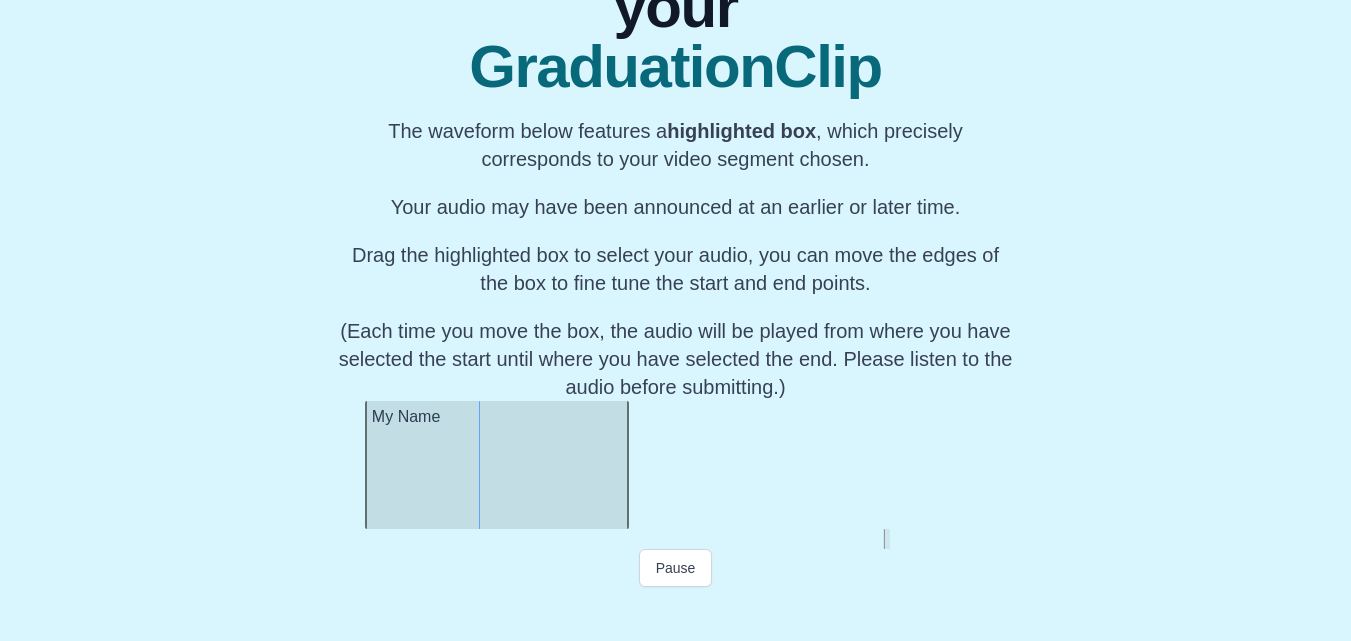 click at bounding box center (369, 465) 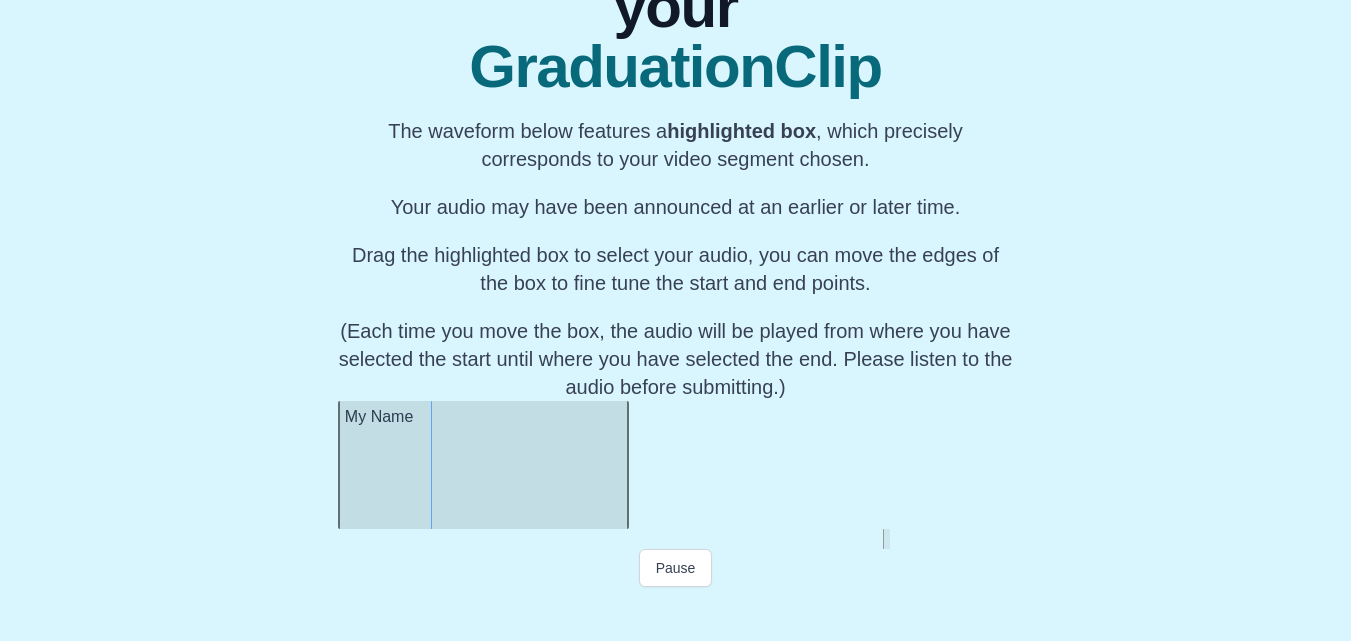 click at bounding box center (342, 465) 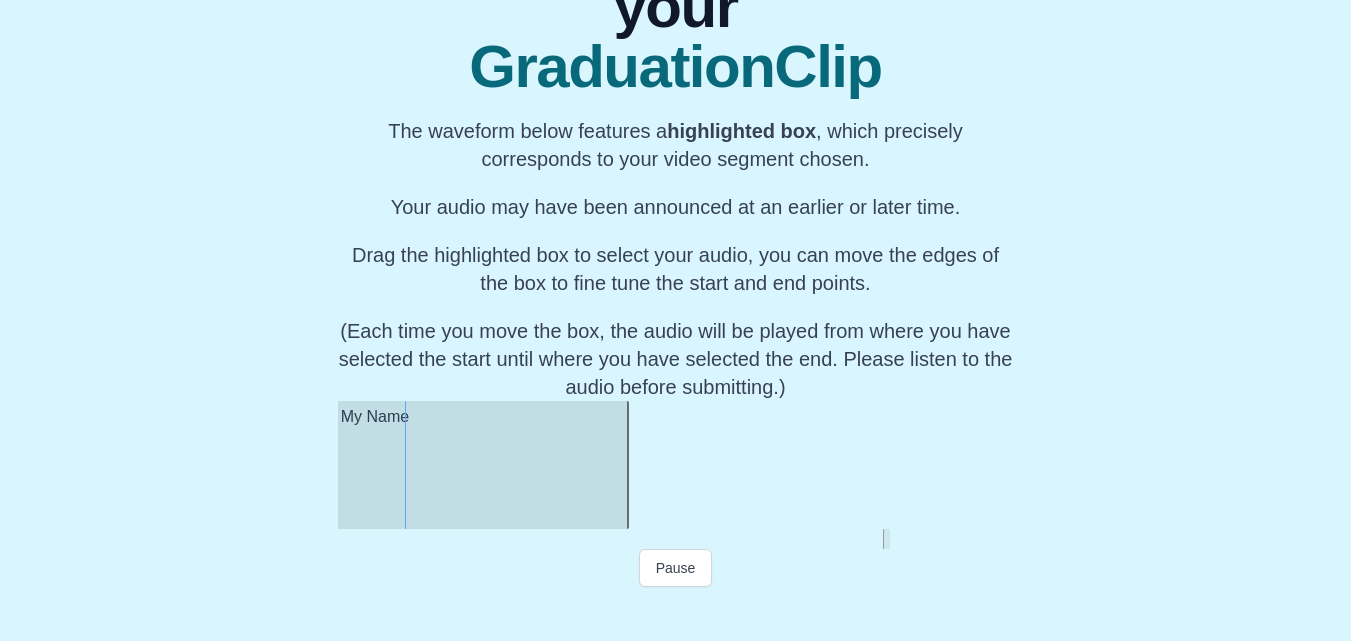 click at bounding box center (338, 465) 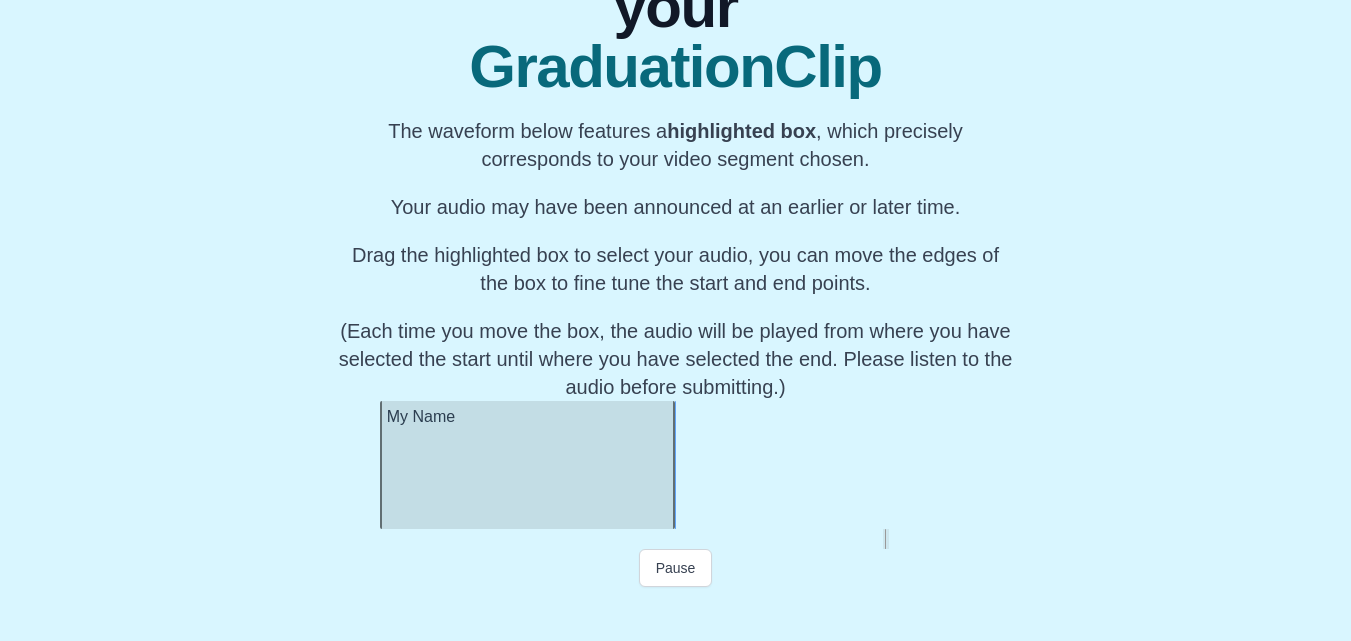 scroll, scrollTop: 0, scrollLeft: 96793, axis: horizontal 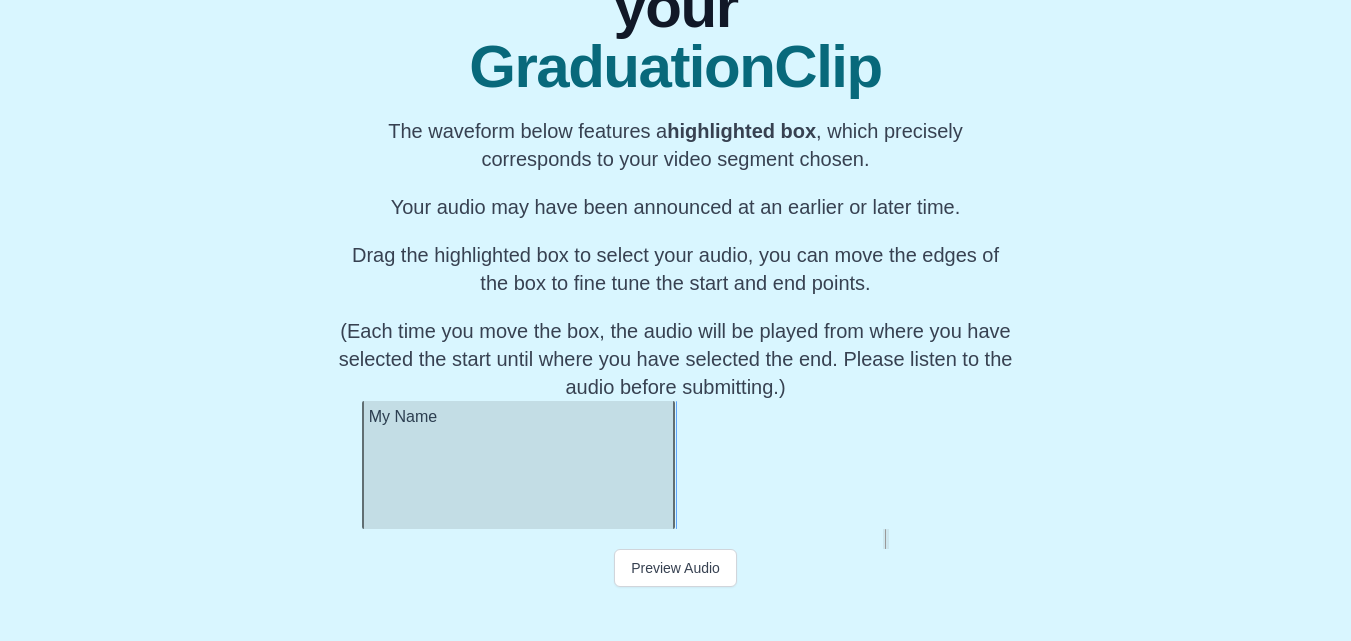 click at bounding box center (366, 465) 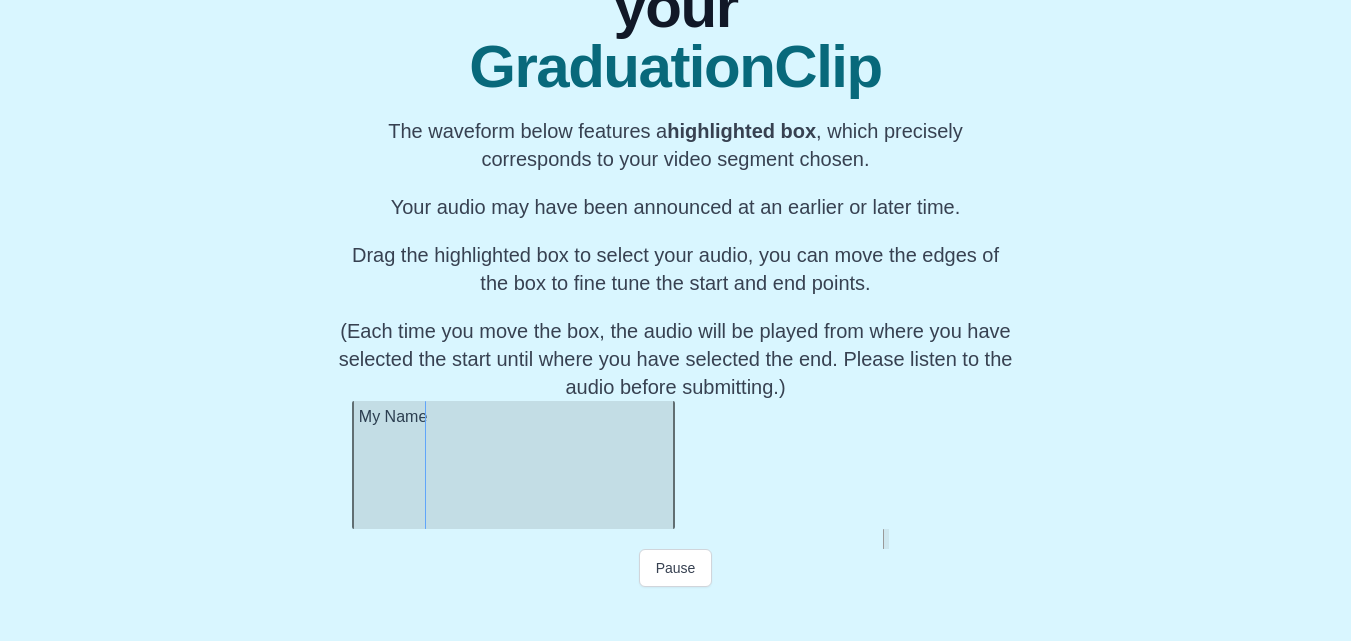 click at bounding box center (356, 465) 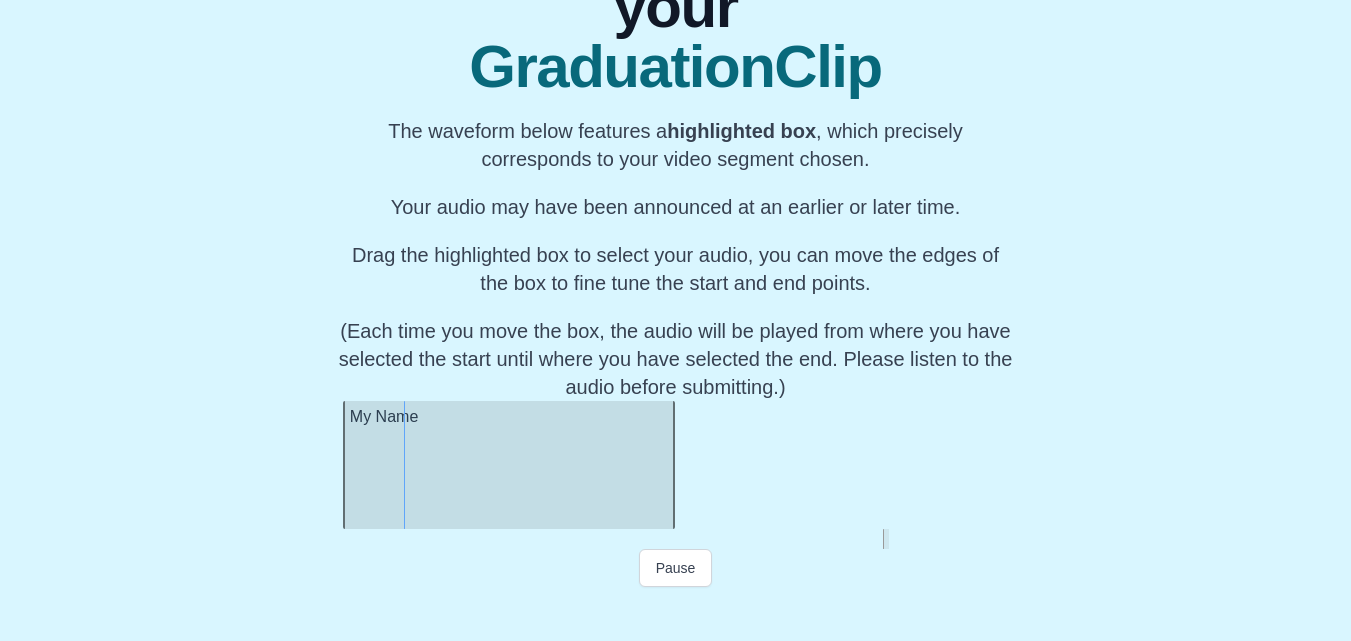 click at bounding box center (347, 465) 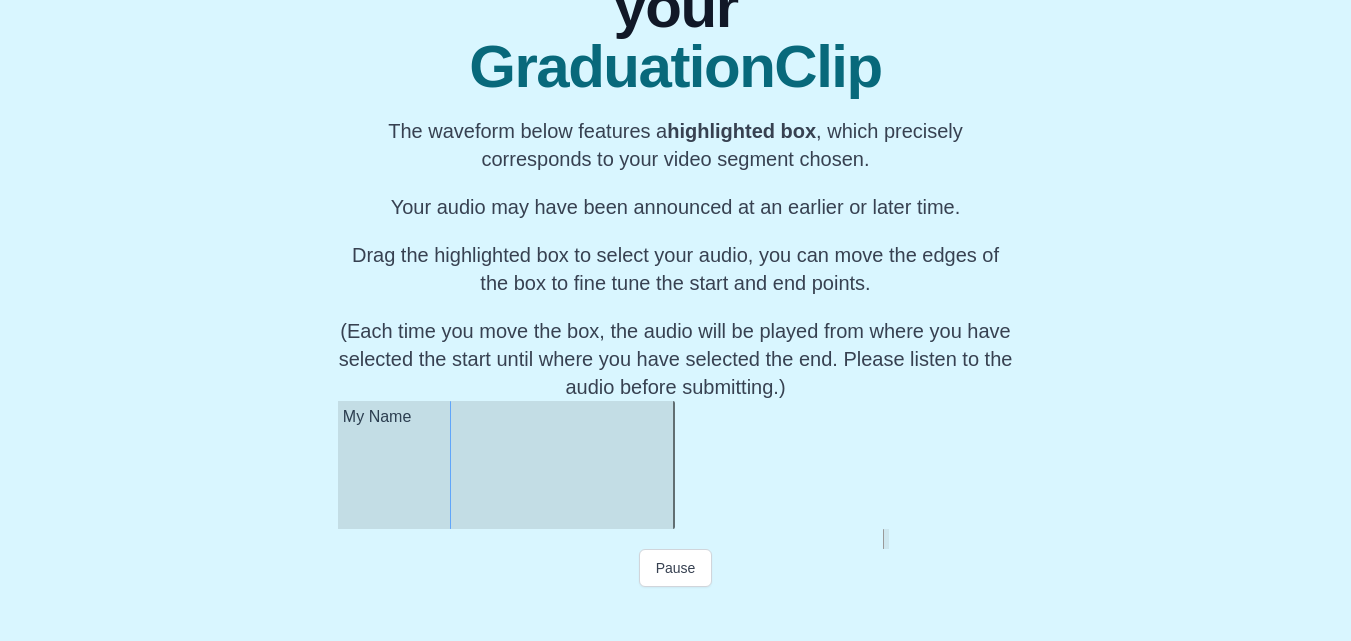 click at bounding box center [340, 465] 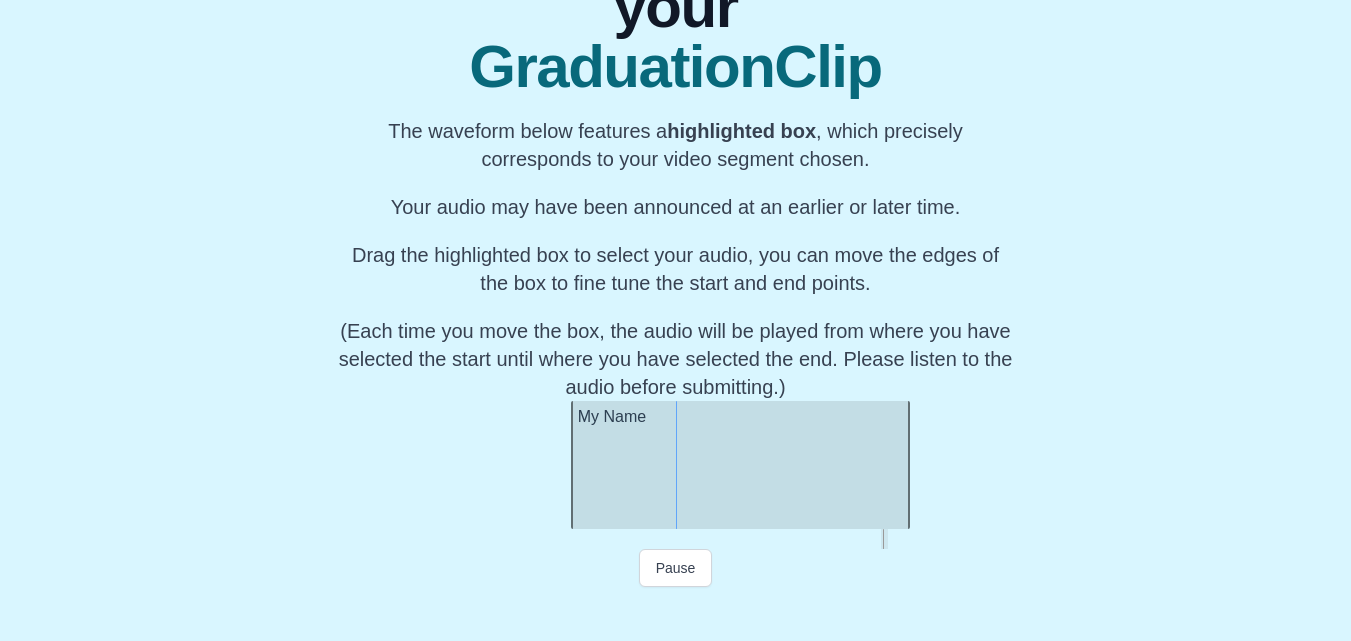 click on "My Name" at bounding box center (740, 465) 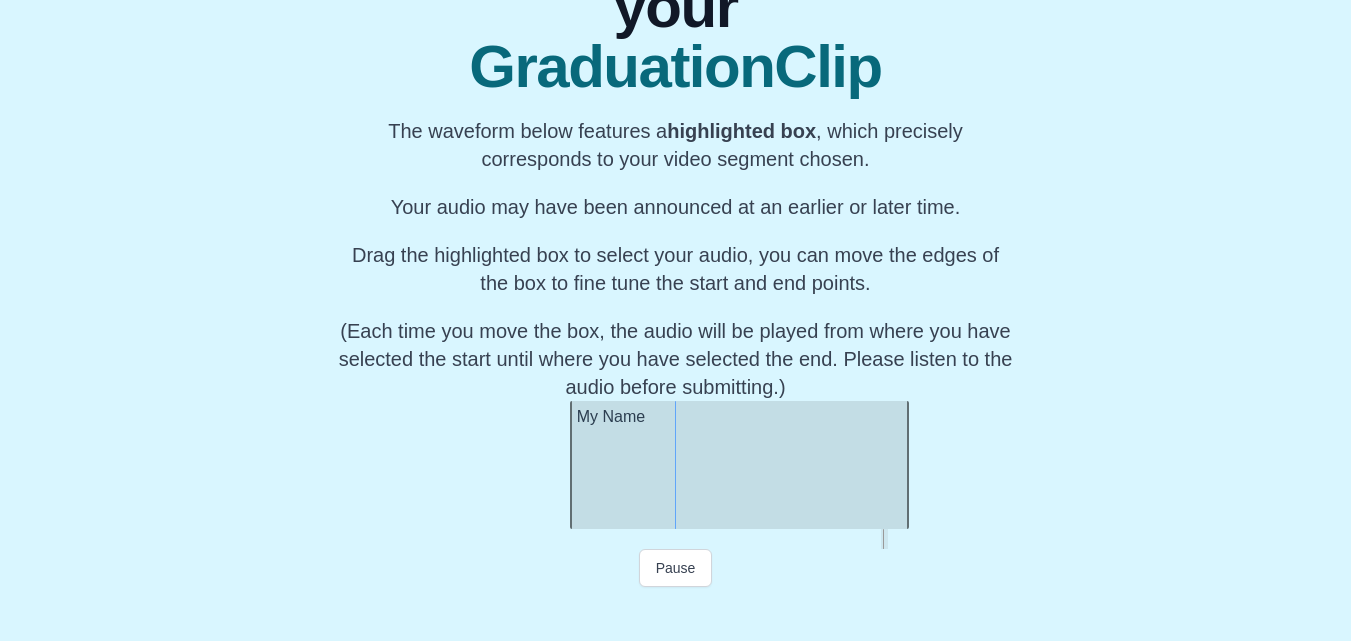 click on "My Name" at bounding box center [739, 465] 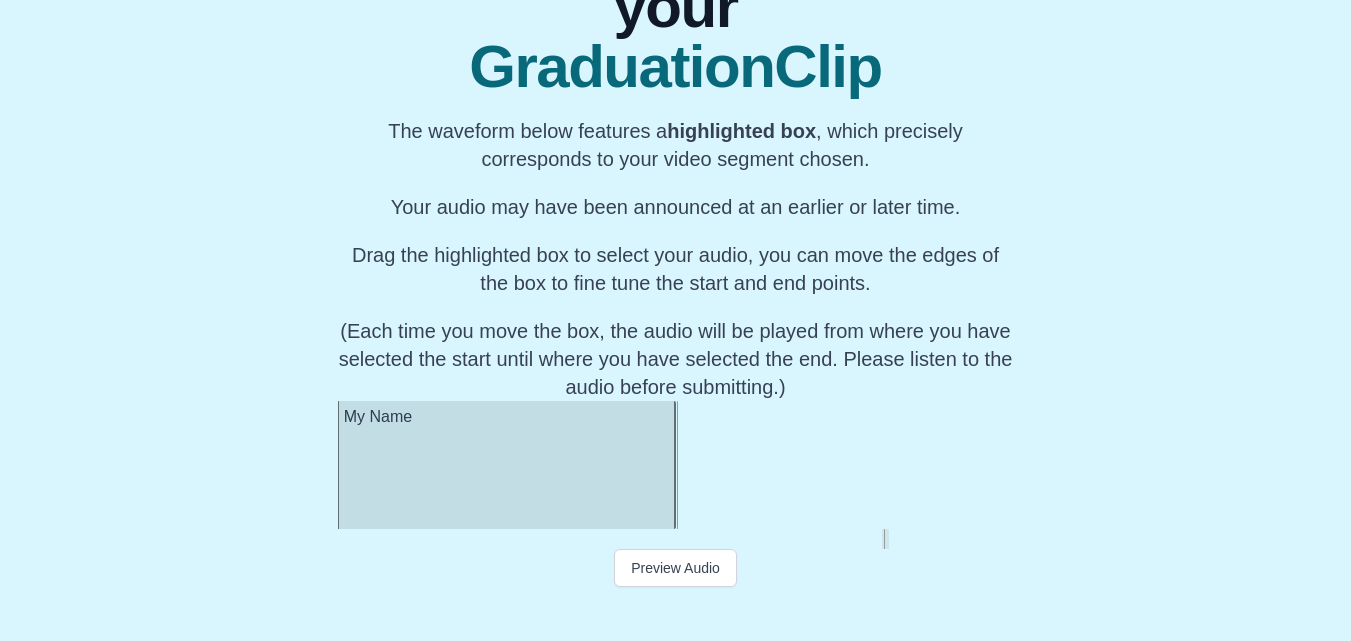 scroll, scrollTop: 0, scrollLeft: 96741, axis: horizontal 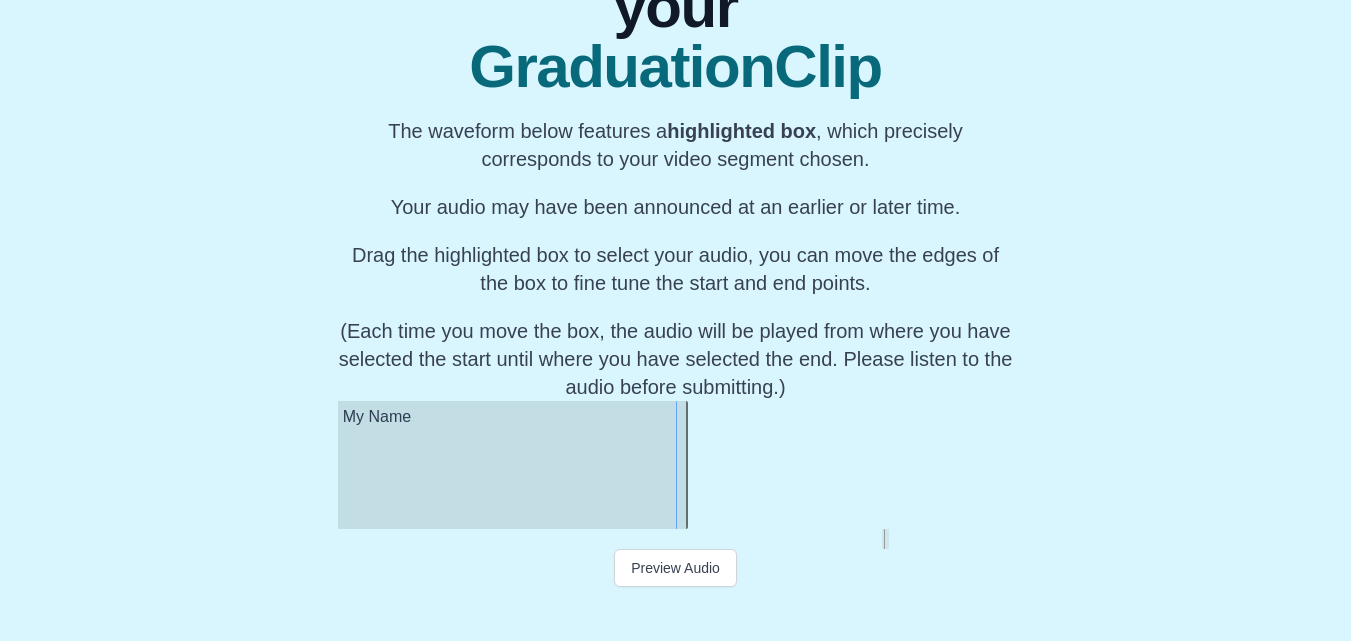 click at bounding box center [684, 465] 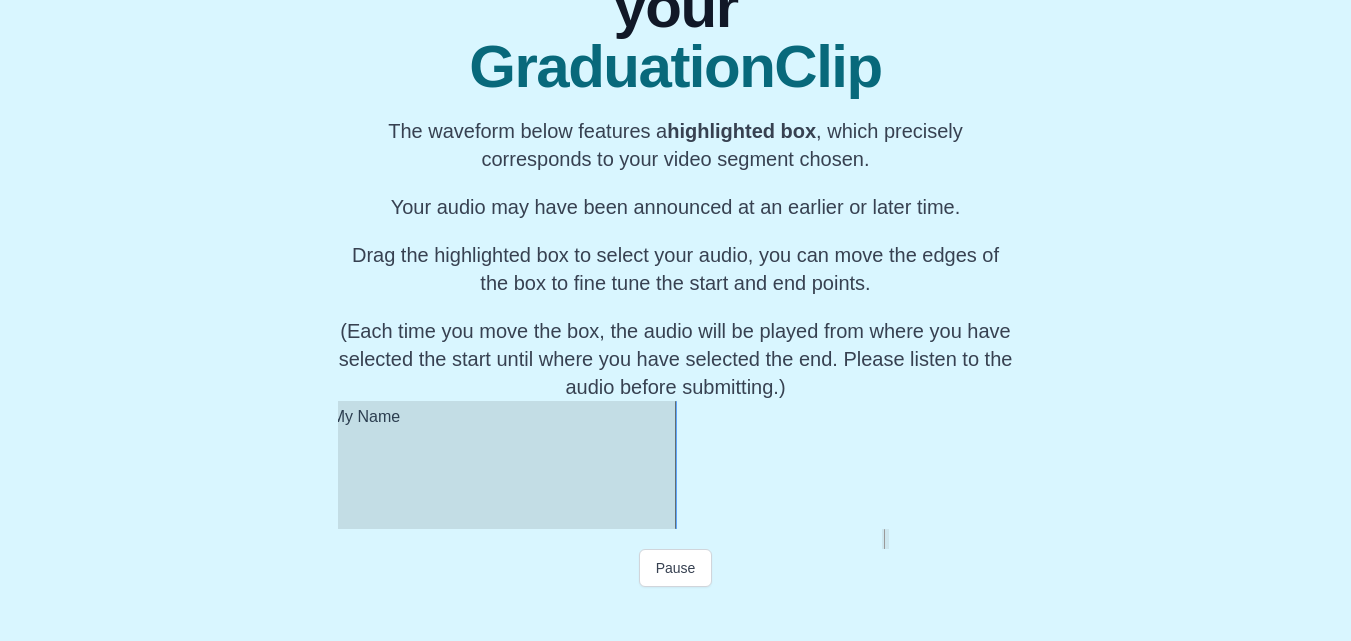 scroll, scrollTop: 0, scrollLeft: 96754, axis: horizontal 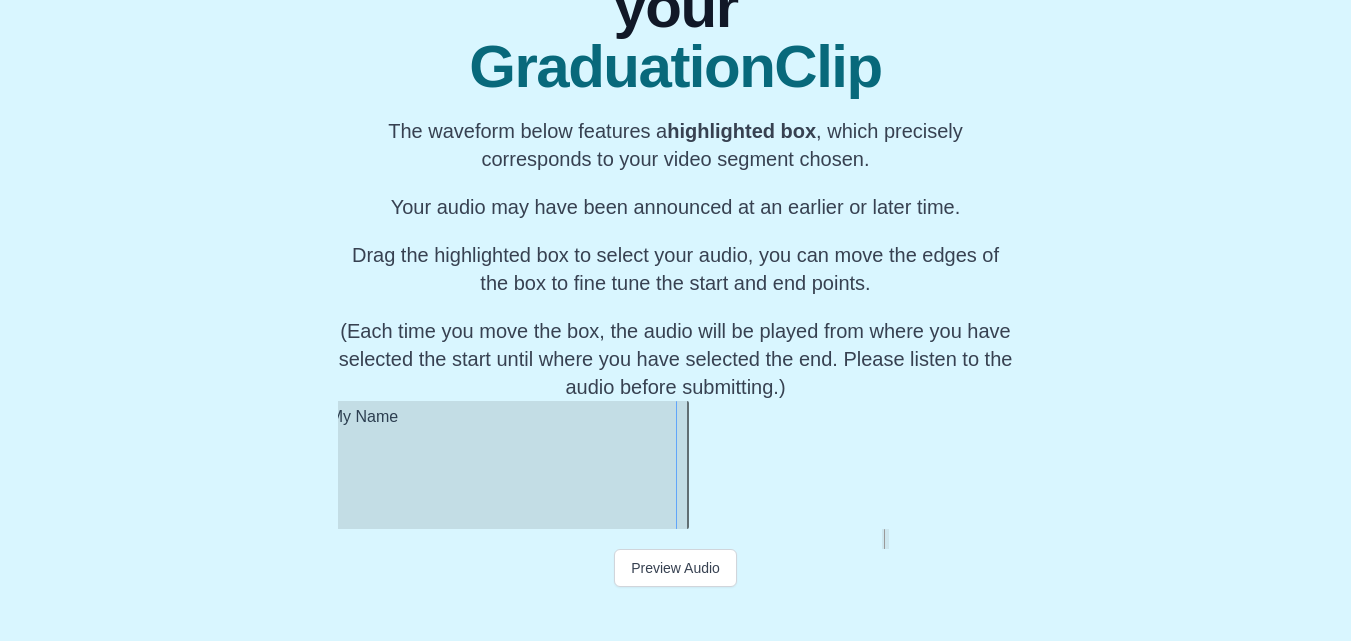 click at bounding box center [685, 465] 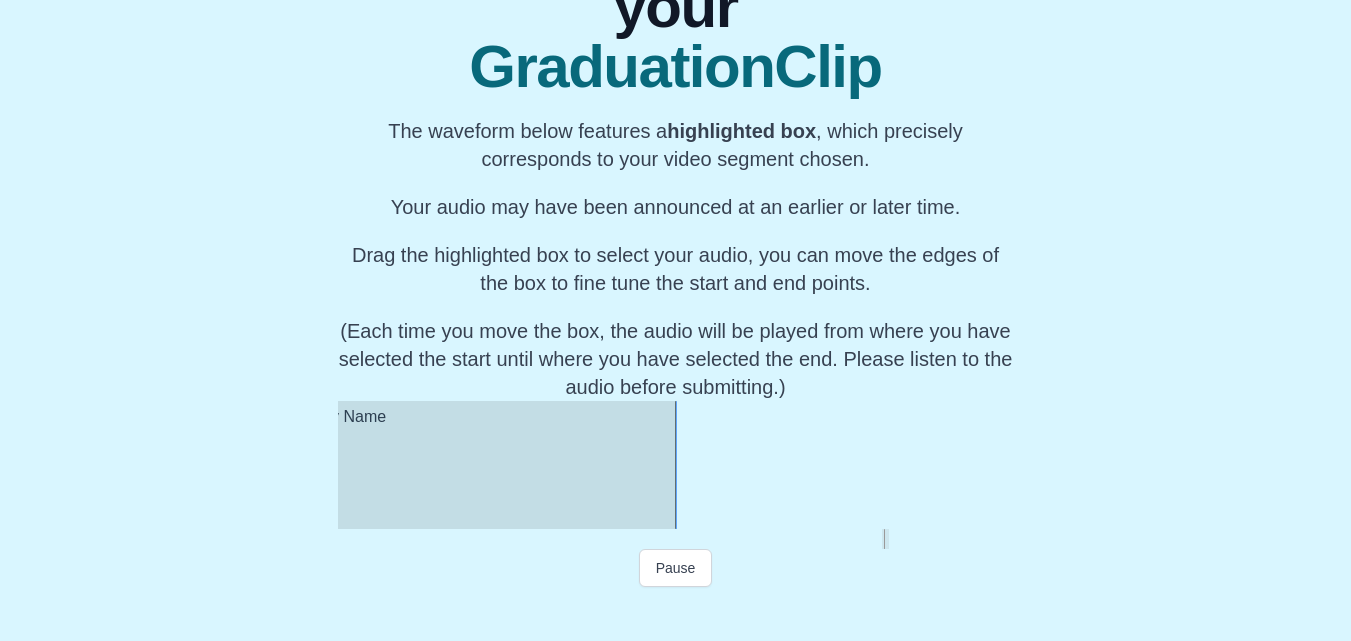 scroll, scrollTop: 0, scrollLeft: 96768, axis: horizontal 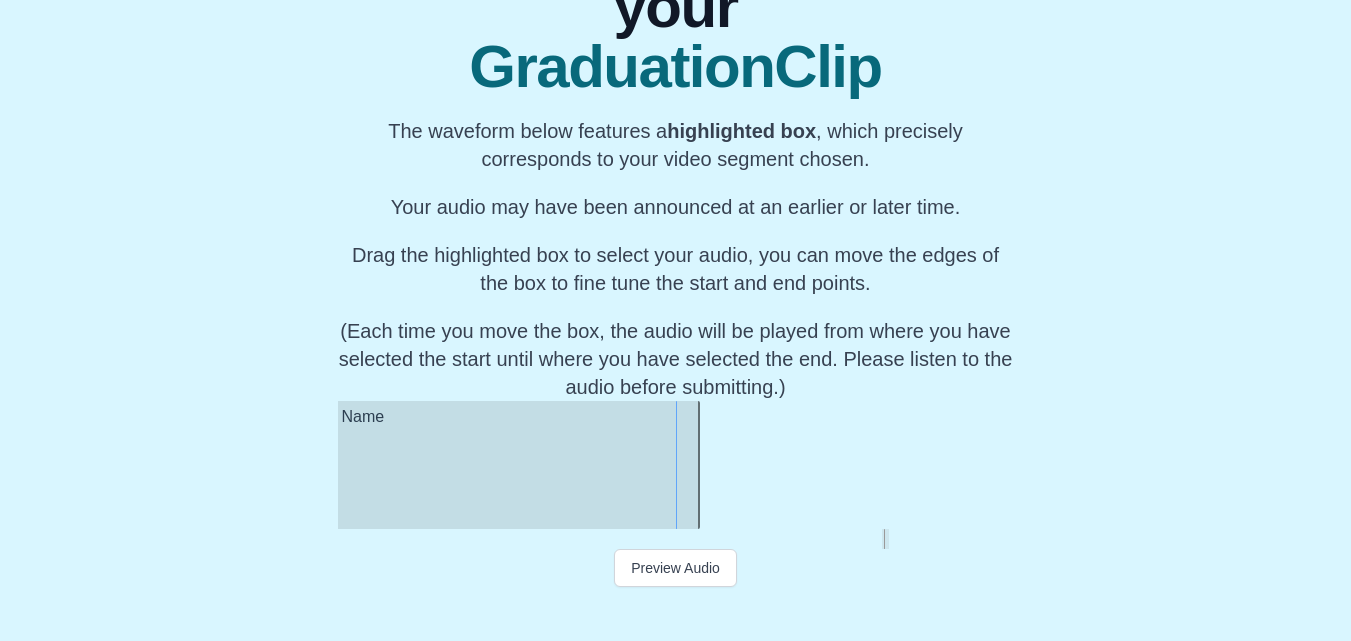 click at bounding box center (696, 465) 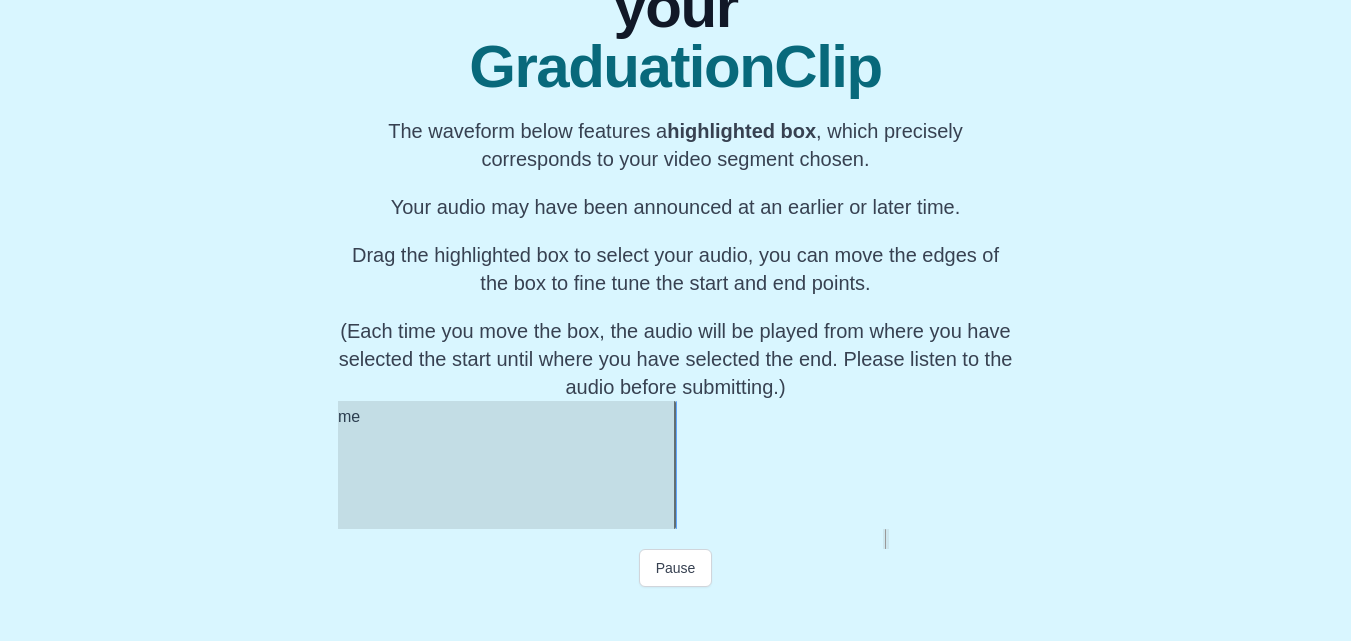 scroll, scrollTop: 0, scrollLeft: 96793, axis: horizontal 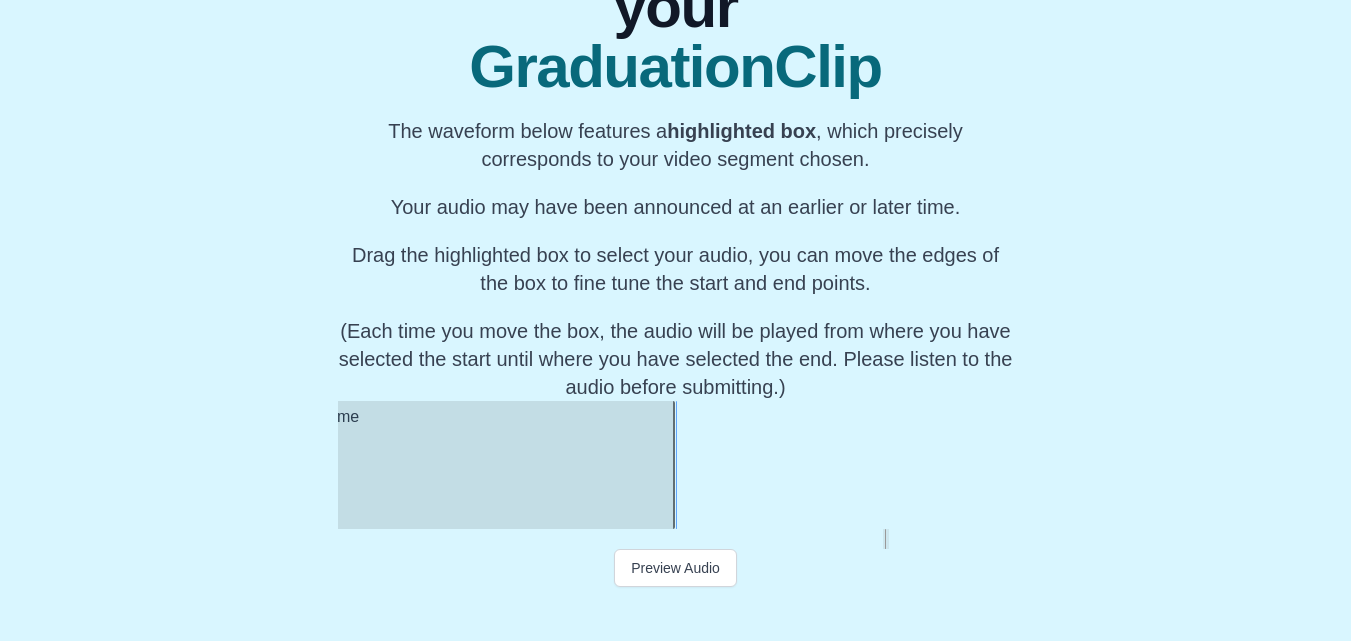 click on "Perfect the audio on your GraduationClip  The waveform below features a  highlighted box , which precisely corresponds to your video segment chosen. Your audio may have been announced at an earlier or later time.  Drag the highlighted box to select your audio, you can move the edges of the box to fine tune the start and end points.   (Each time you move the box, the audio will be played from where you have selected the start until where you have selected the end. Please listen to the audio before submitting.)  Preview Audio  Submit" at bounding box center (675, 255) 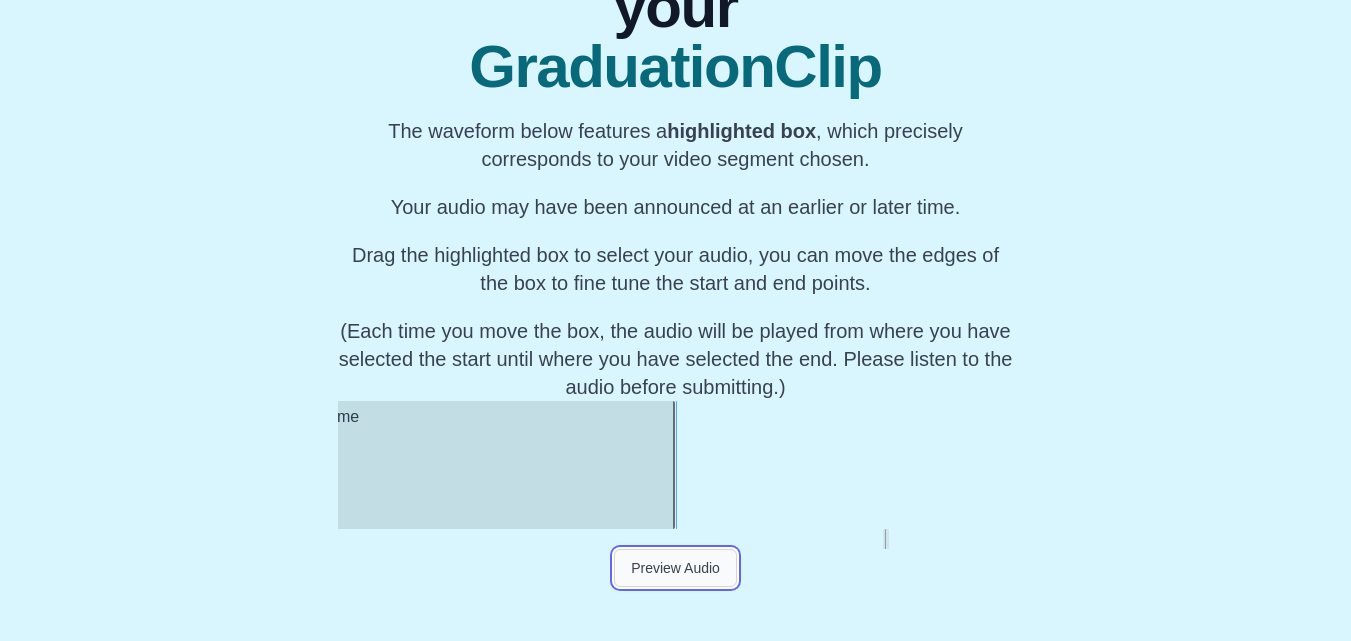 click on "Preview Audio" at bounding box center (675, 568) 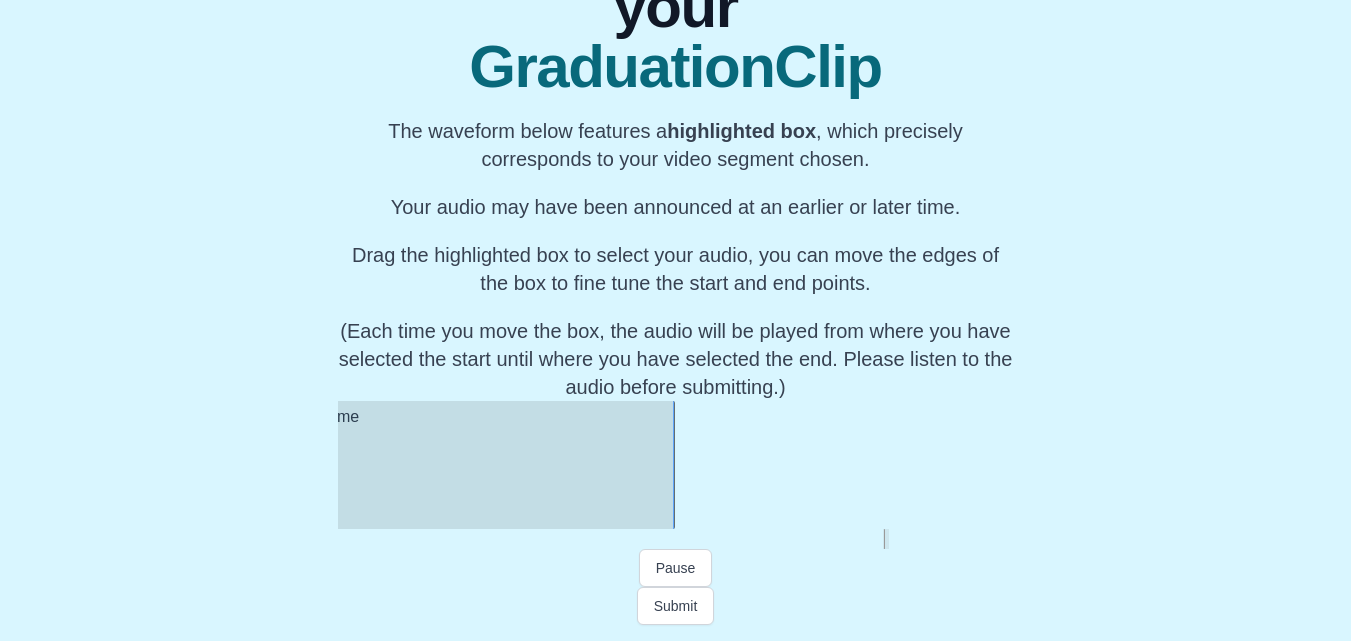 scroll, scrollTop: 0, scrollLeft: 96793, axis: horizontal 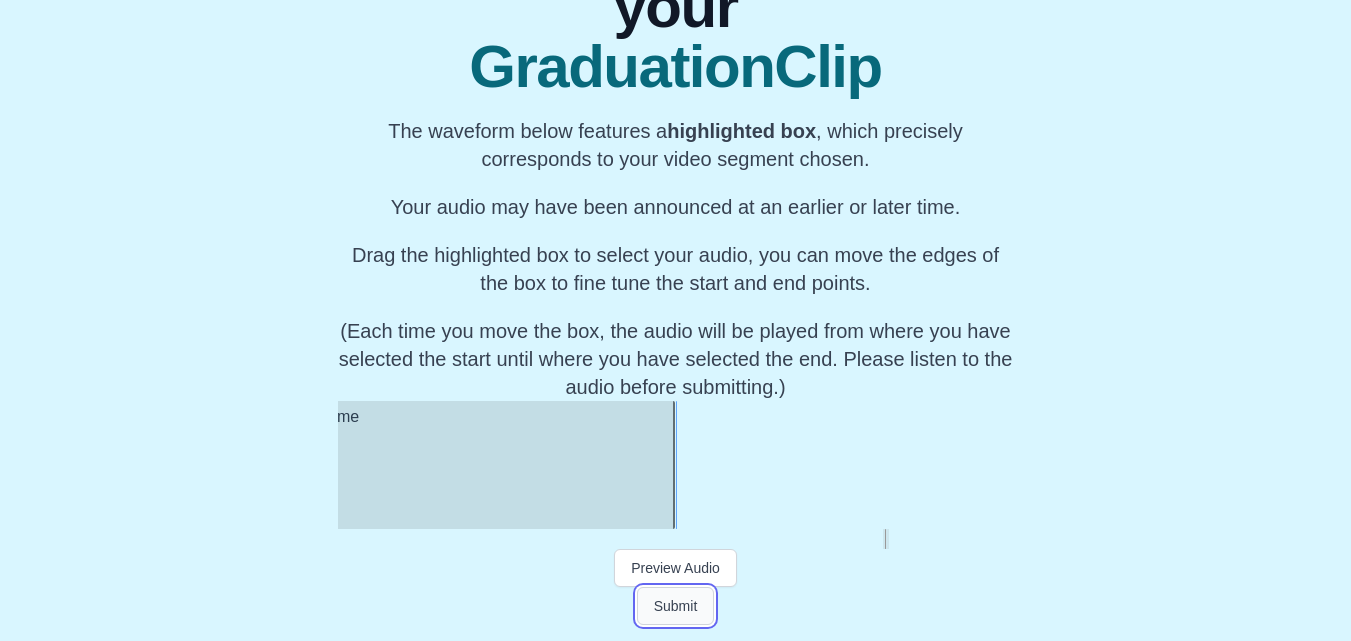 click on "Submit" at bounding box center (676, 606) 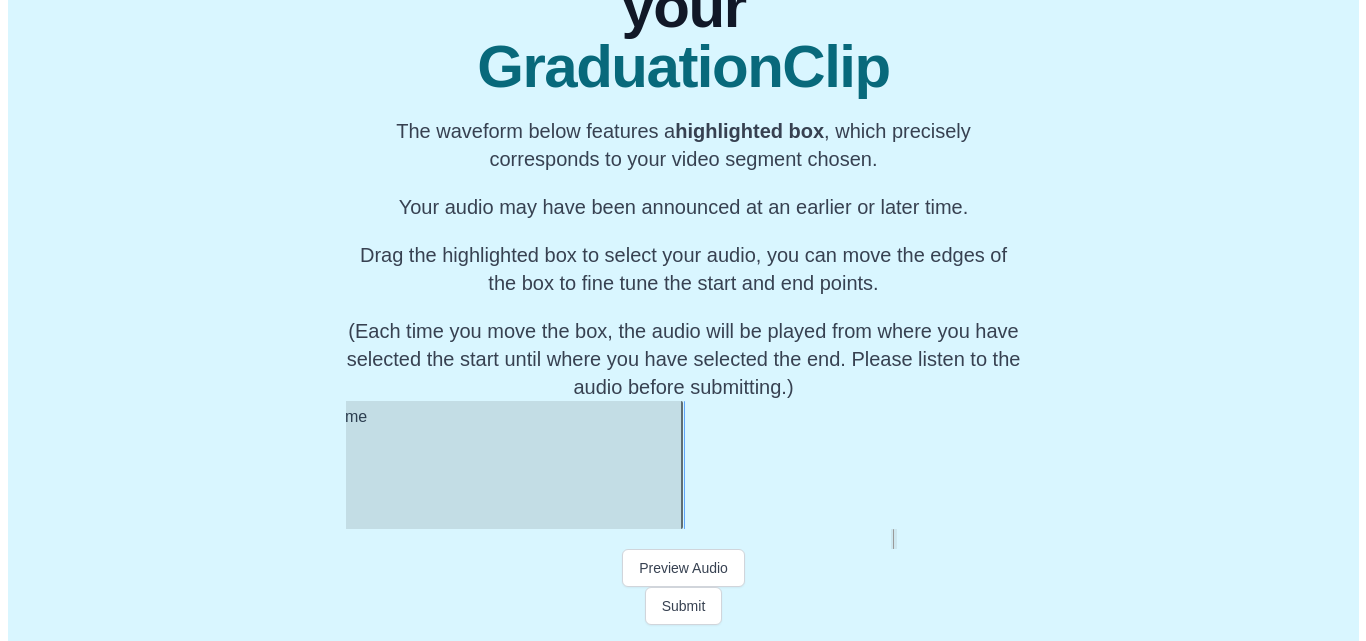 scroll, scrollTop: 0, scrollLeft: 0, axis: both 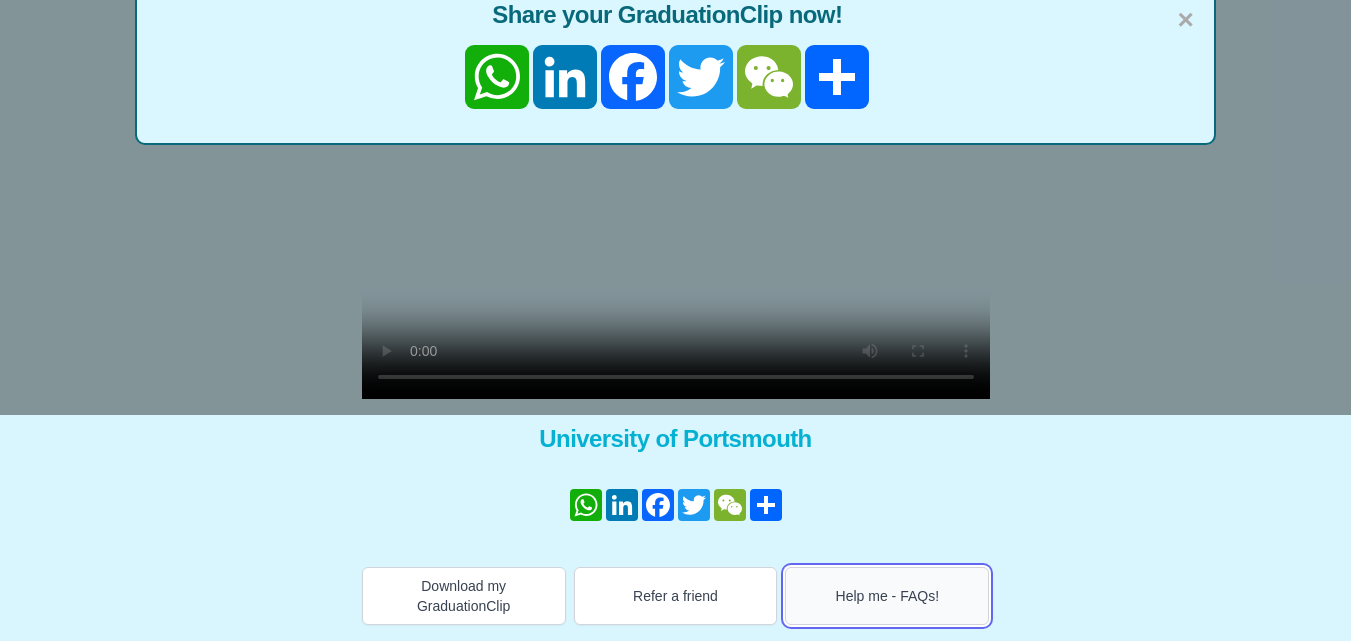 click on "Help me - FAQs!" at bounding box center (887, 596) 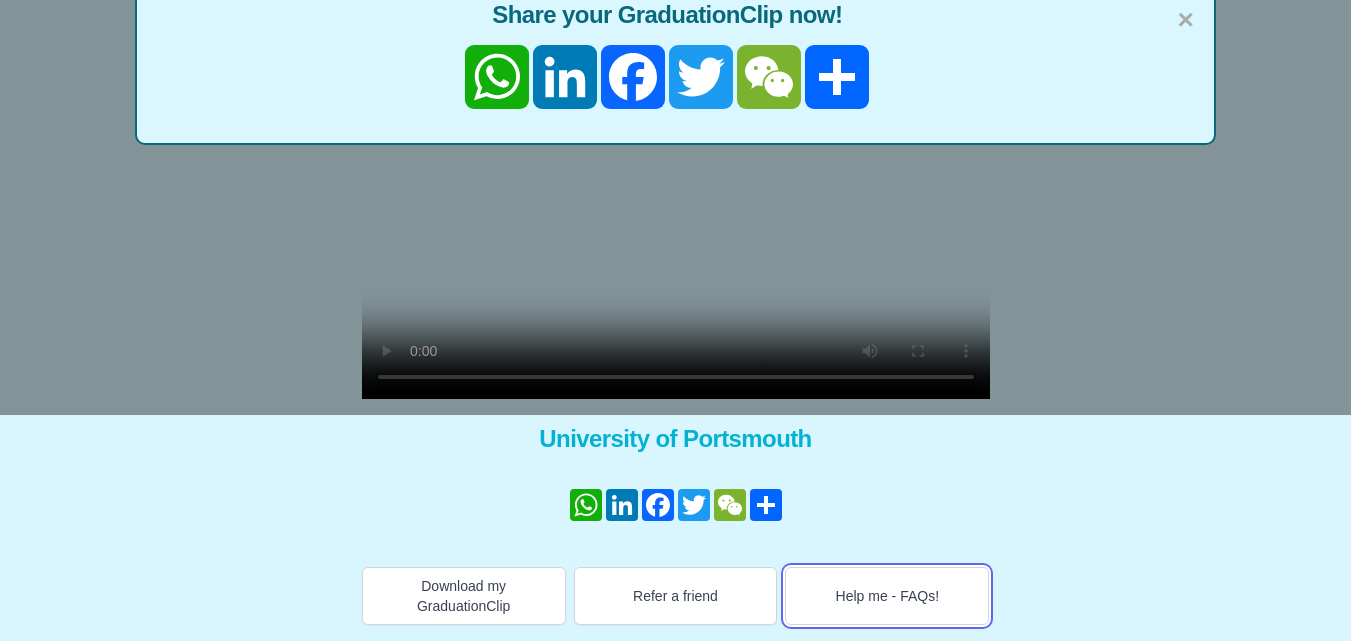 scroll, scrollTop: 0, scrollLeft: 0, axis: both 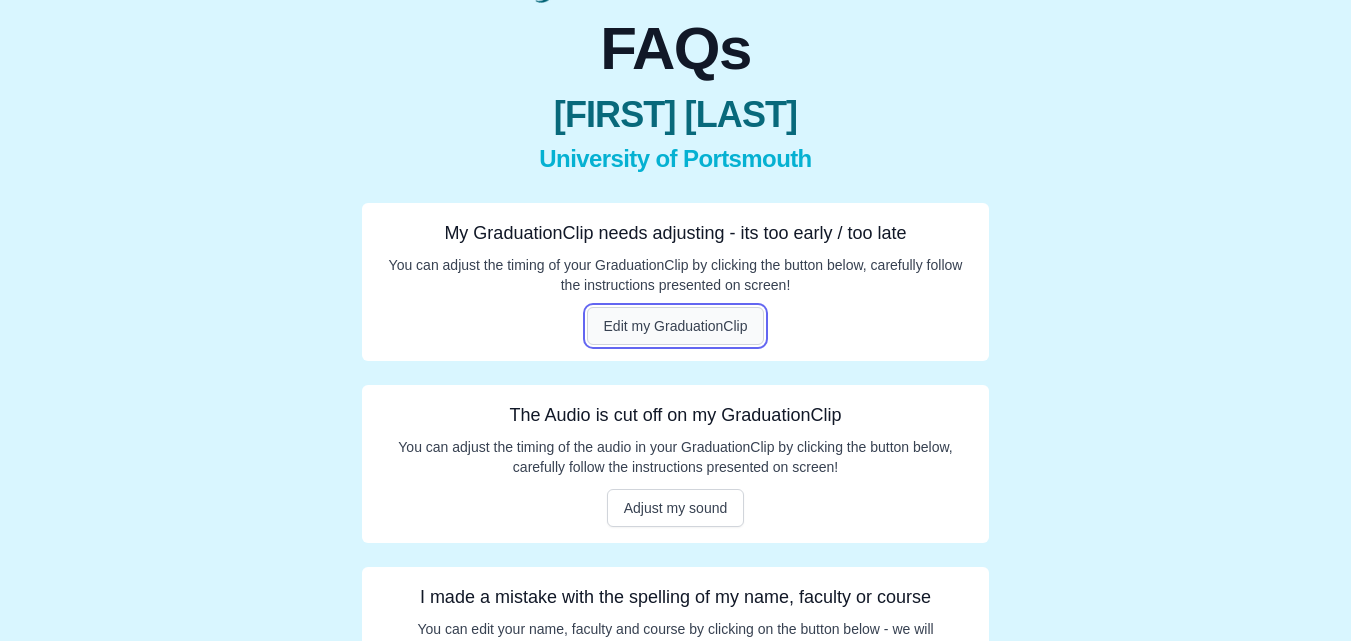 click on "Edit my GraduationClip" at bounding box center [676, 326] 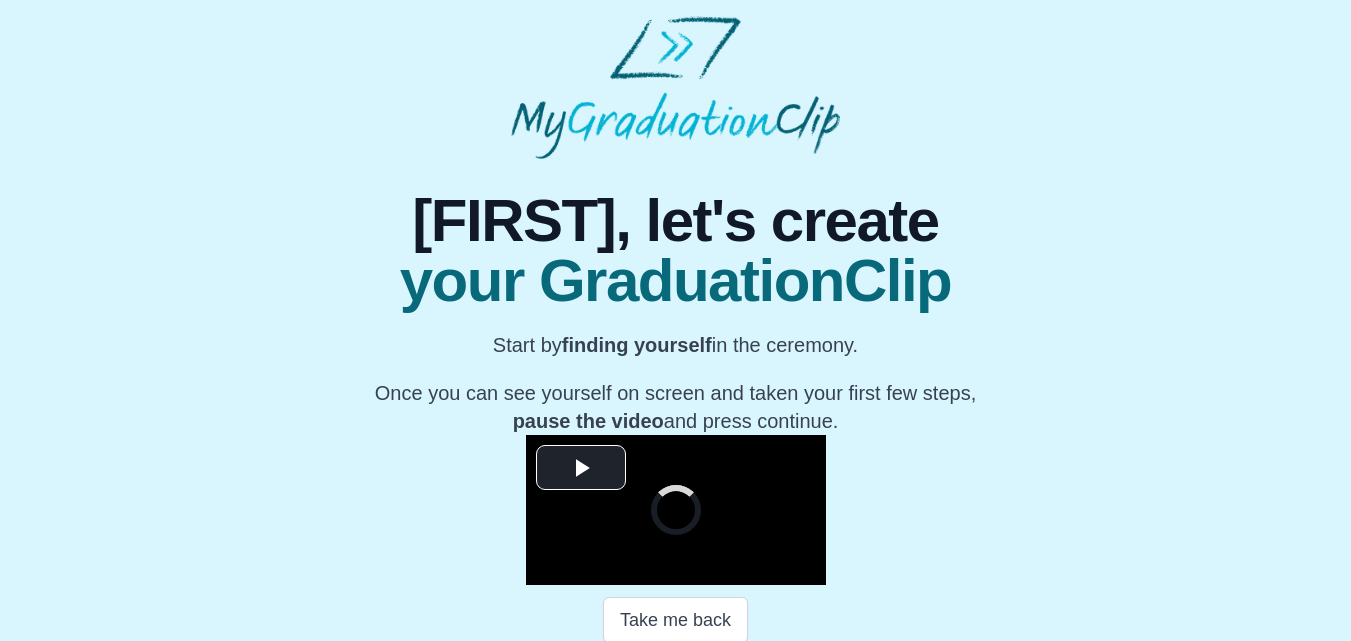 scroll, scrollTop: 309, scrollLeft: 0, axis: vertical 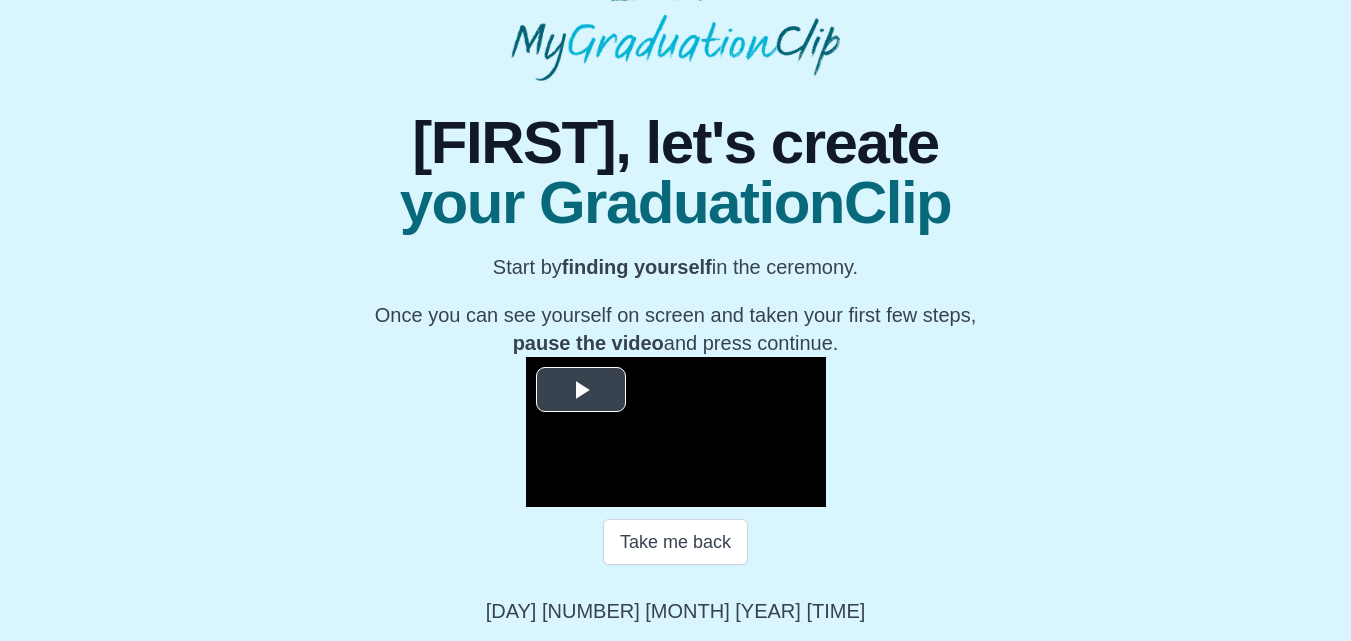 click at bounding box center [581, 390] 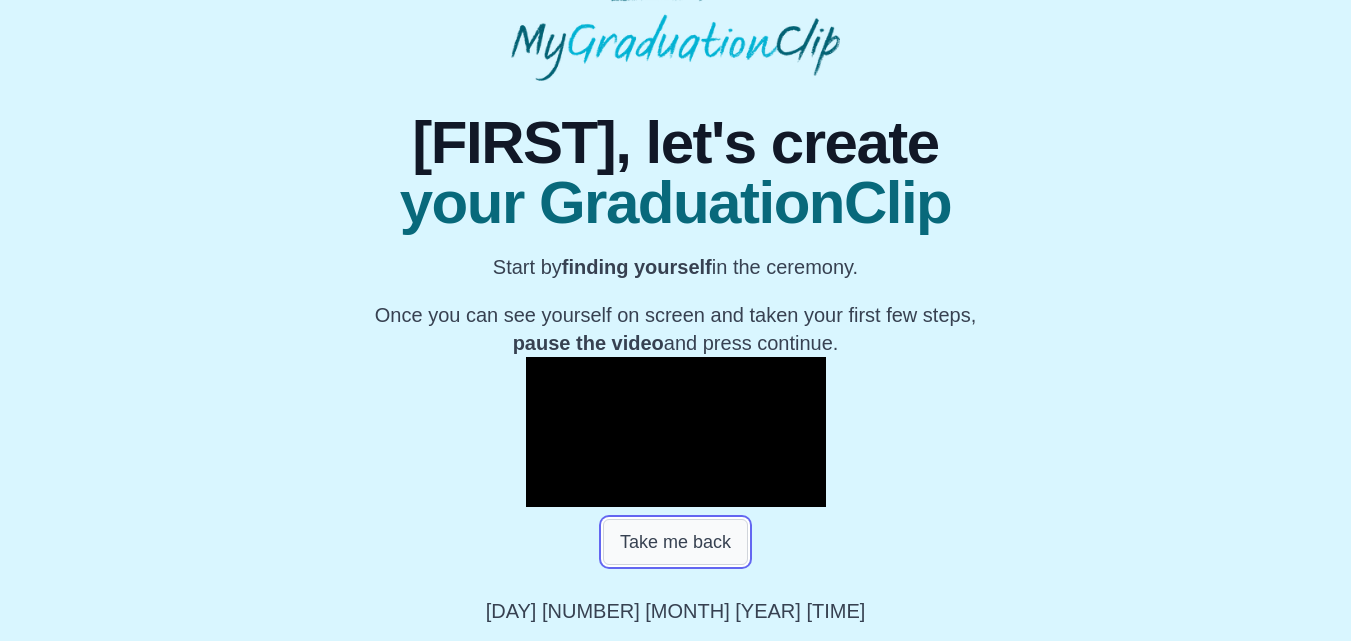 click on "Take me back" at bounding box center [675, 542] 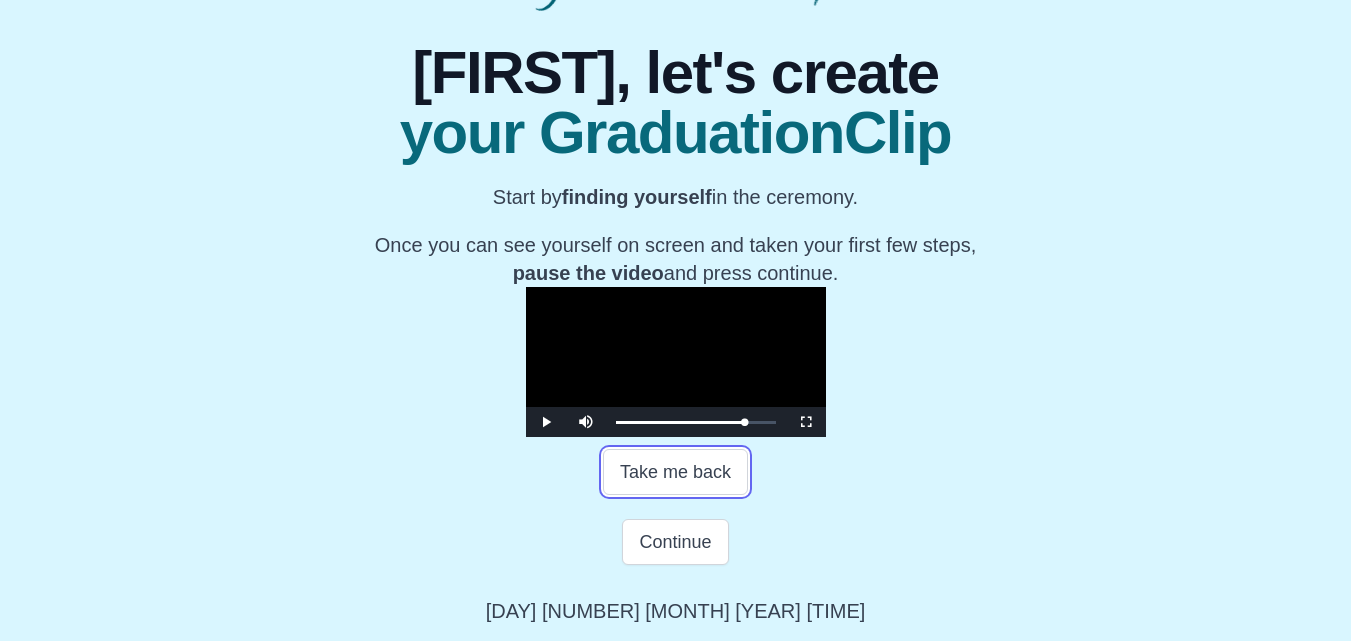 scroll, scrollTop: 379, scrollLeft: 0, axis: vertical 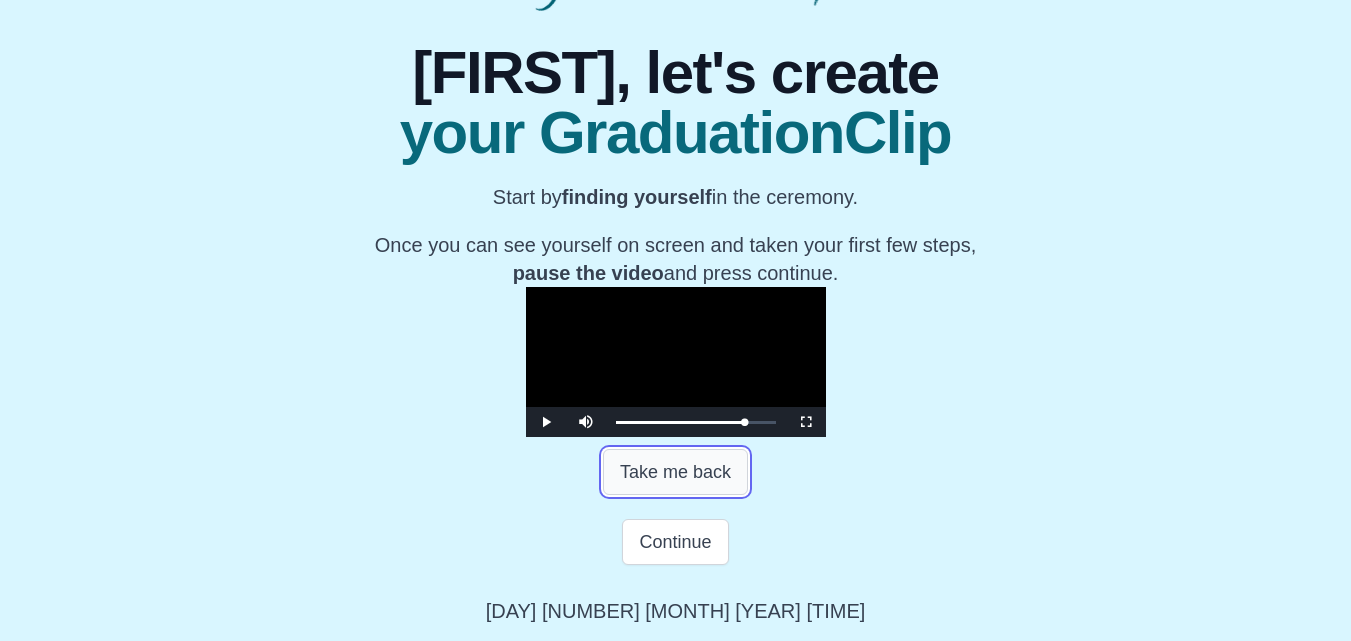 click on "Take me back" at bounding box center [675, 472] 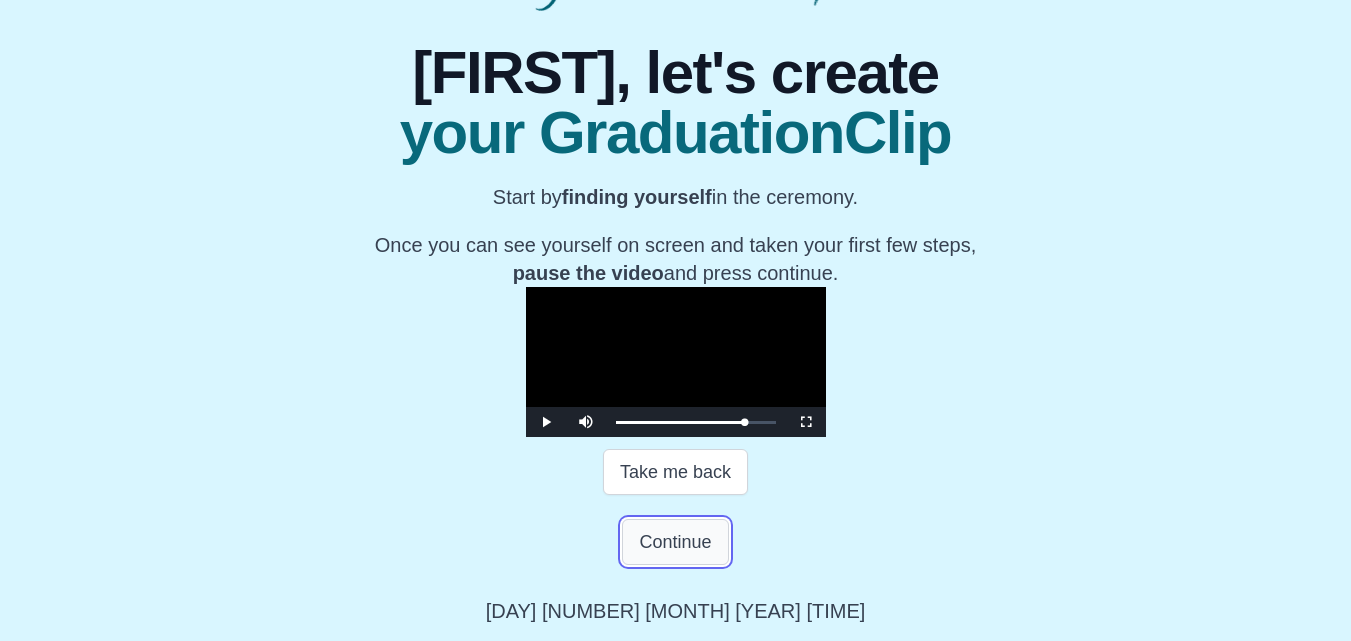 click on "Continue" at bounding box center [675, 542] 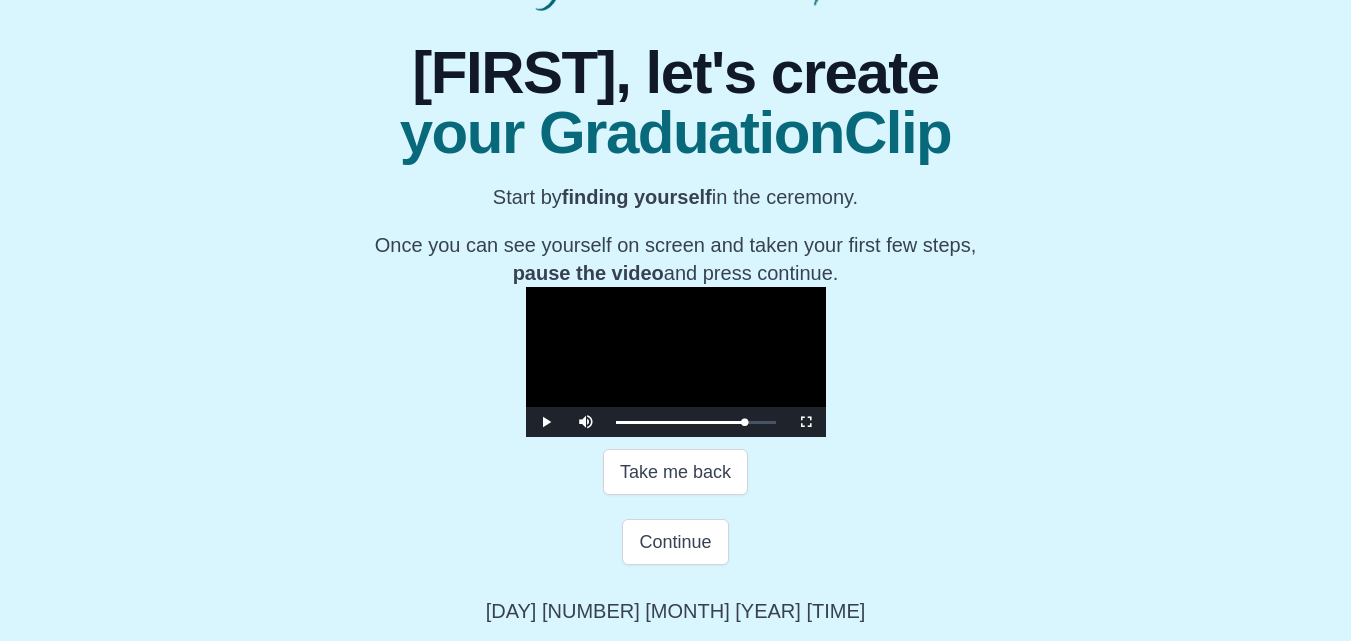 scroll, scrollTop: 20, scrollLeft: 0, axis: vertical 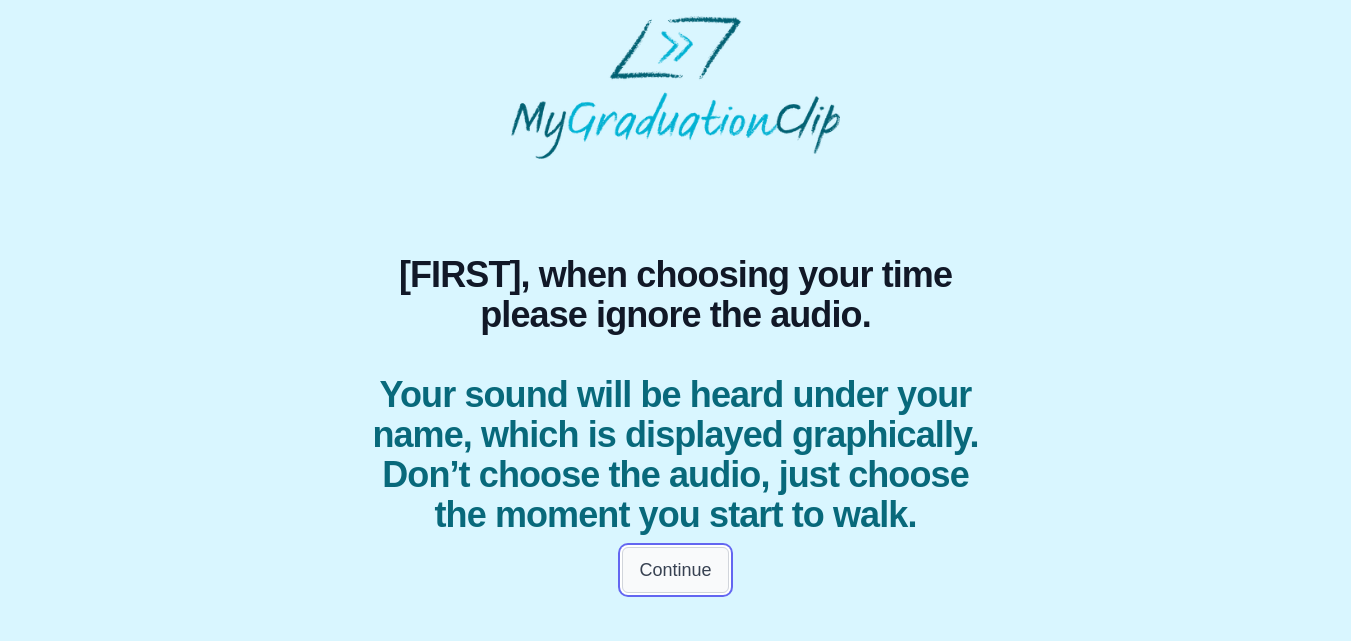 click on "Continue" at bounding box center [675, 570] 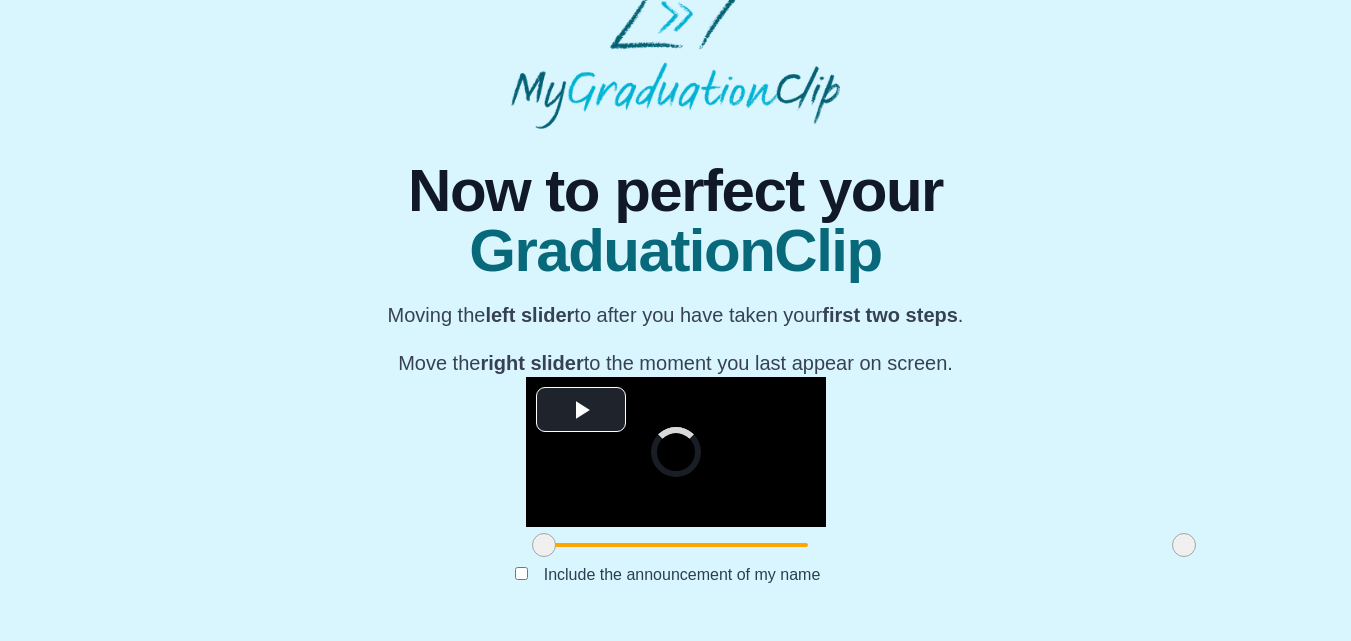scroll, scrollTop: 261, scrollLeft: 0, axis: vertical 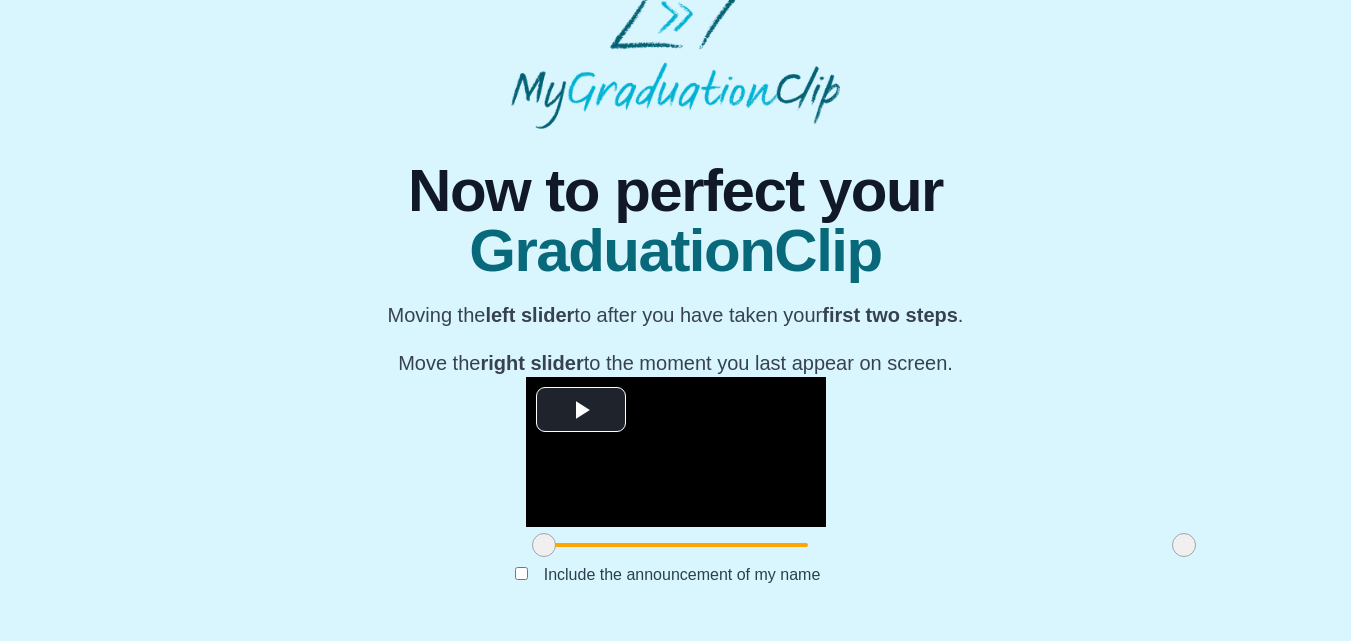 drag, startPoint x: 994, startPoint y: 541, endPoint x: 1061, endPoint y: 544, distance: 67.06713 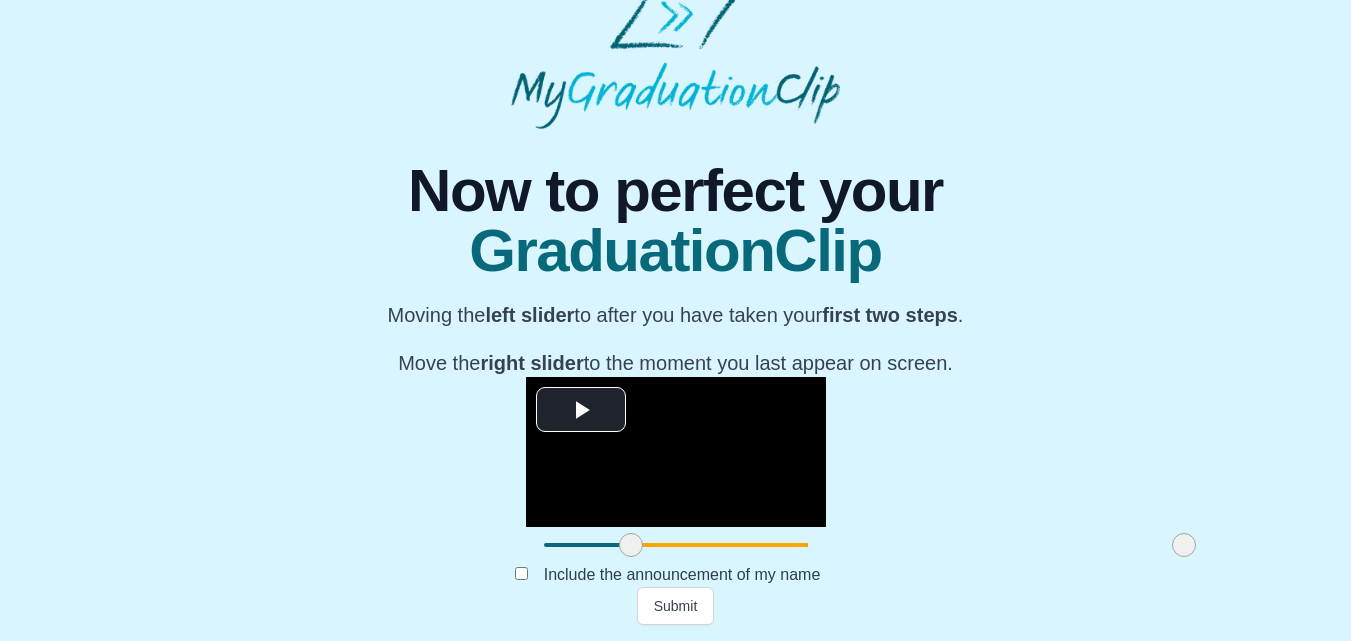 drag, startPoint x: 360, startPoint y: 543, endPoint x: 447, endPoint y: 541, distance: 87.02299 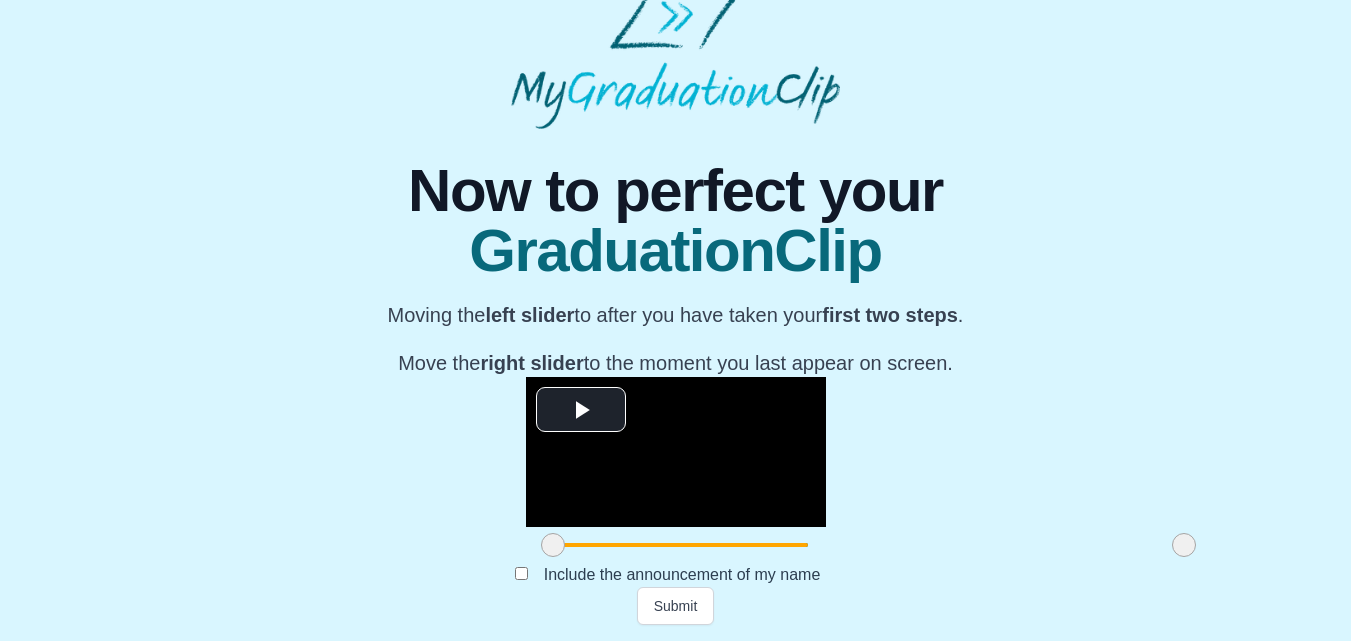 drag, startPoint x: 447, startPoint y: 541, endPoint x: 369, endPoint y: 535, distance: 78.23043 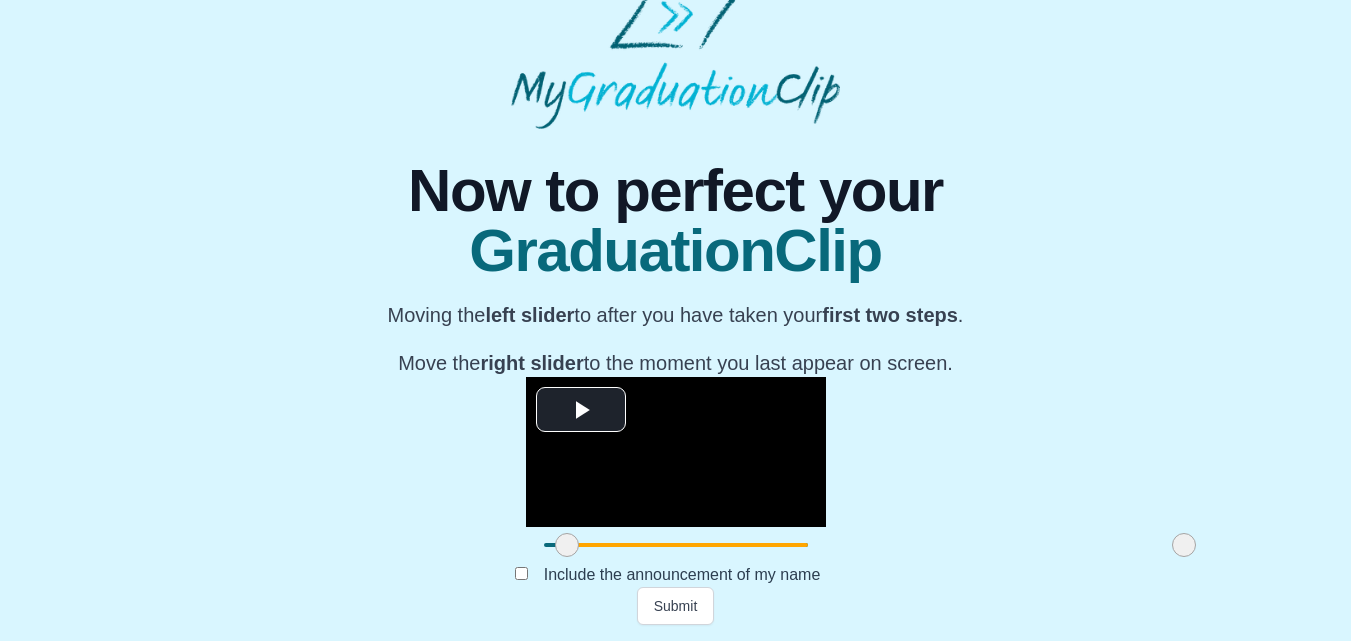 drag, startPoint x: 366, startPoint y: 541, endPoint x: 380, endPoint y: 542, distance: 14.035668 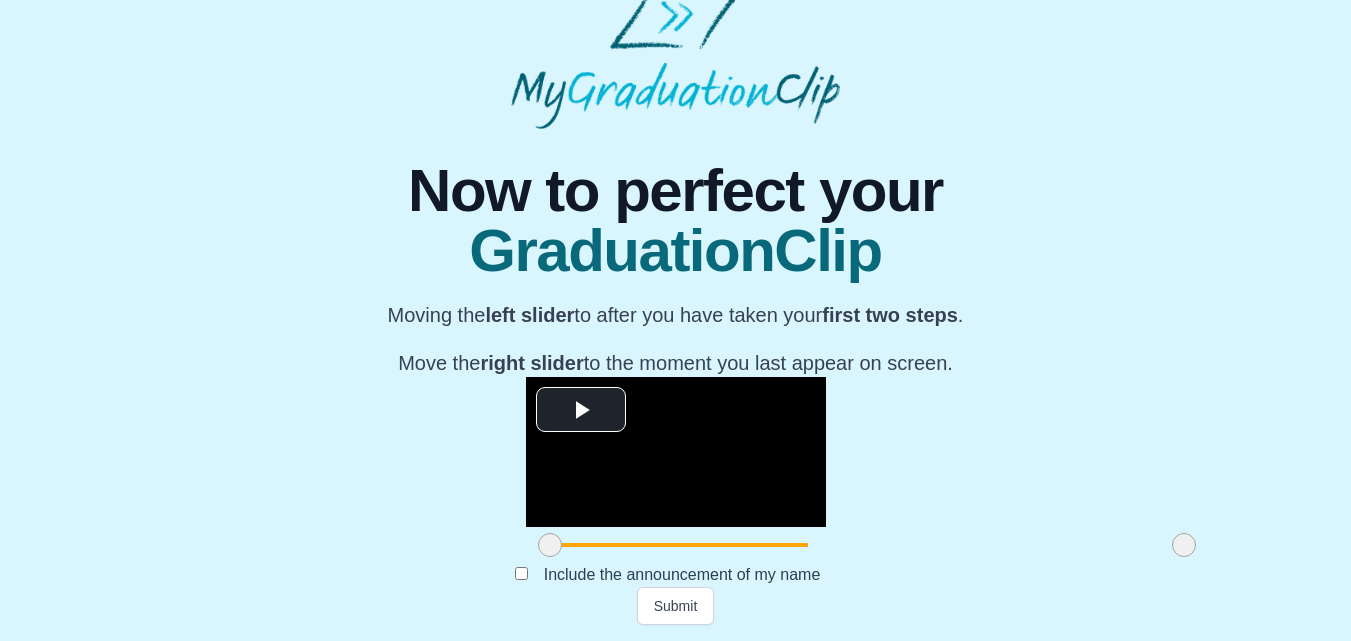 drag, startPoint x: 381, startPoint y: 542, endPoint x: 364, endPoint y: 537, distance: 17.720045 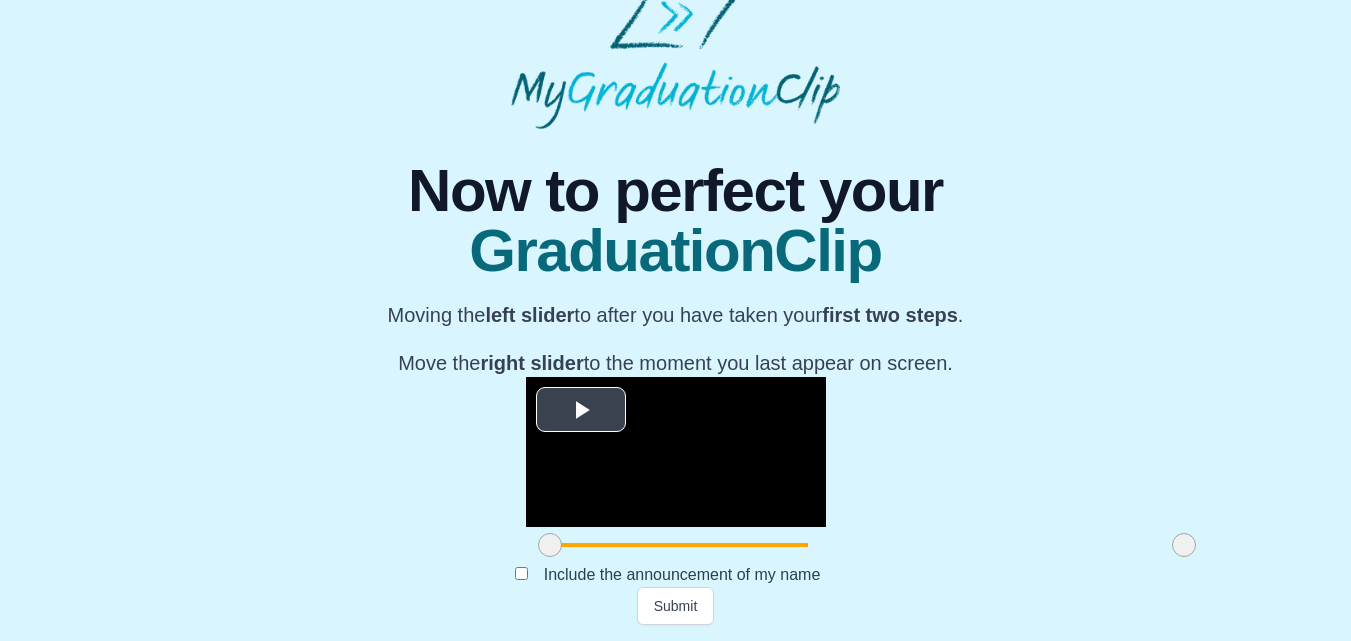 click at bounding box center (581, 410) 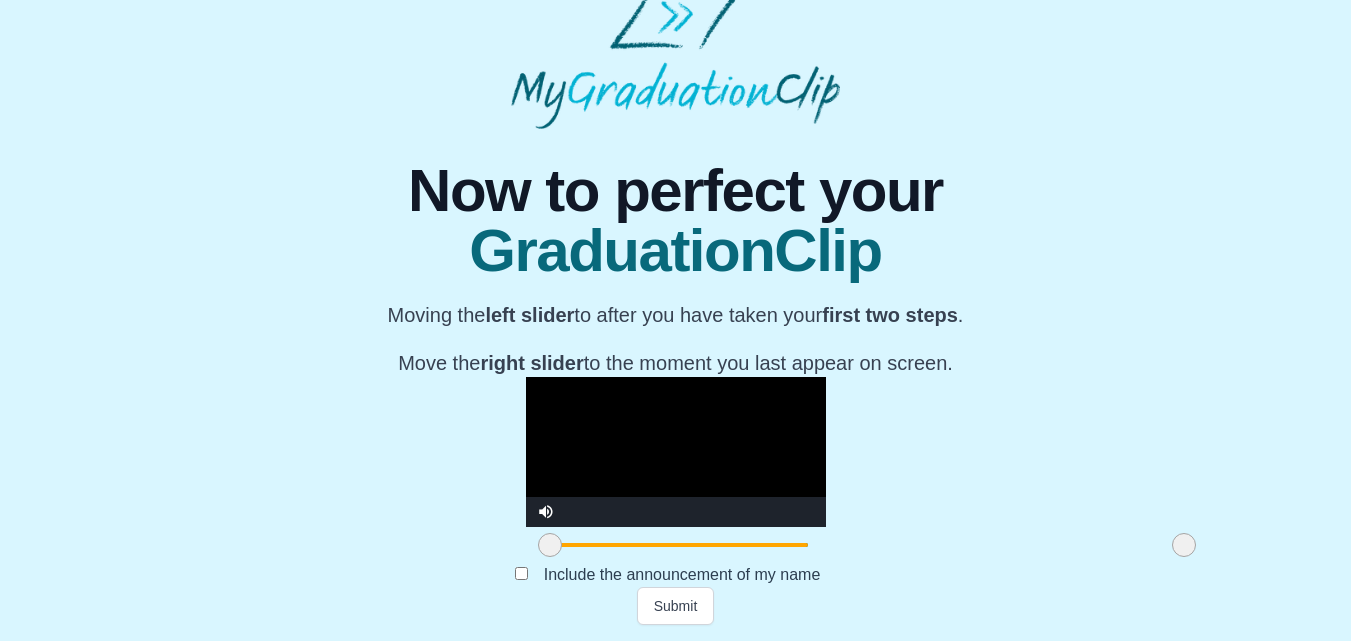 click at bounding box center [550, 545] 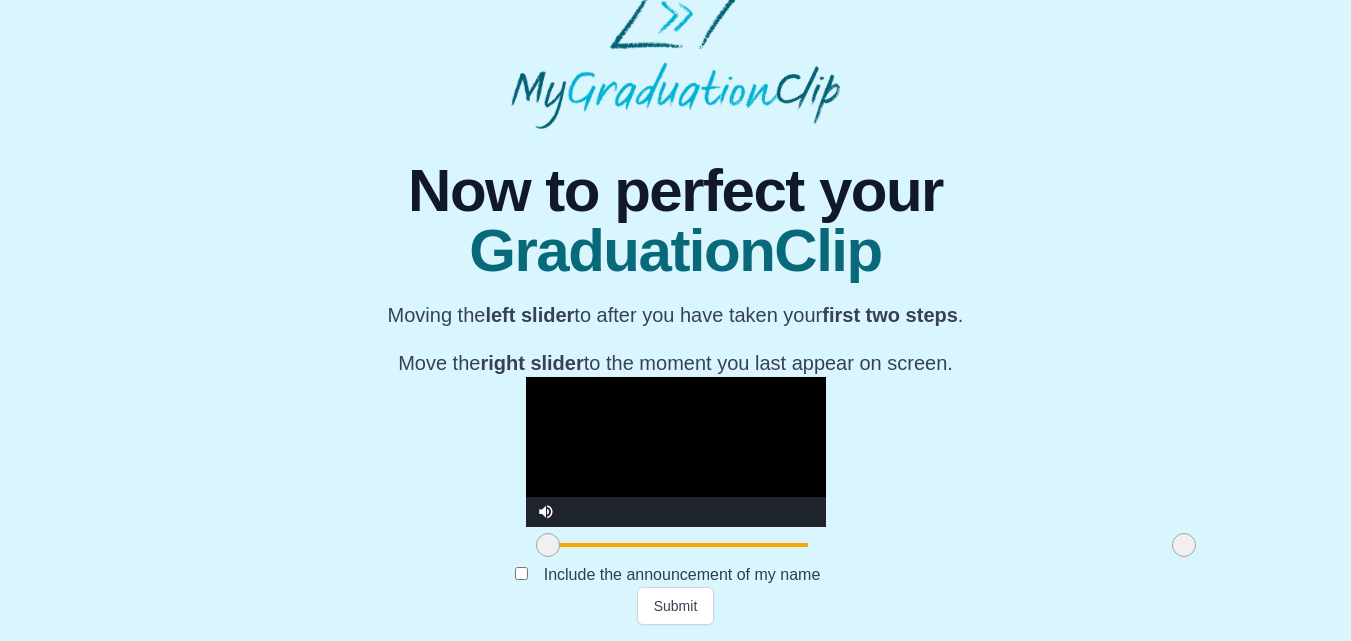 click at bounding box center [548, 545] 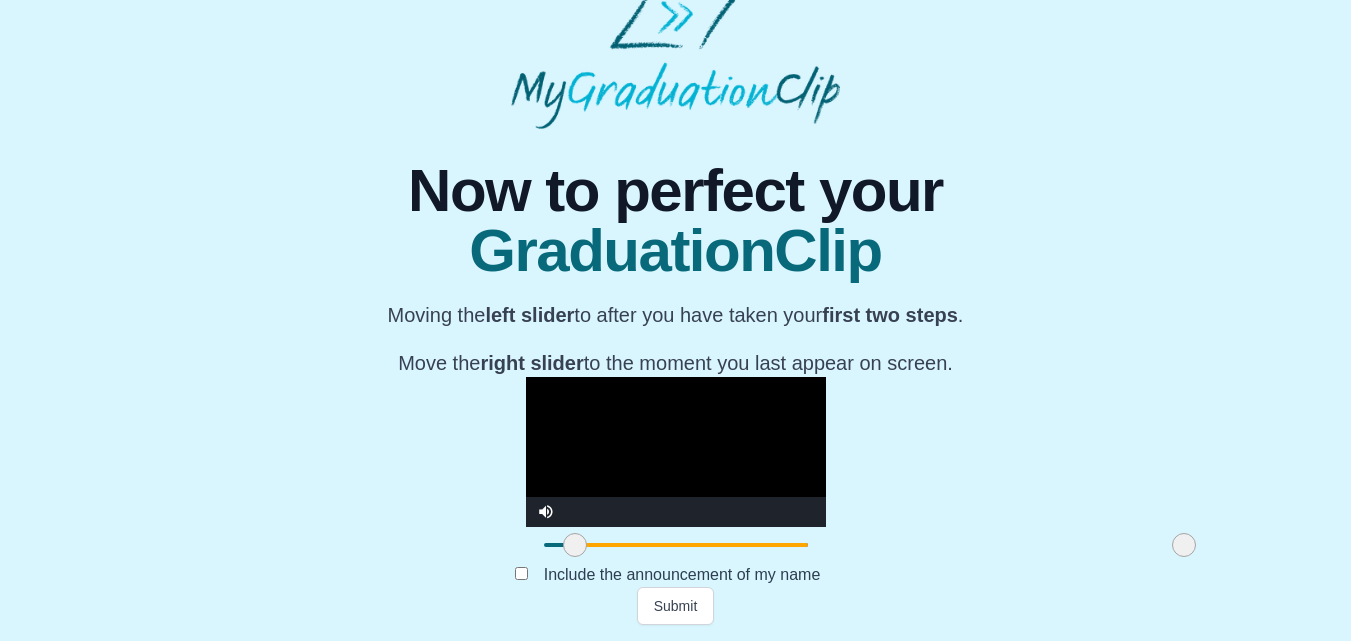 drag, startPoint x: 365, startPoint y: 545, endPoint x: 392, endPoint y: 545, distance: 27 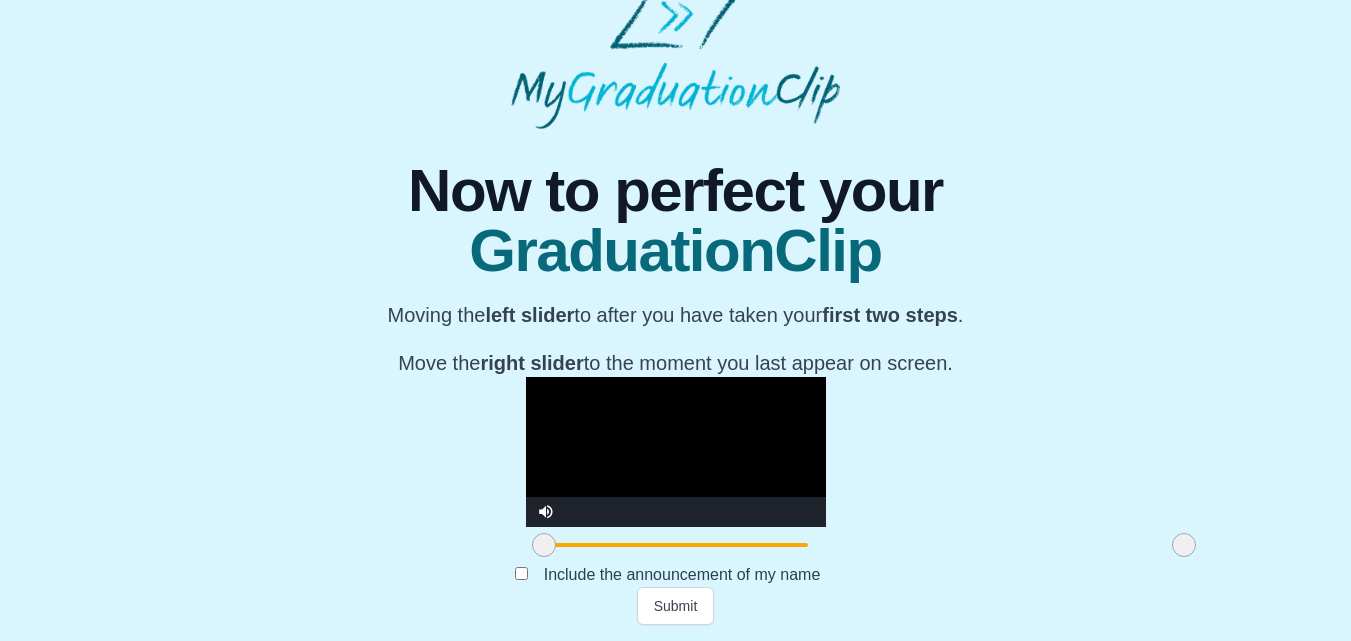 drag, startPoint x: 392, startPoint y: 545, endPoint x: 329, endPoint y: 531, distance: 64.53681 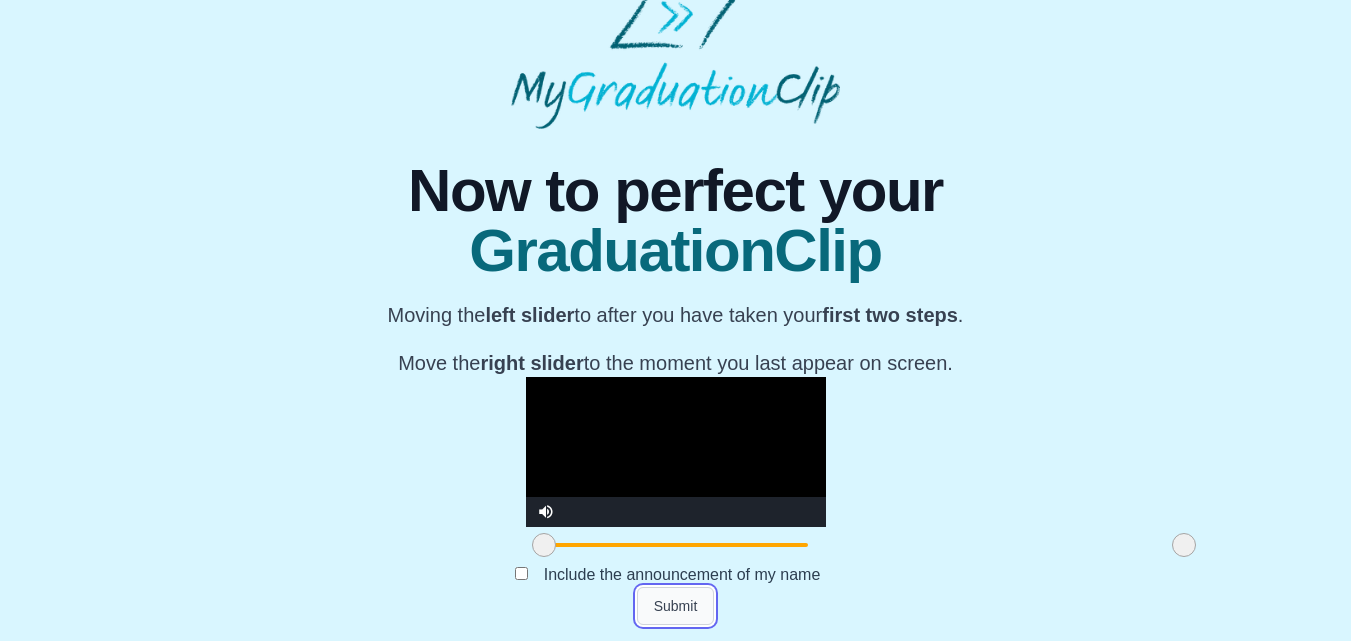 click on "Submit" at bounding box center [676, 606] 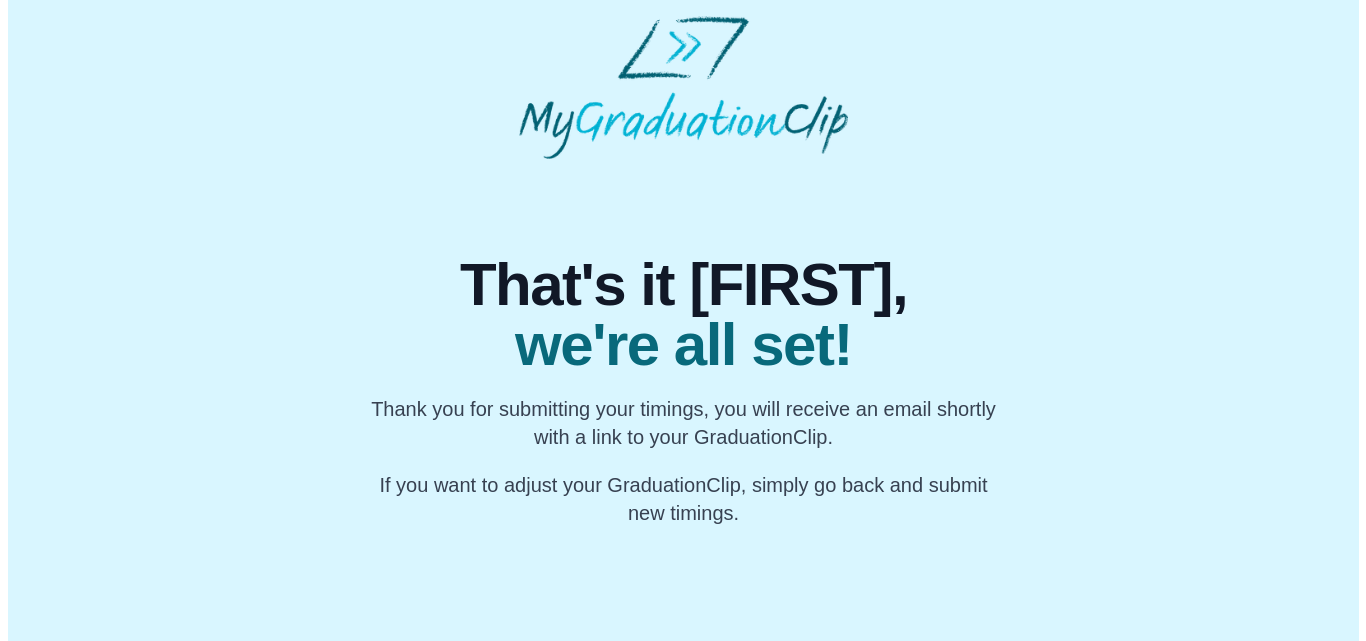 scroll, scrollTop: 0, scrollLeft: 0, axis: both 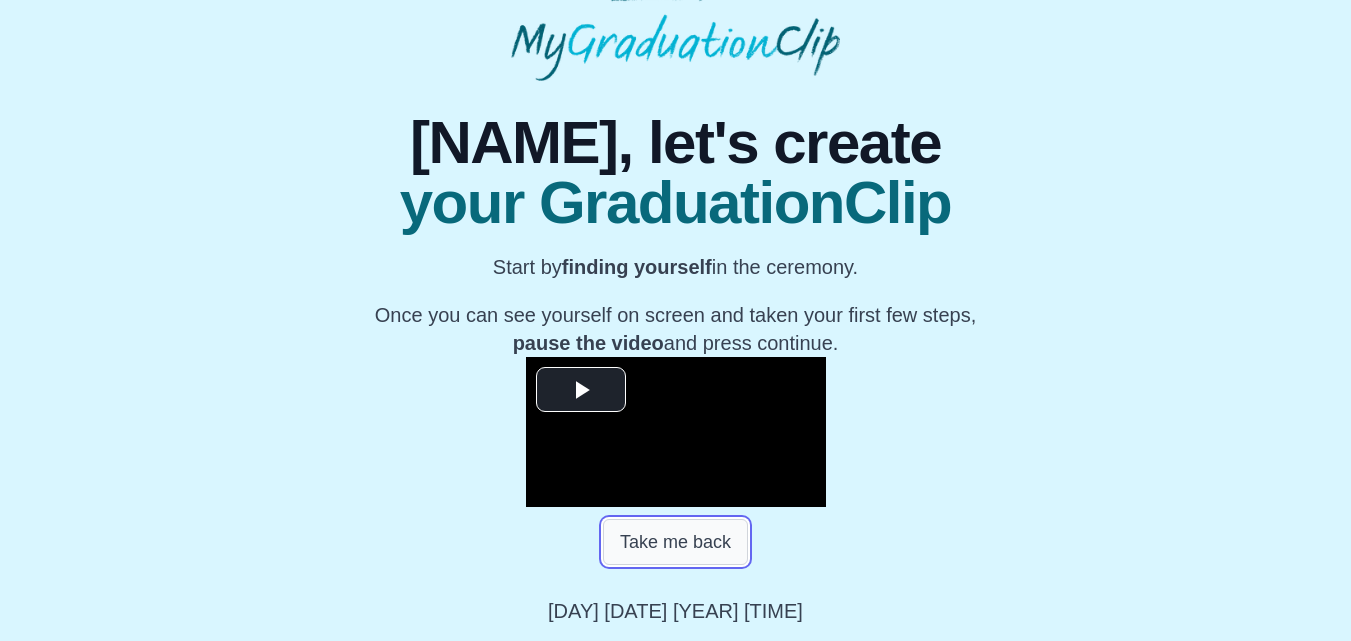 click on "Take me back" at bounding box center (675, 542) 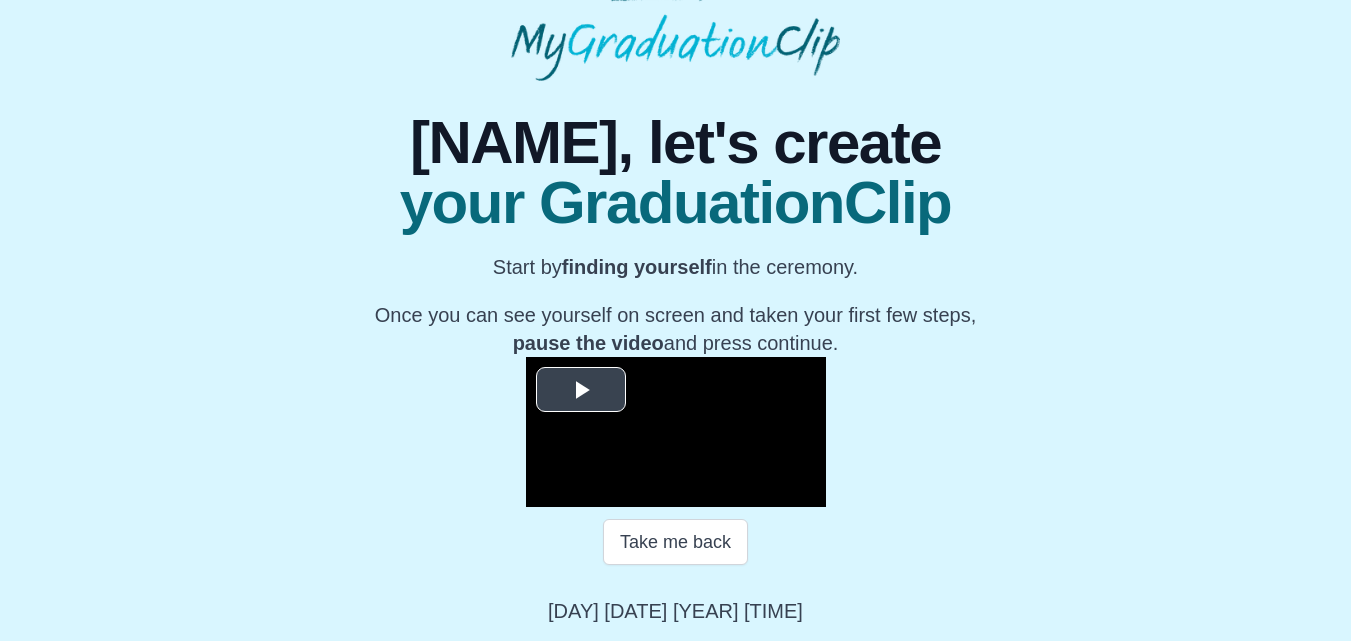 click at bounding box center (581, 390) 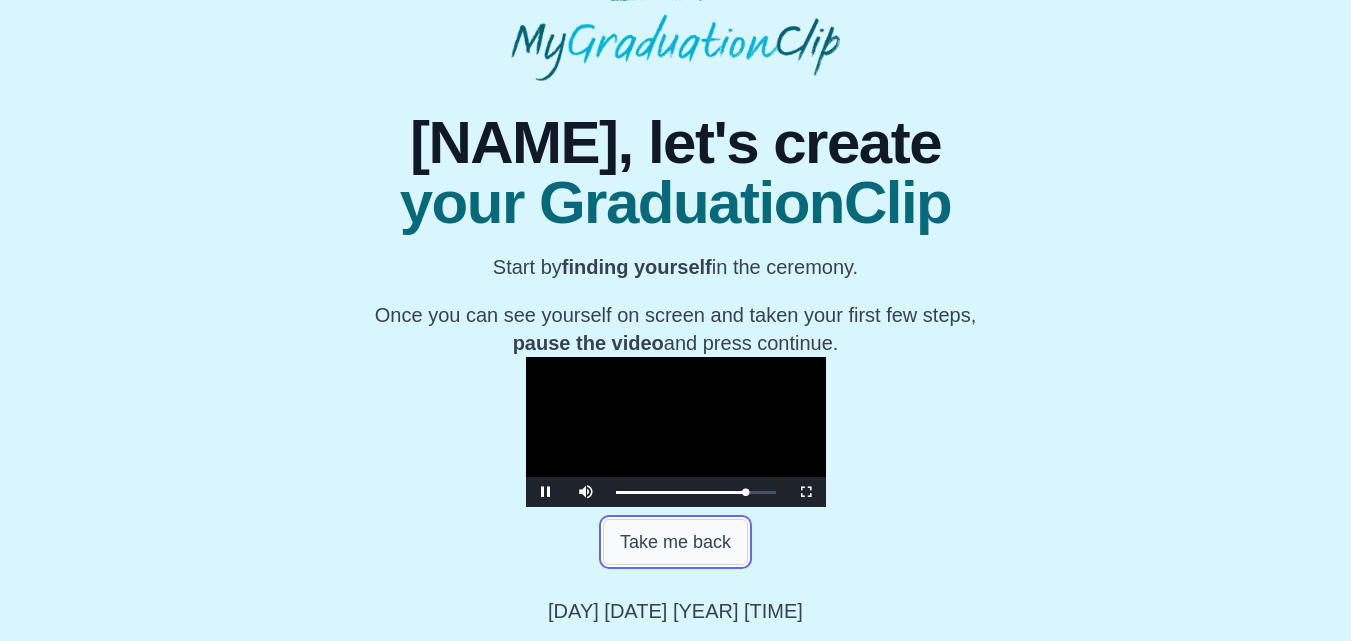 click on "Take me back" at bounding box center (675, 542) 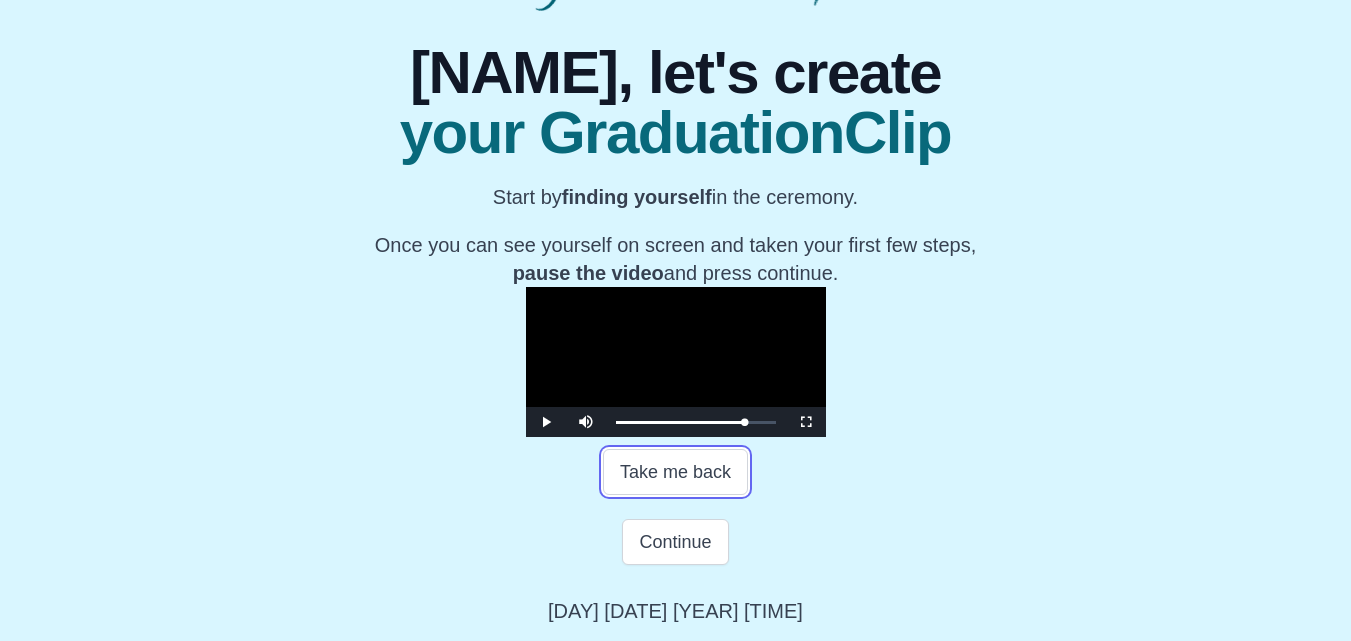 scroll, scrollTop: 379, scrollLeft: 0, axis: vertical 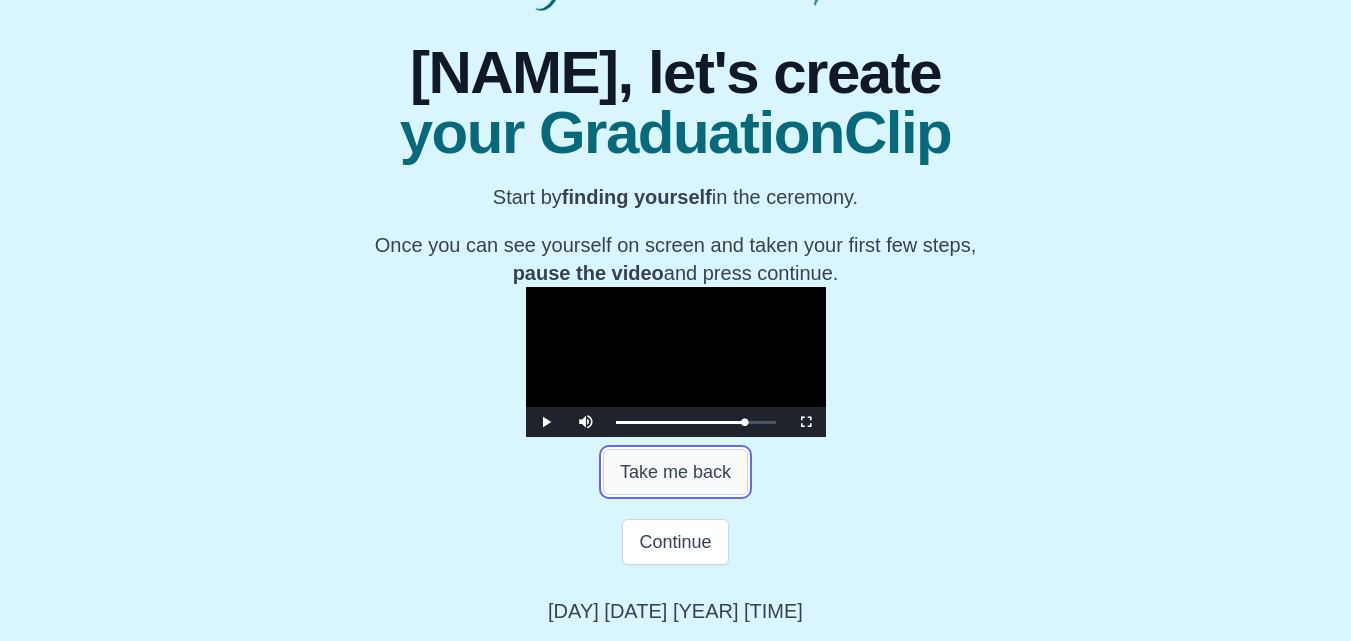 click on "Take me back" at bounding box center [675, 472] 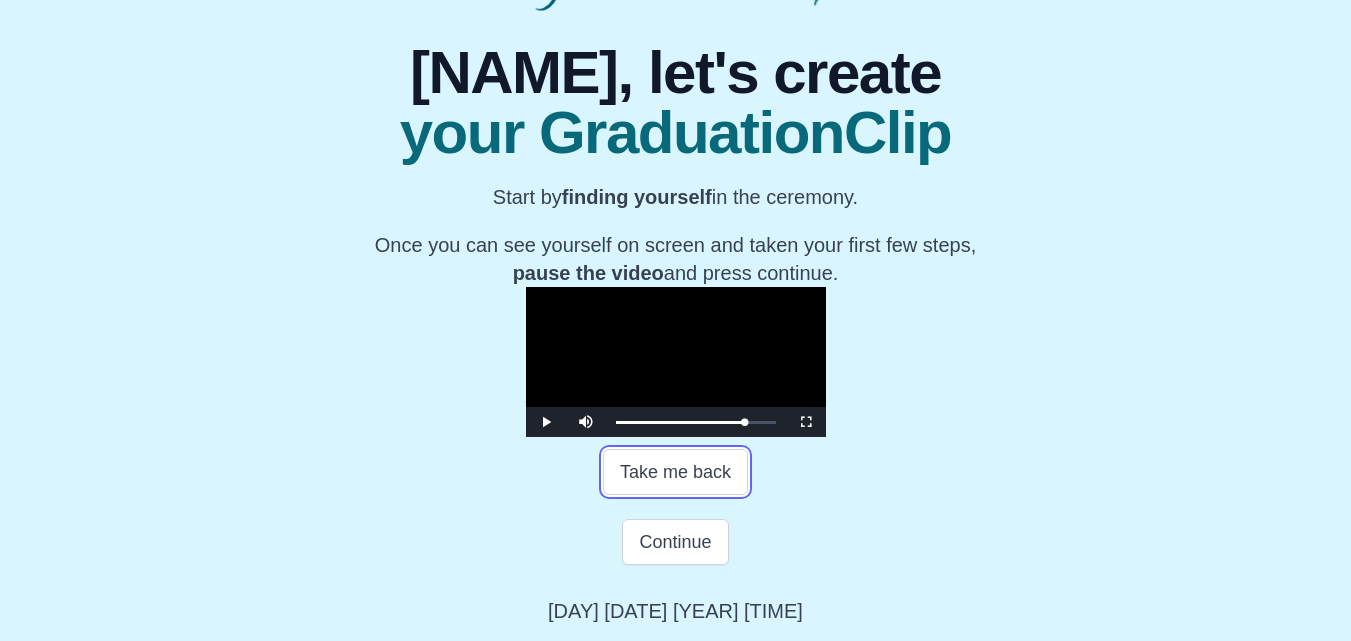scroll, scrollTop: 79, scrollLeft: 0, axis: vertical 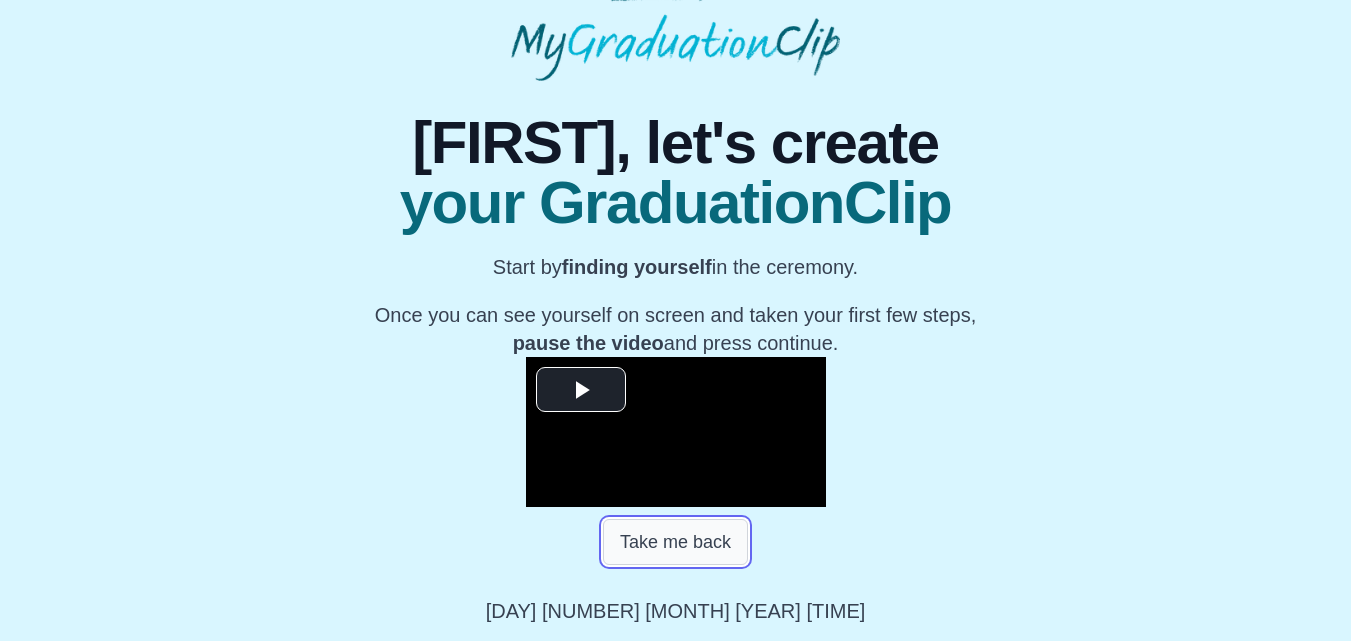 click on "Take me back" at bounding box center [675, 542] 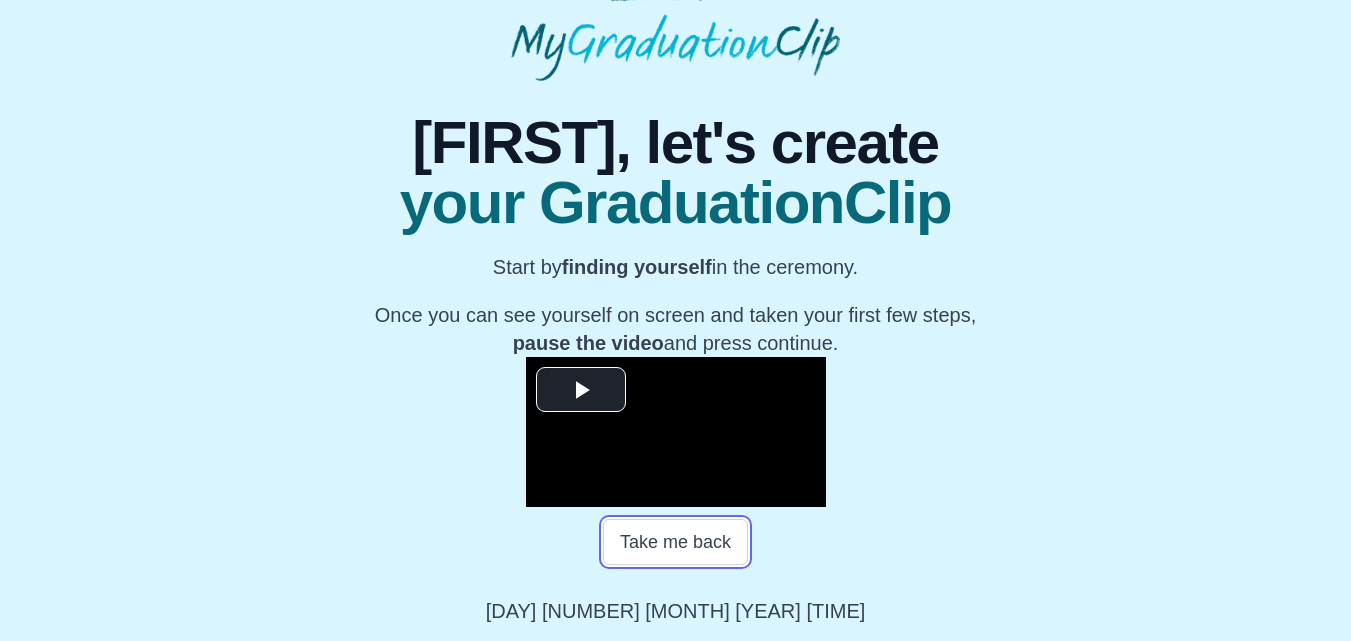 scroll, scrollTop: 309, scrollLeft: 0, axis: vertical 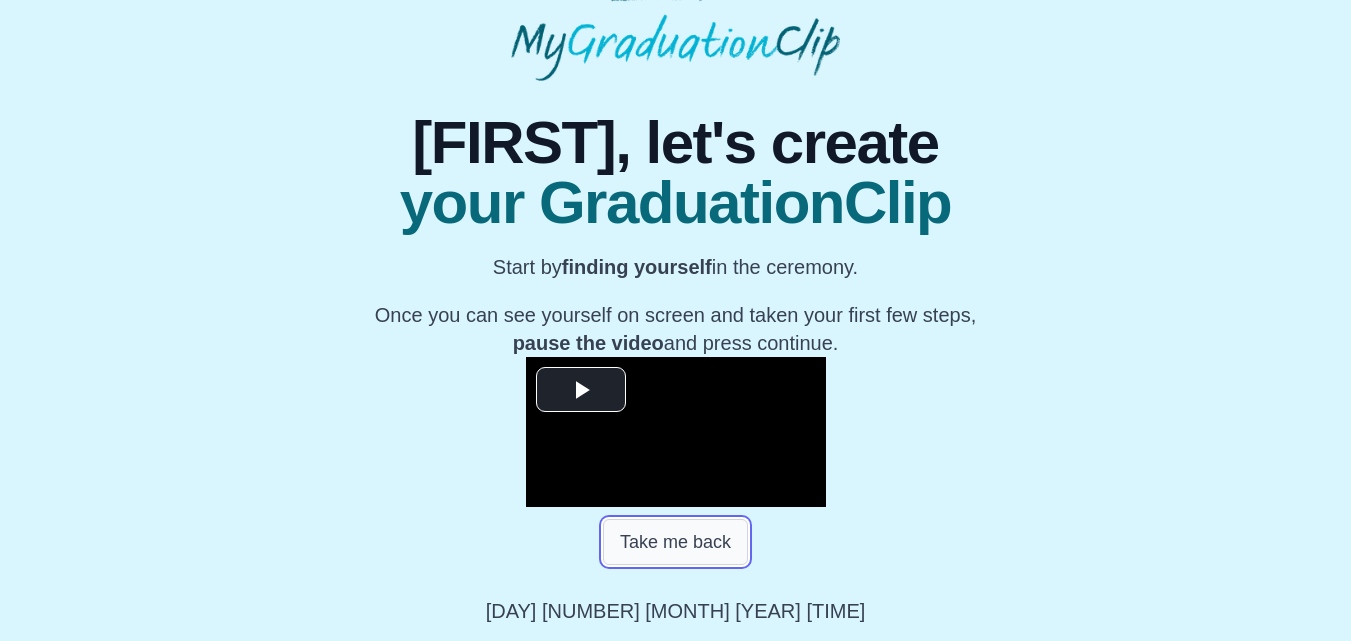 click on "Take me back" at bounding box center [675, 542] 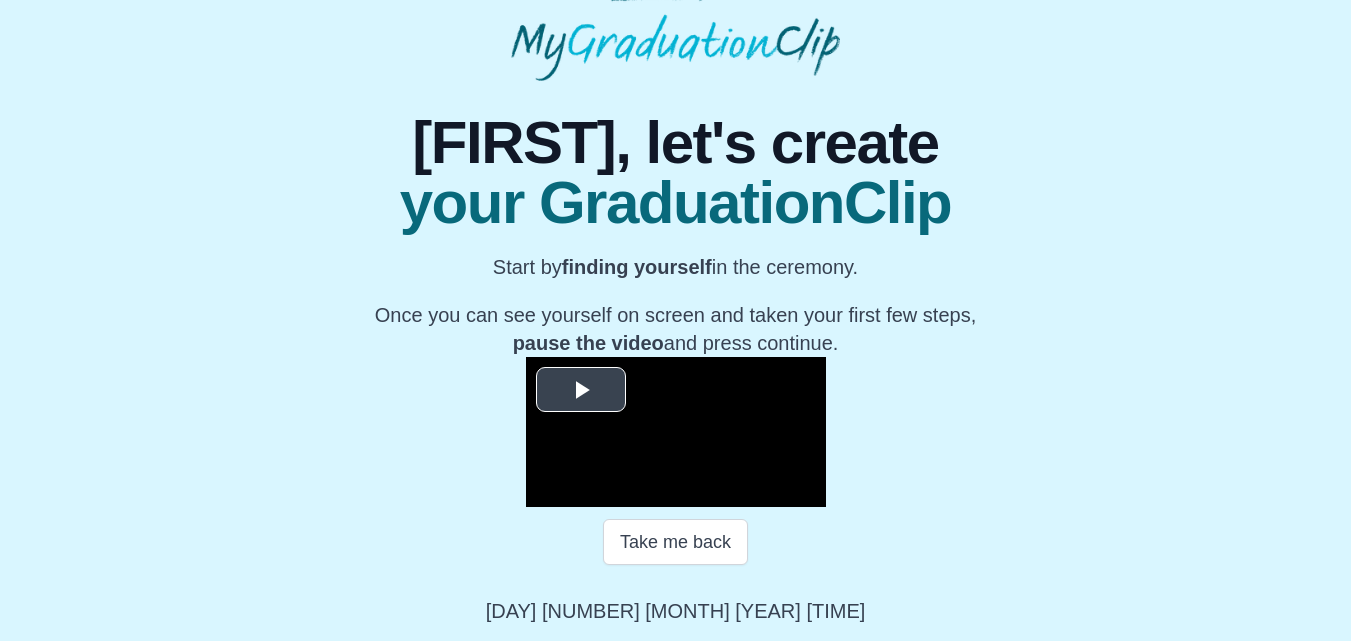 click at bounding box center [581, 390] 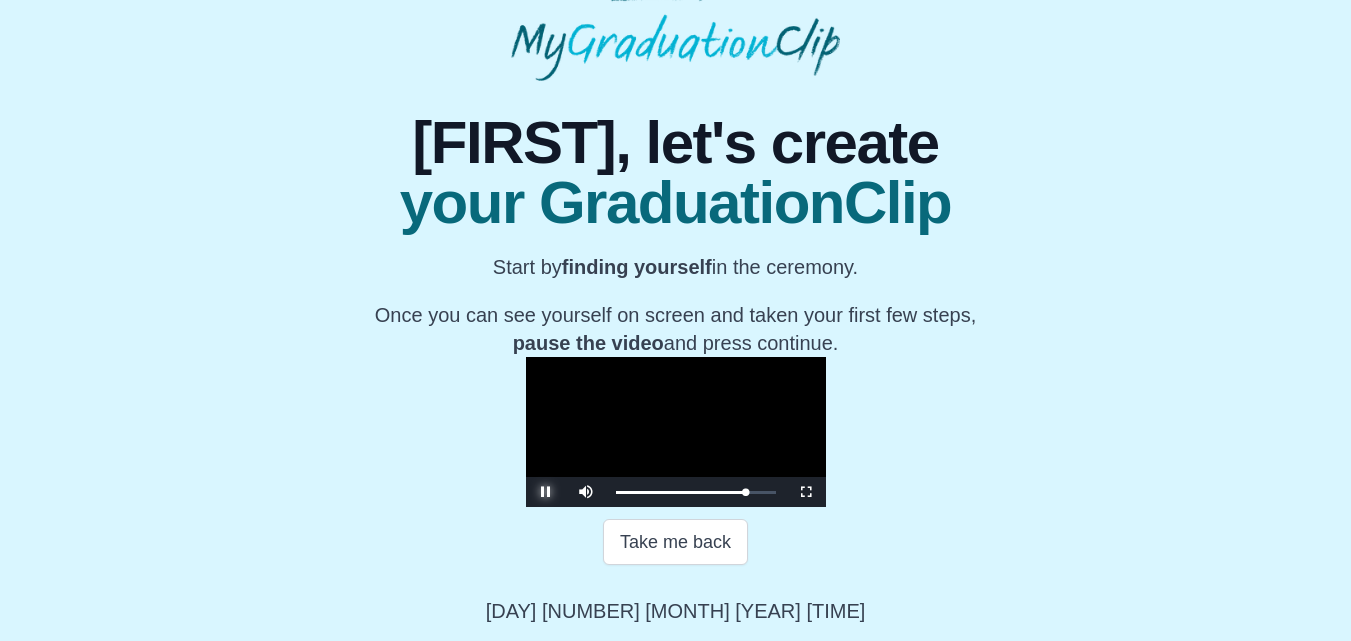 click at bounding box center [546, 492] 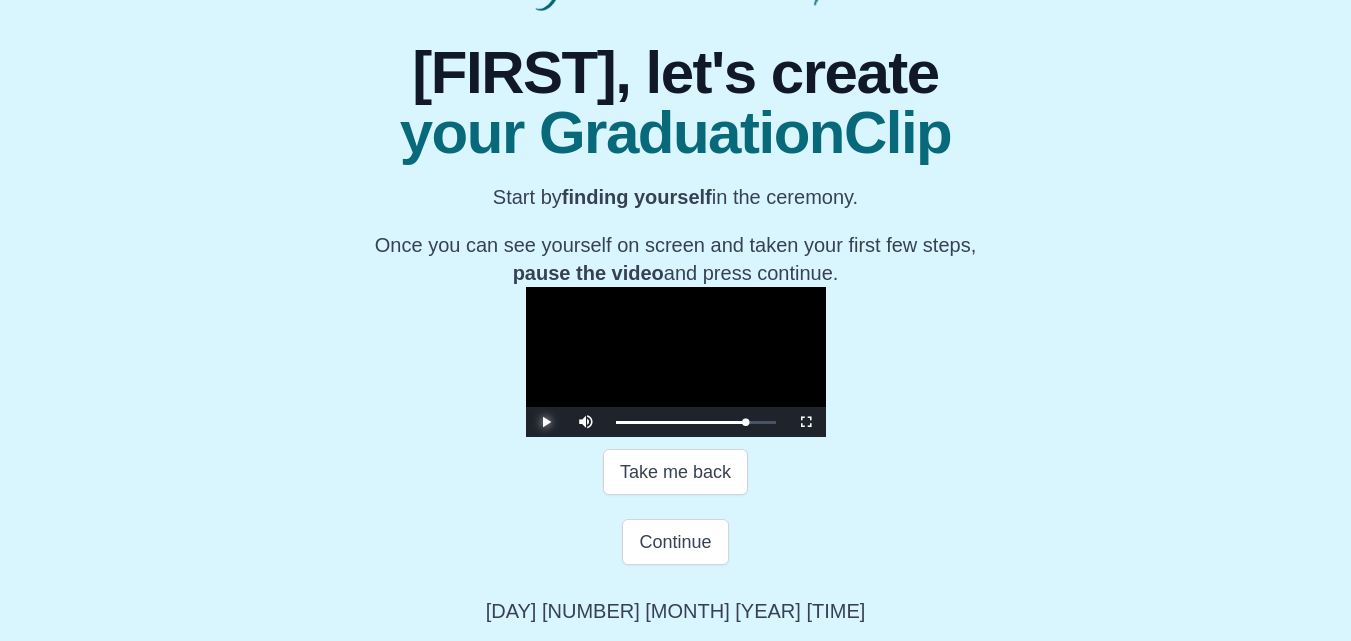 scroll, scrollTop: 379, scrollLeft: 0, axis: vertical 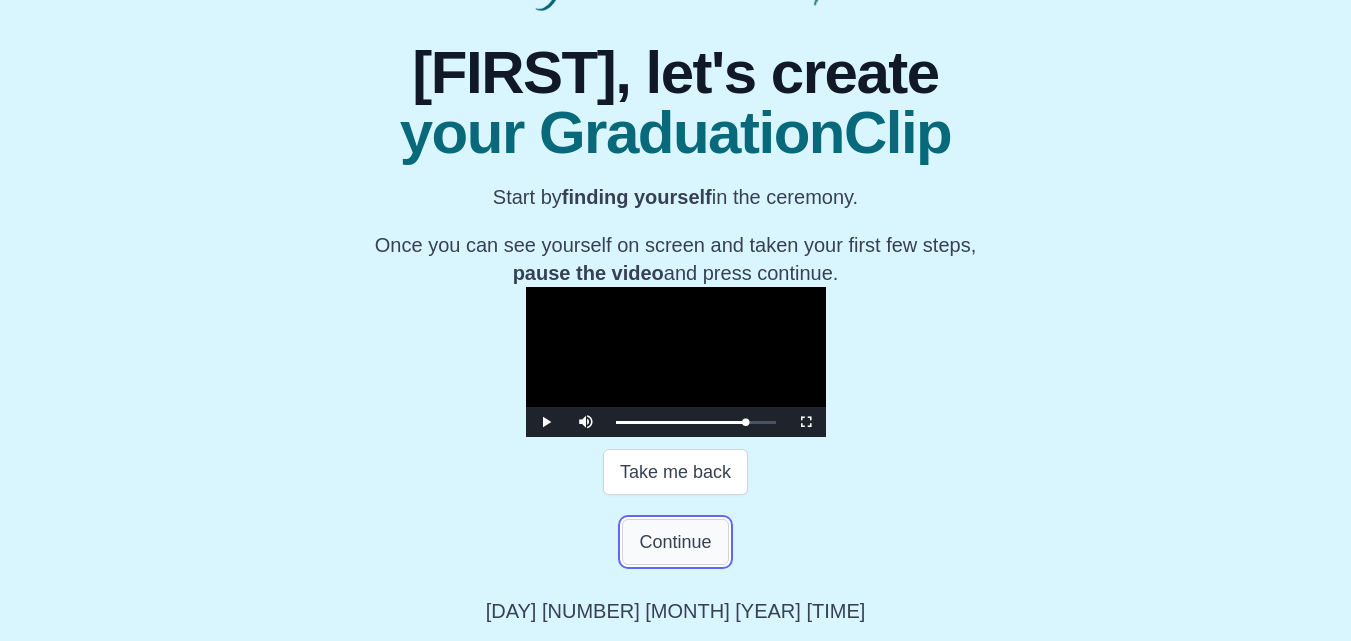 click on "Continue" at bounding box center (675, 542) 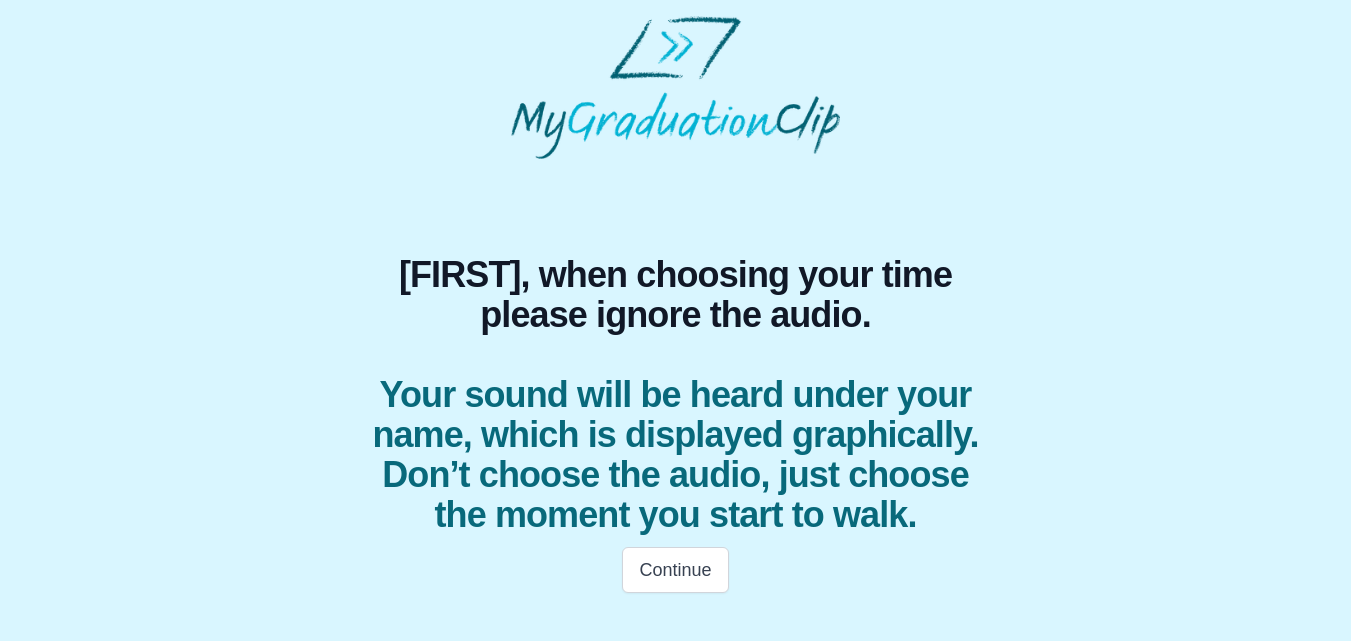 scroll, scrollTop: 20, scrollLeft: 0, axis: vertical 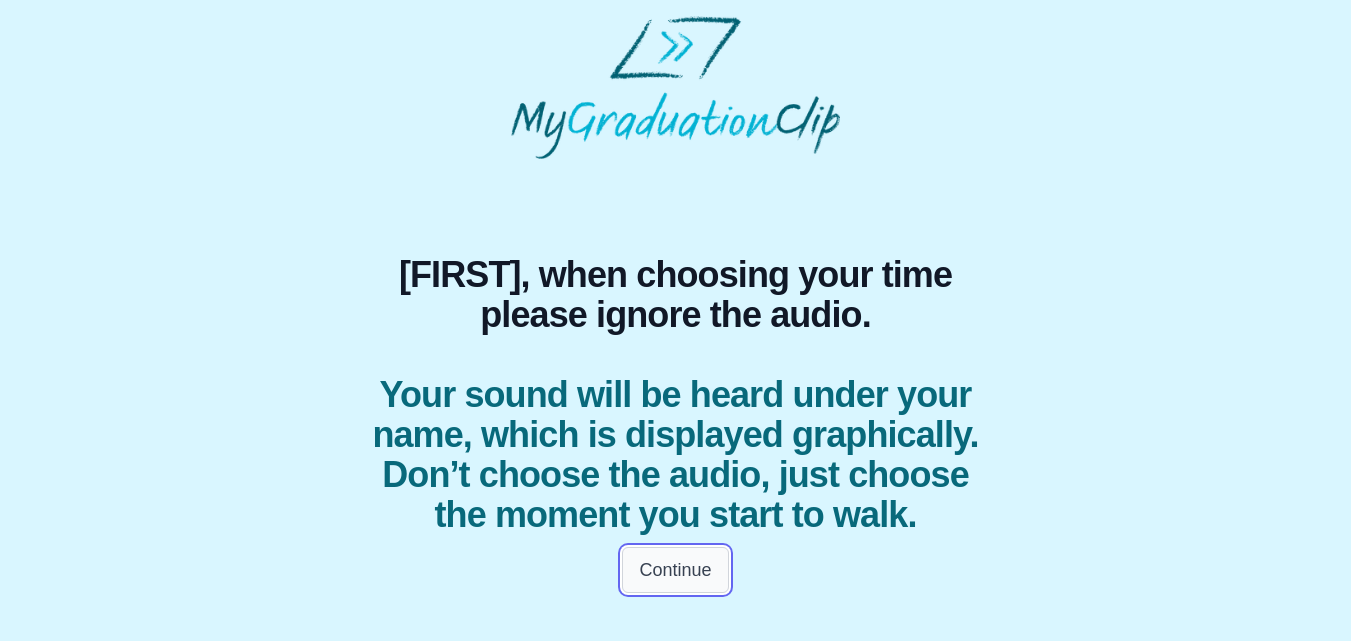 click on "Continue" at bounding box center [675, 570] 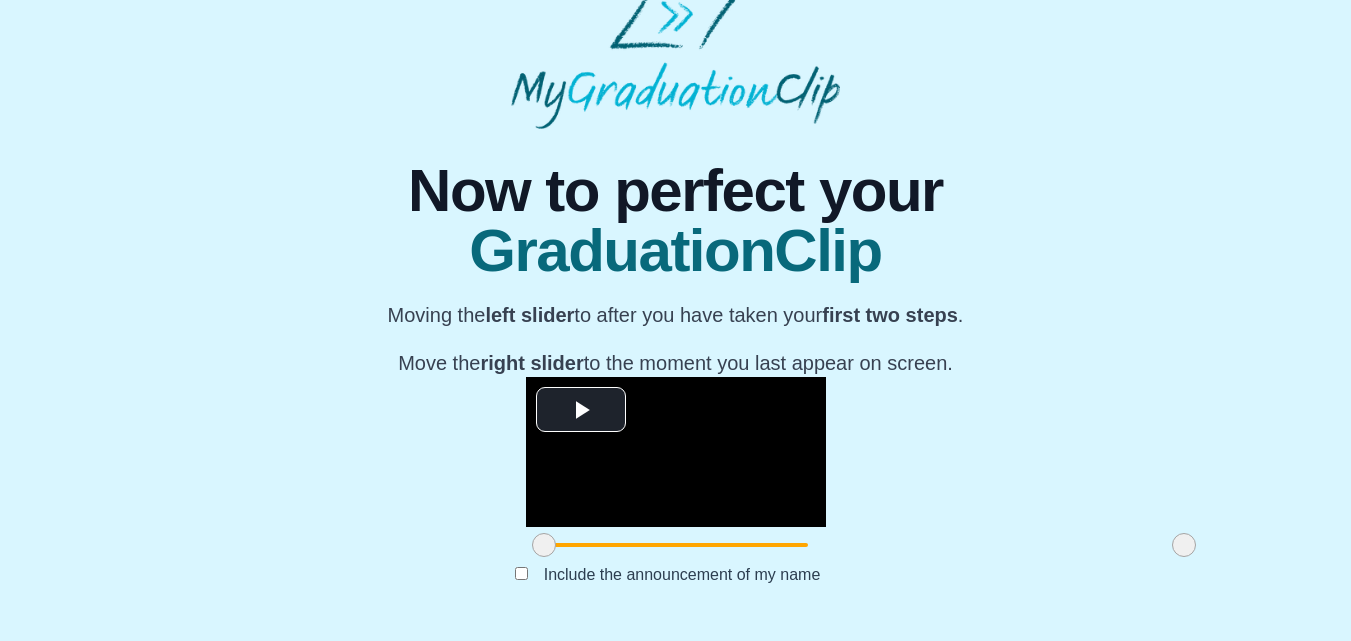 scroll, scrollTop: 261, scrollLeft: 0, axis: vertical 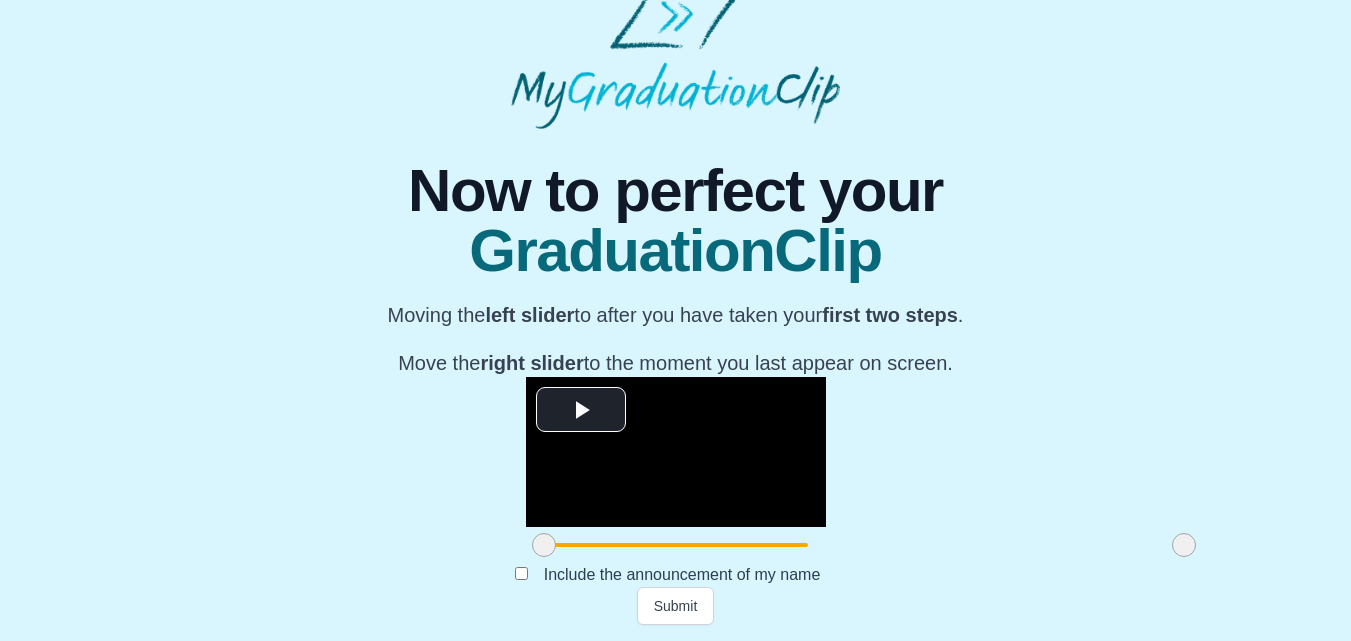 drag, startPoint x: 357, startPoint y: 544, endPoint x: 335, endPoint y: 539, distance: 22.561028 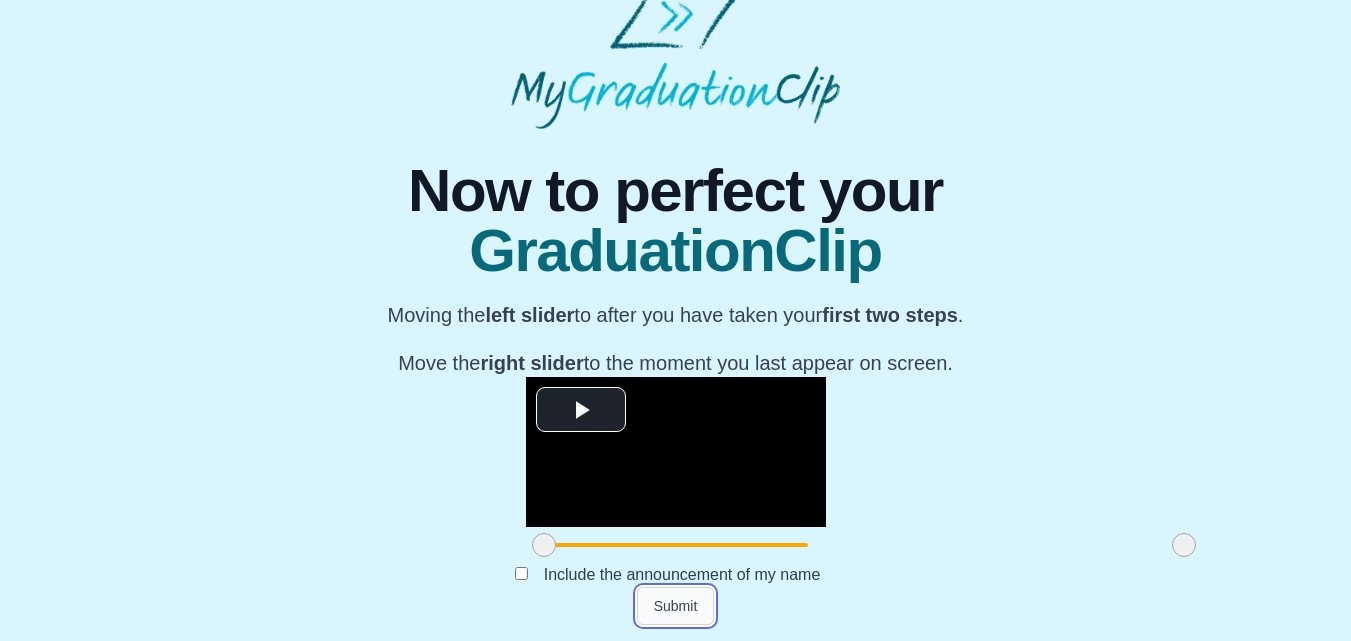 click on "Submit" at bounding box center (676, 606) 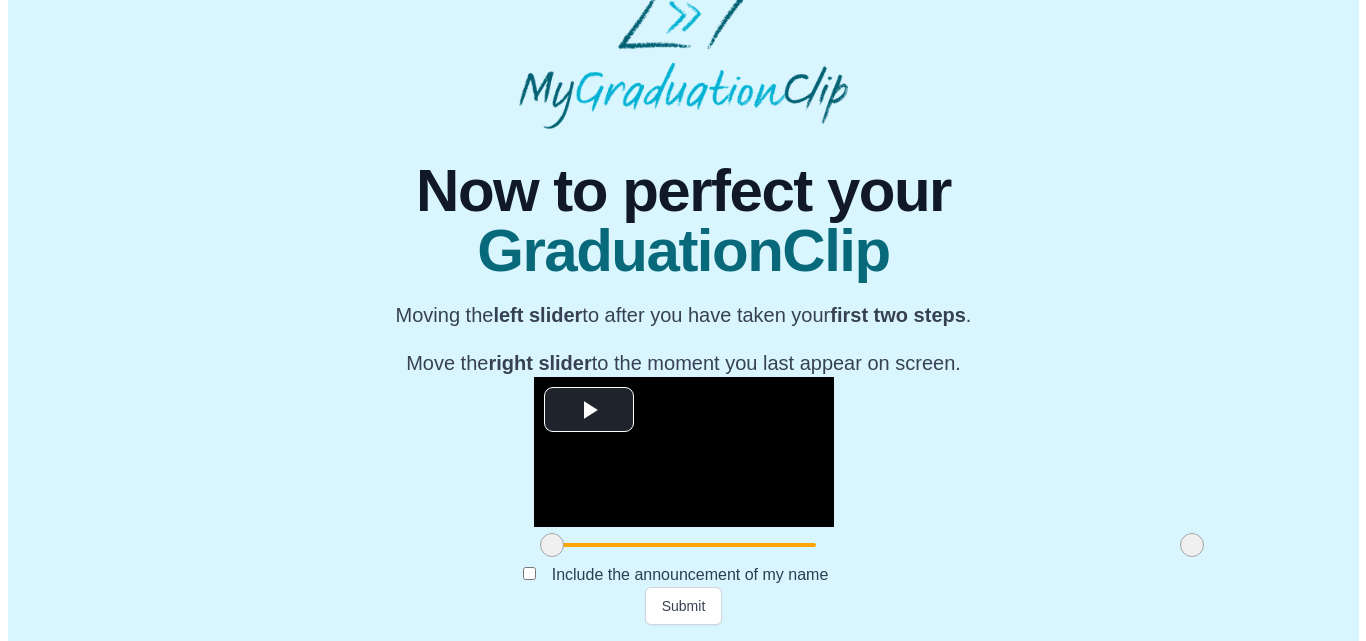 scroll, scrollTop: 0, scrollLeft: 0, axis: both 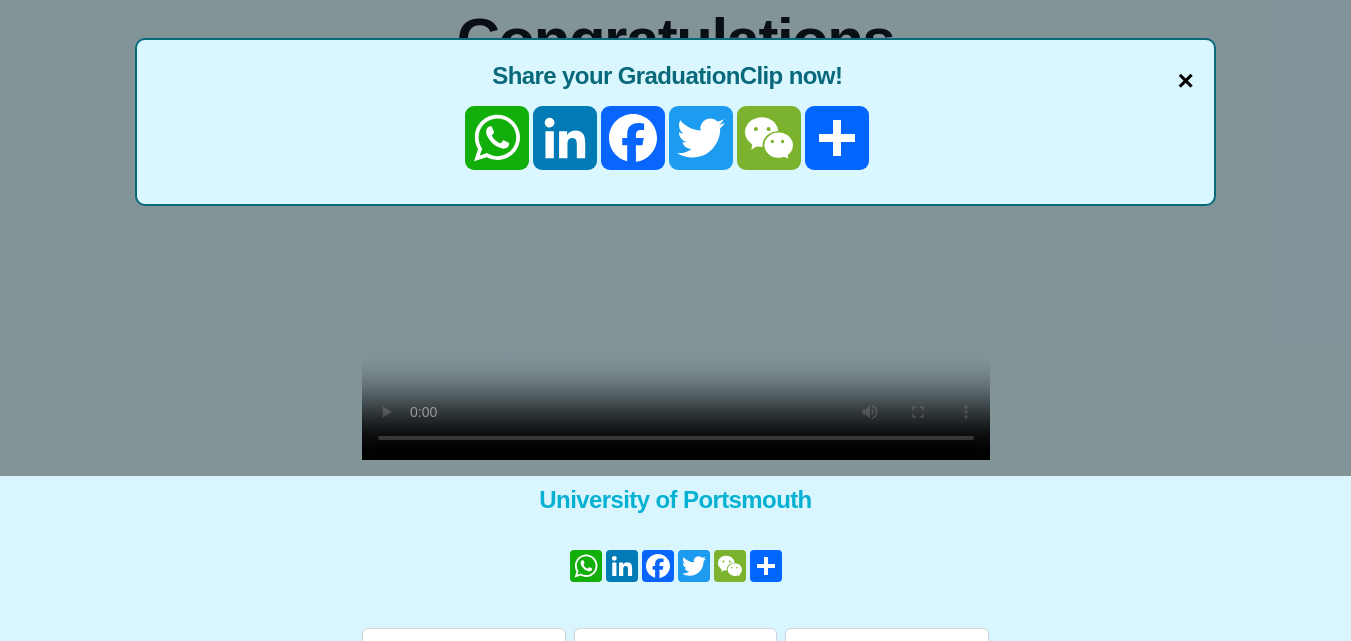 click on "×" at bounding box center [1186, 81] 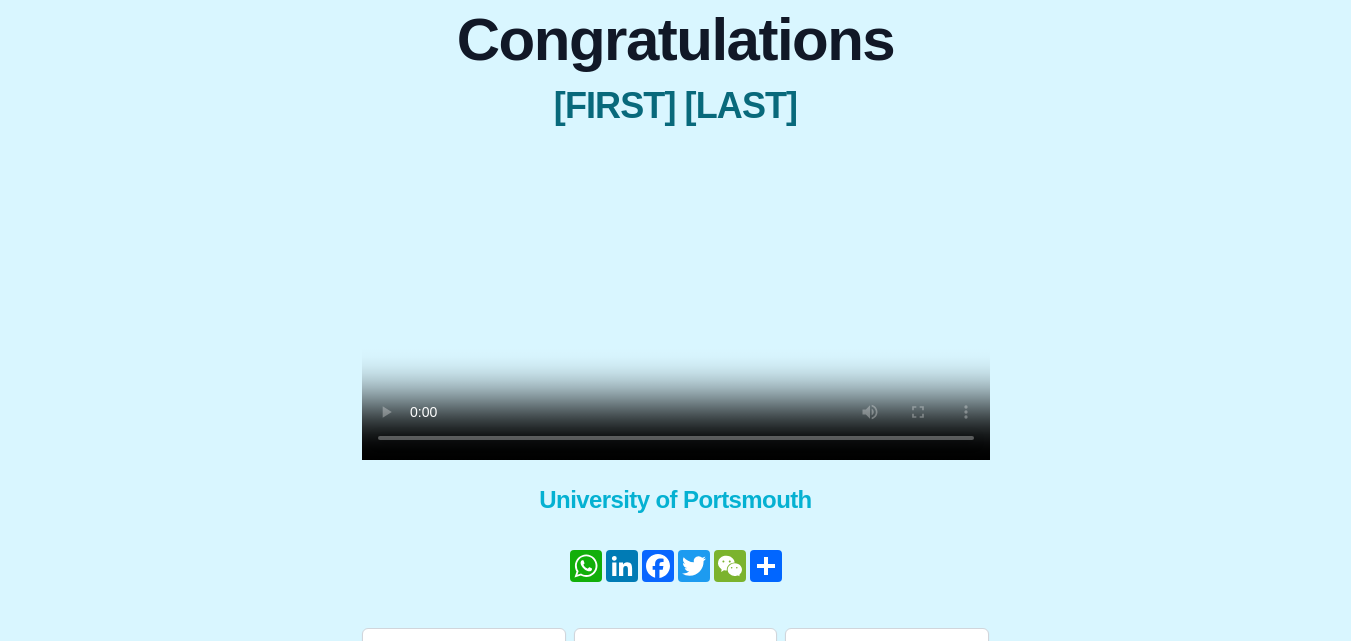 scroll, scrollTop: 265, scrollLeft: 0, axis: vertical 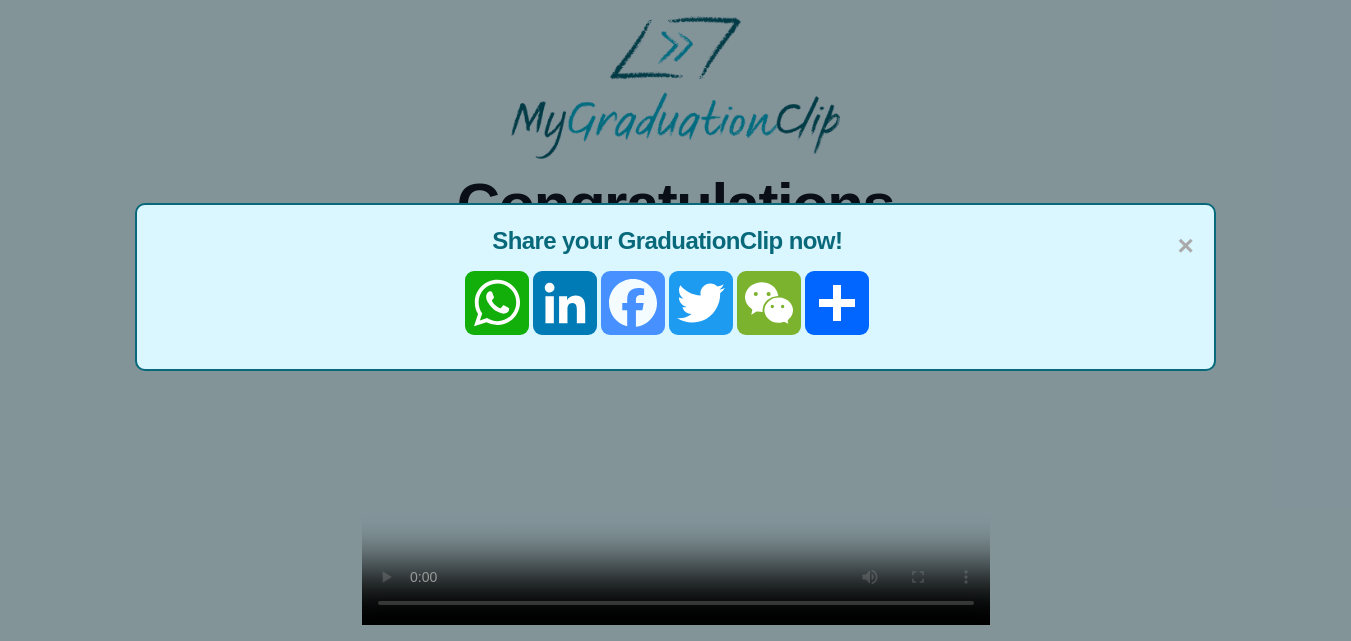 click on "Facebook" at bounding box center (633, 303) 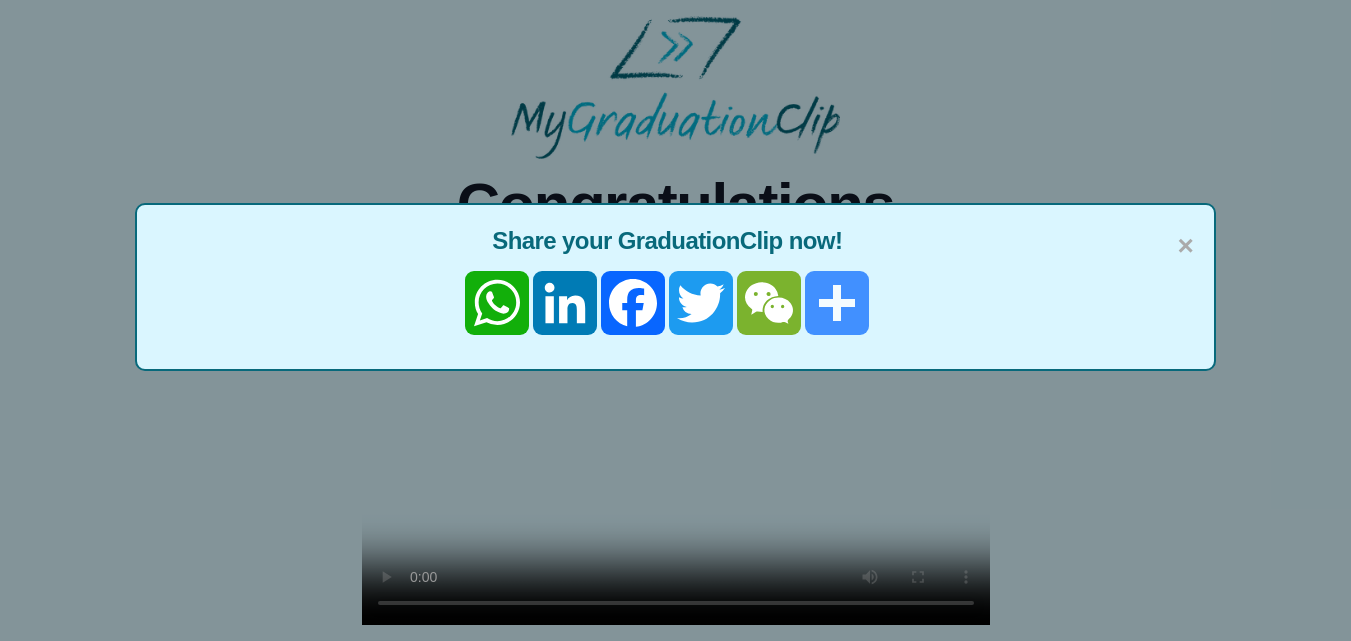 click on "Share" at bounding box center (837, 303) 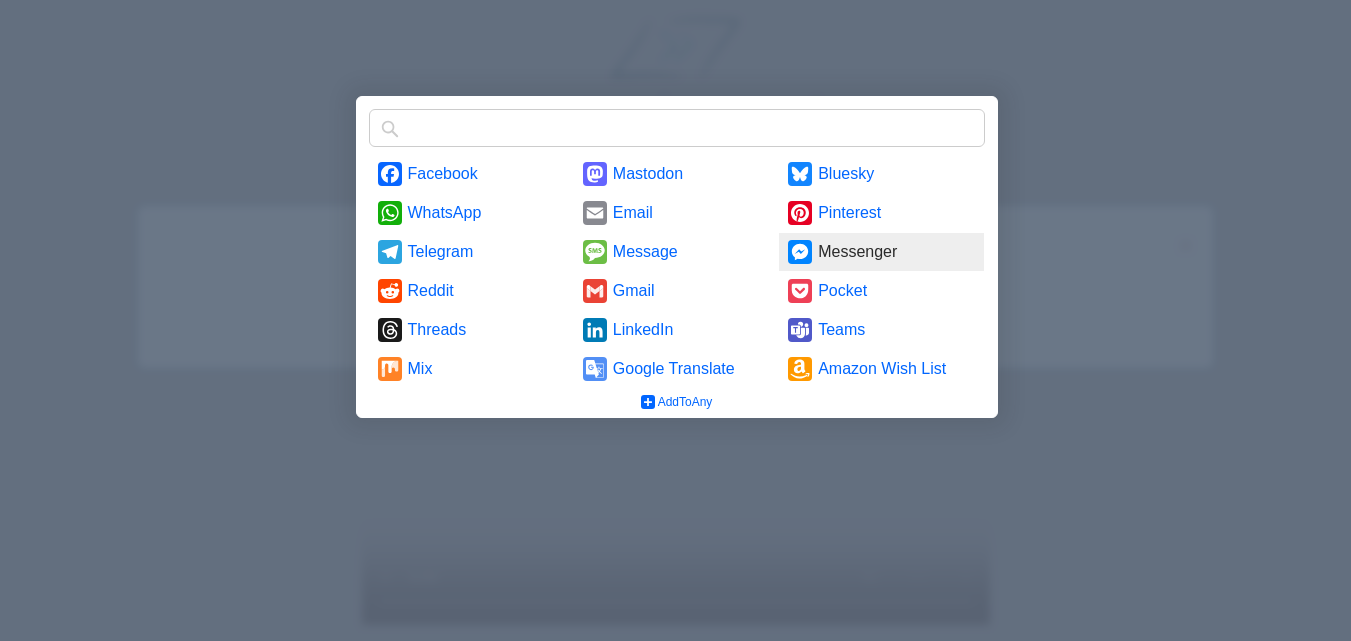 click on "Messenger" at bounding box center [881, 252] 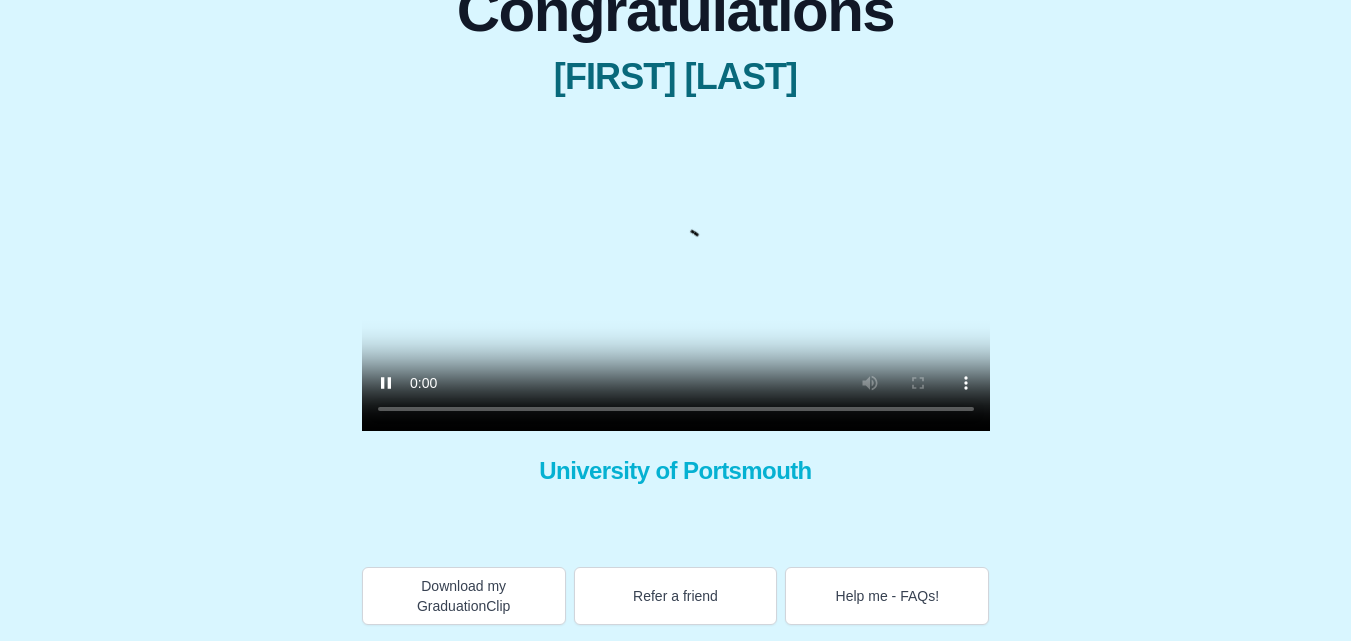 scroll, scrollTop: 233, scrollLeft: 0, axis: vertical 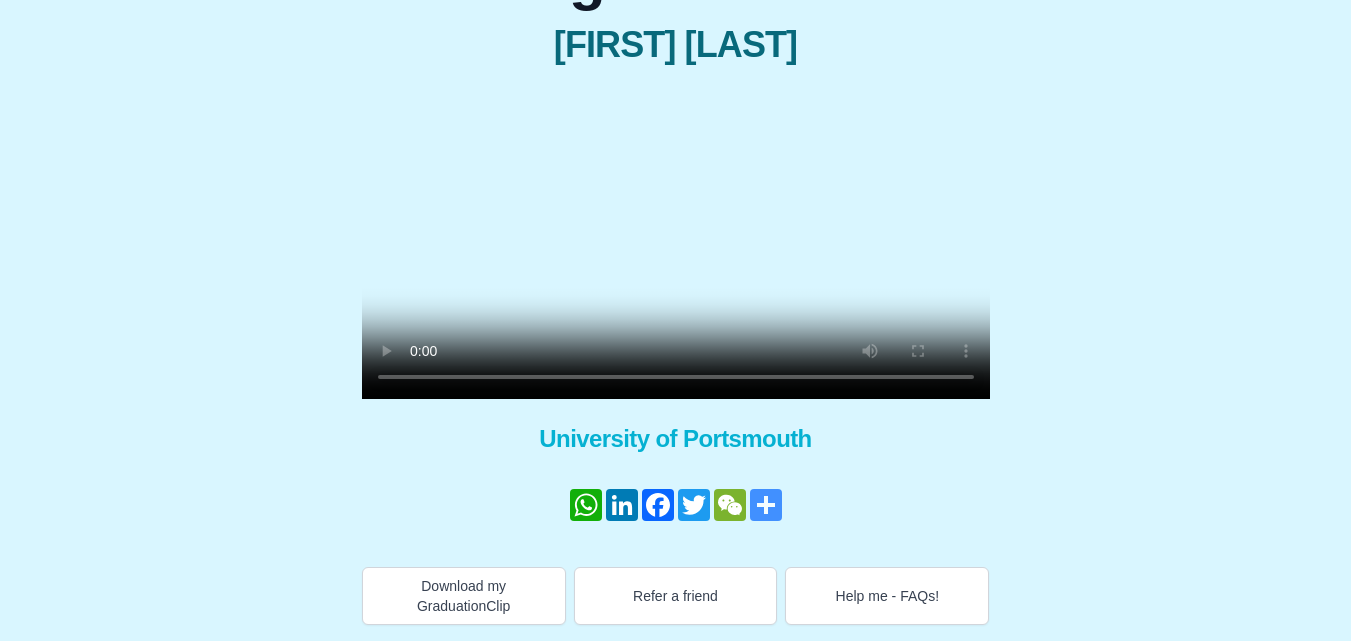 click on "Share" at bounding box center (766, 505) 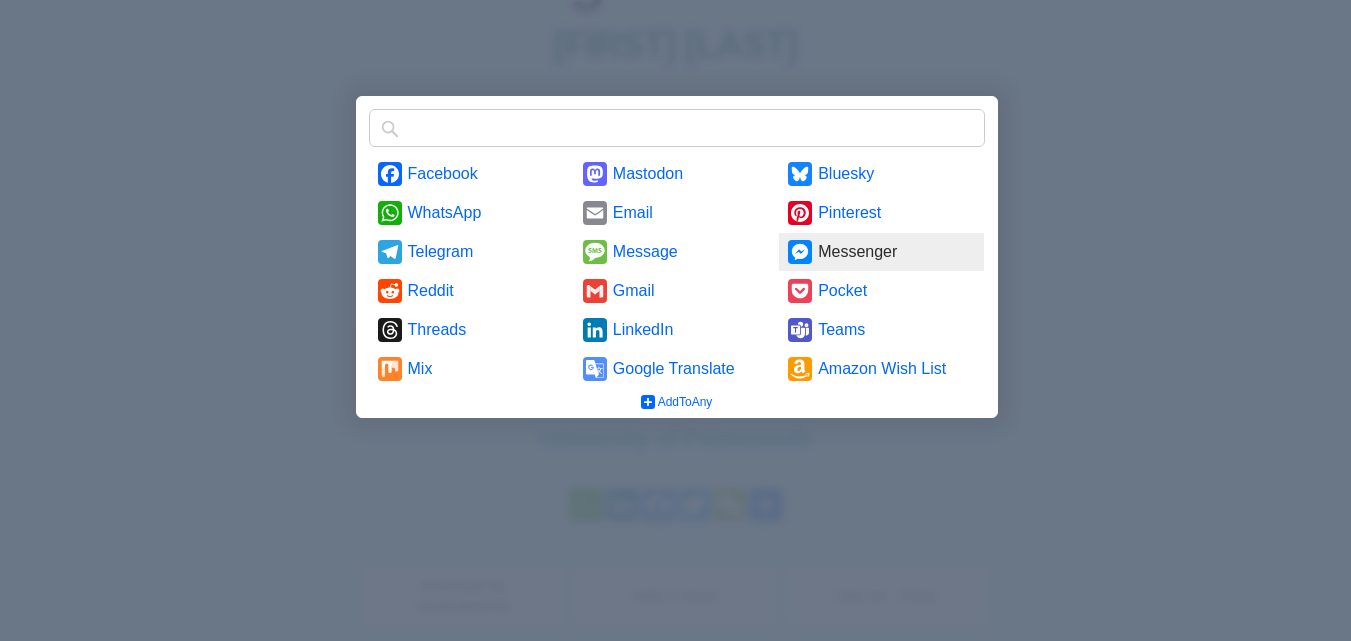 click on "Messenger" at bounding box center [881, 252] 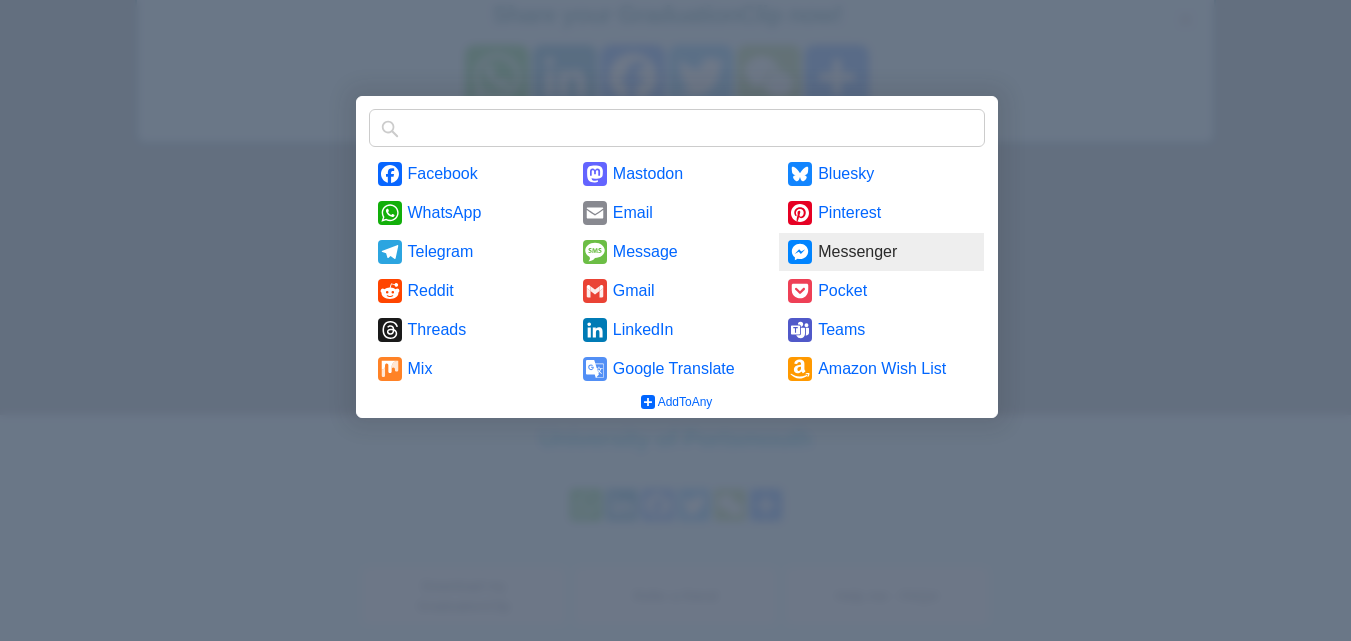 click on "Messenger" at bounding box center (881, 252) 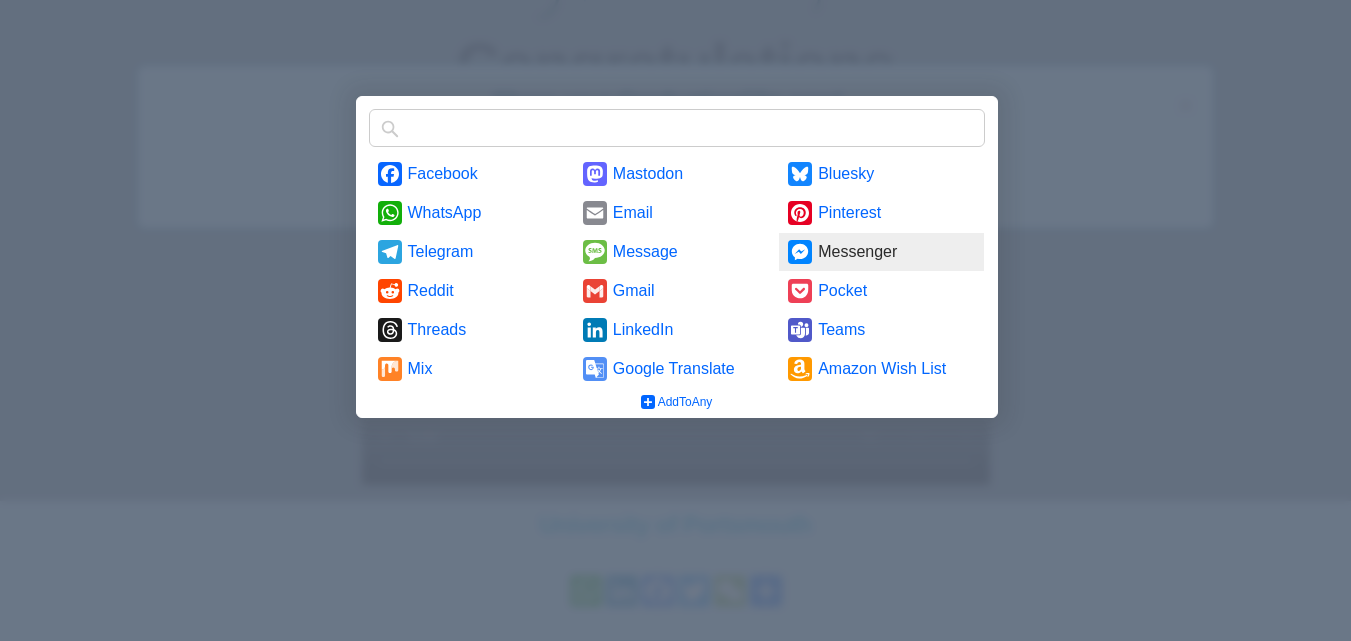 scroll, scrollTop: 0, scrollLeft: 0, axis: both 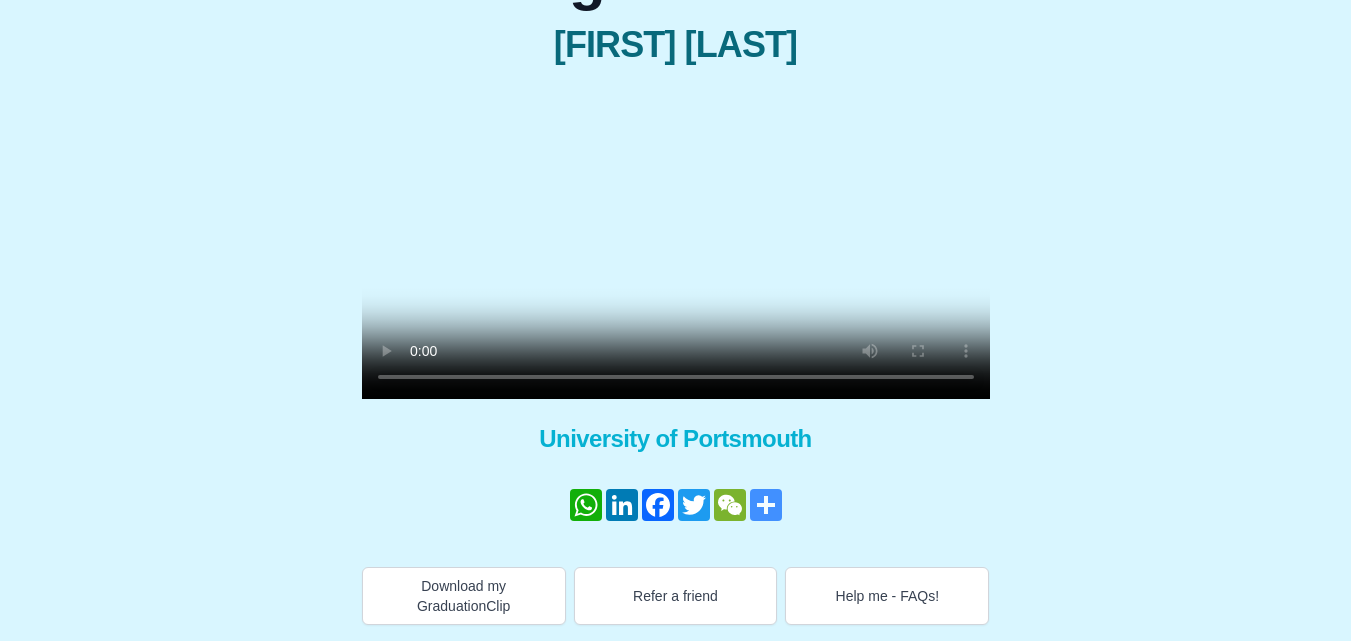 click on "Share" at bounding box center (766, 505) 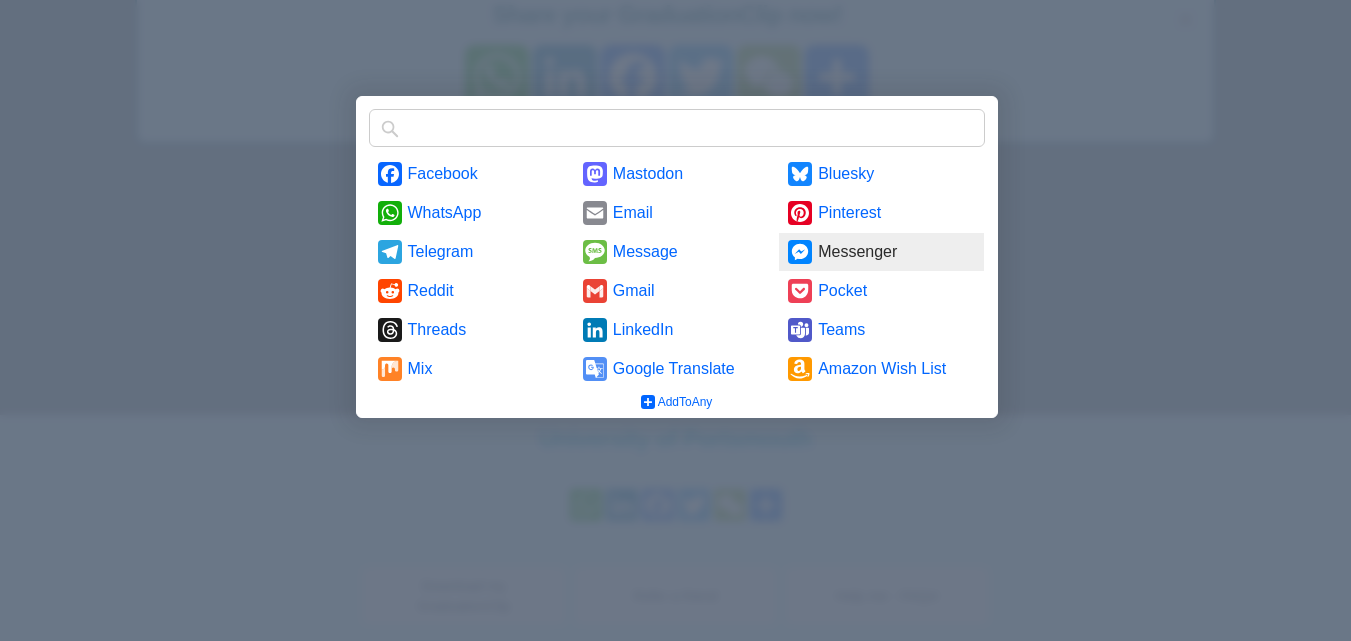 click on "Messenger" at bounding box center [881, 252] 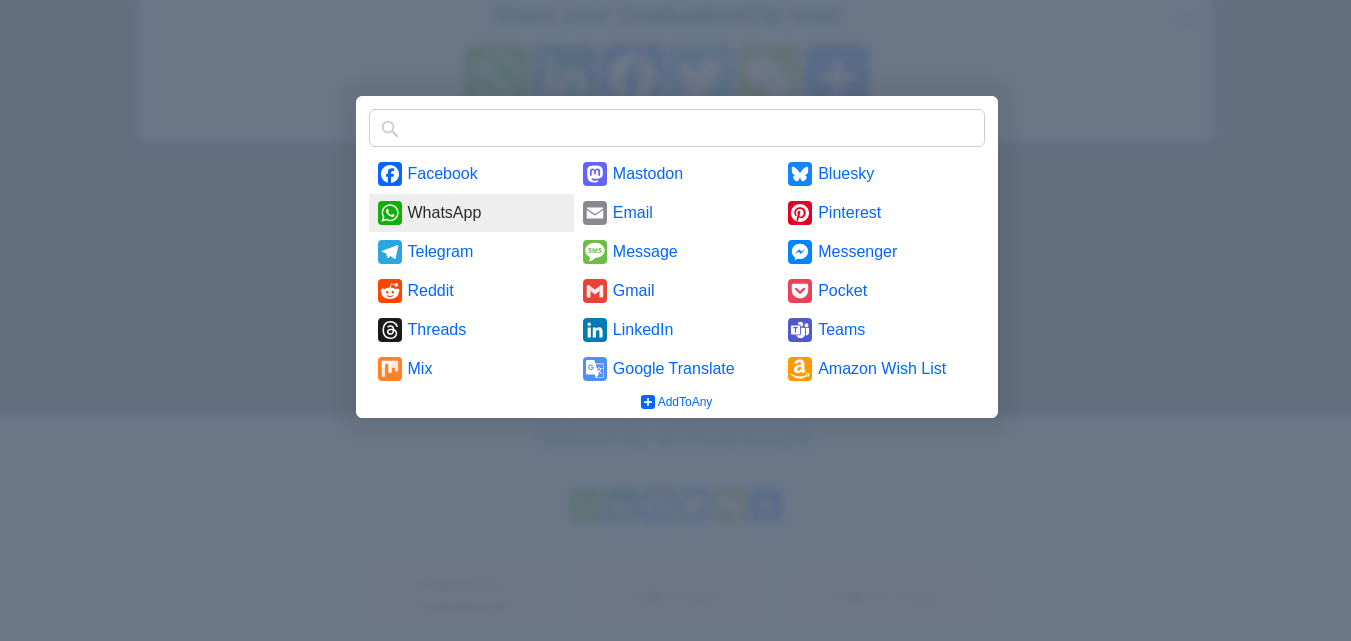 click on "WhatsApp" at bounding box center [471, 213] 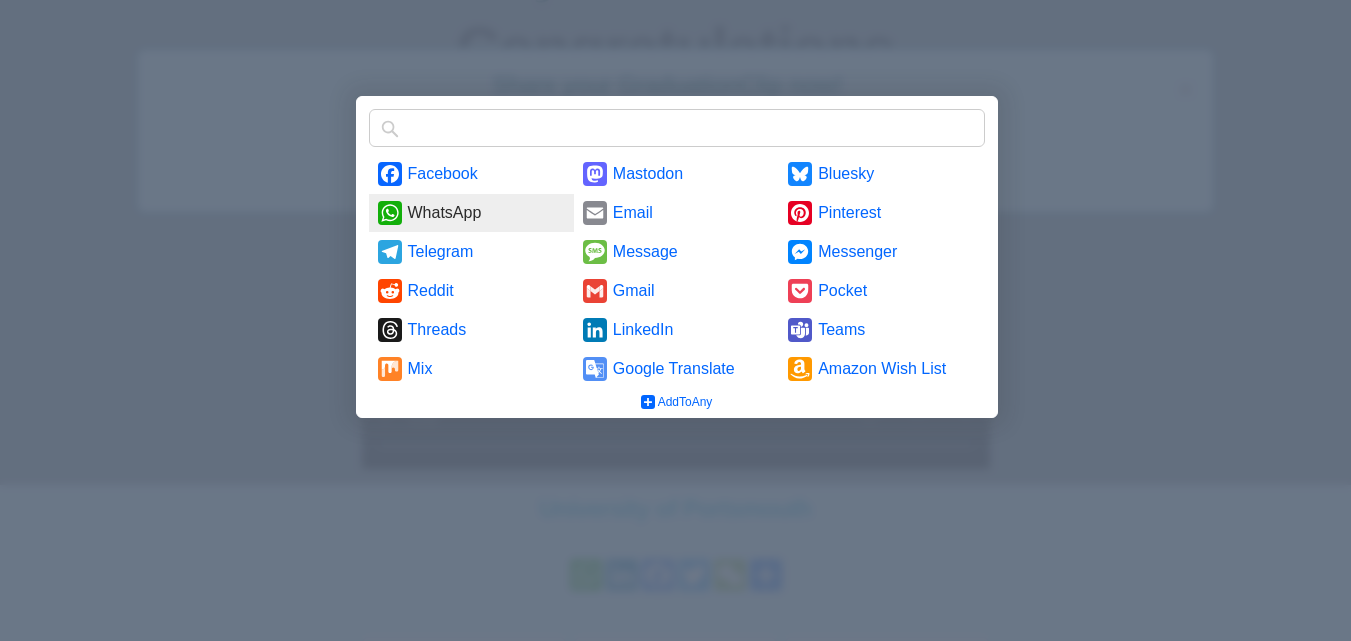 scroll, scrollTop: 65, scrollLeft: 0, axis: vertical 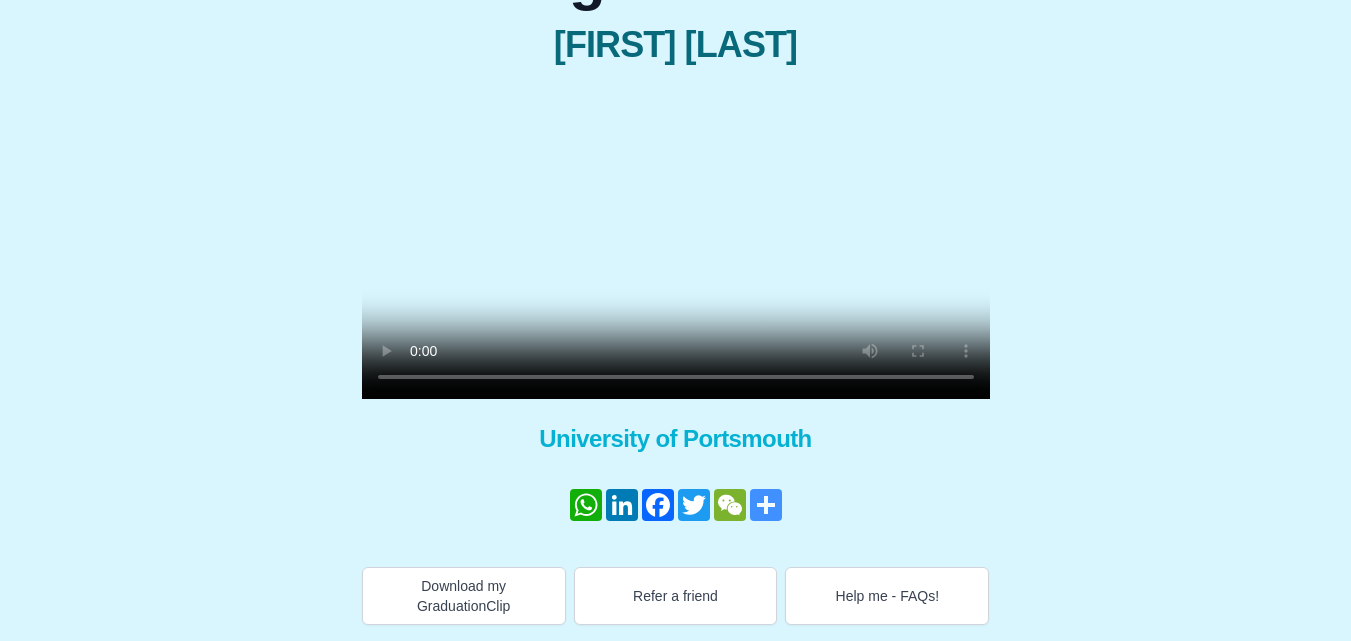 click on "Share" at bounding box center [766, 505] 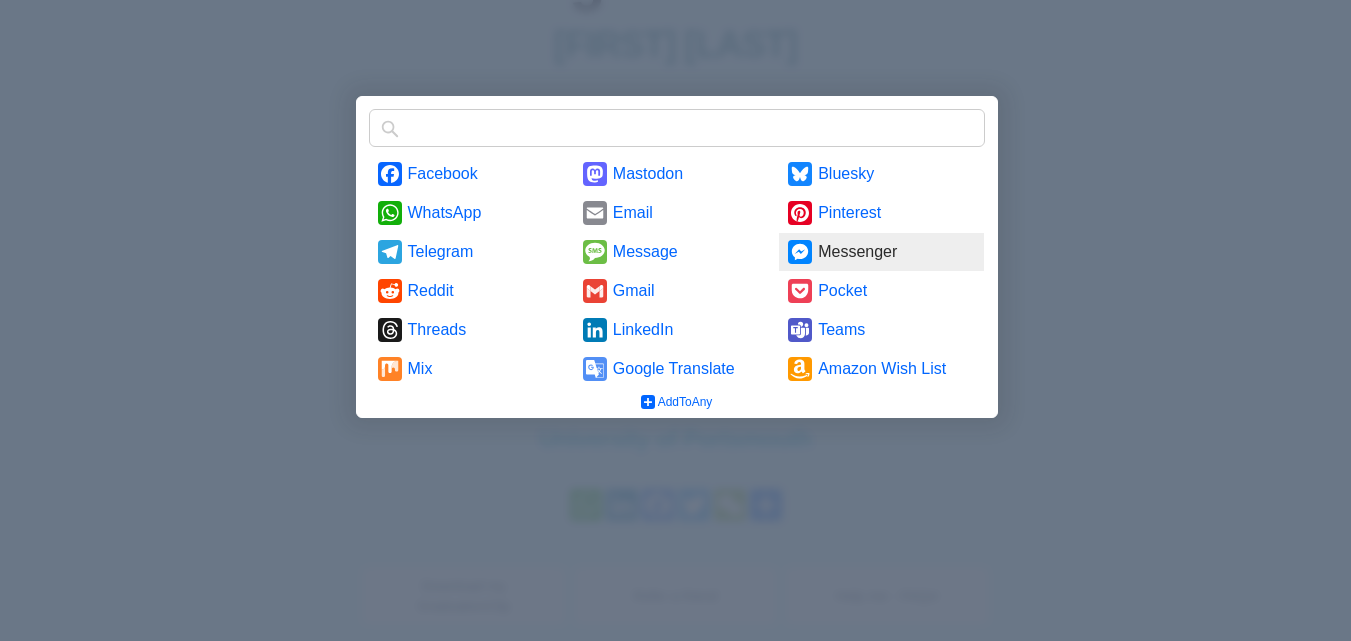 click on "Messenger" at bounding box center [881, 252] 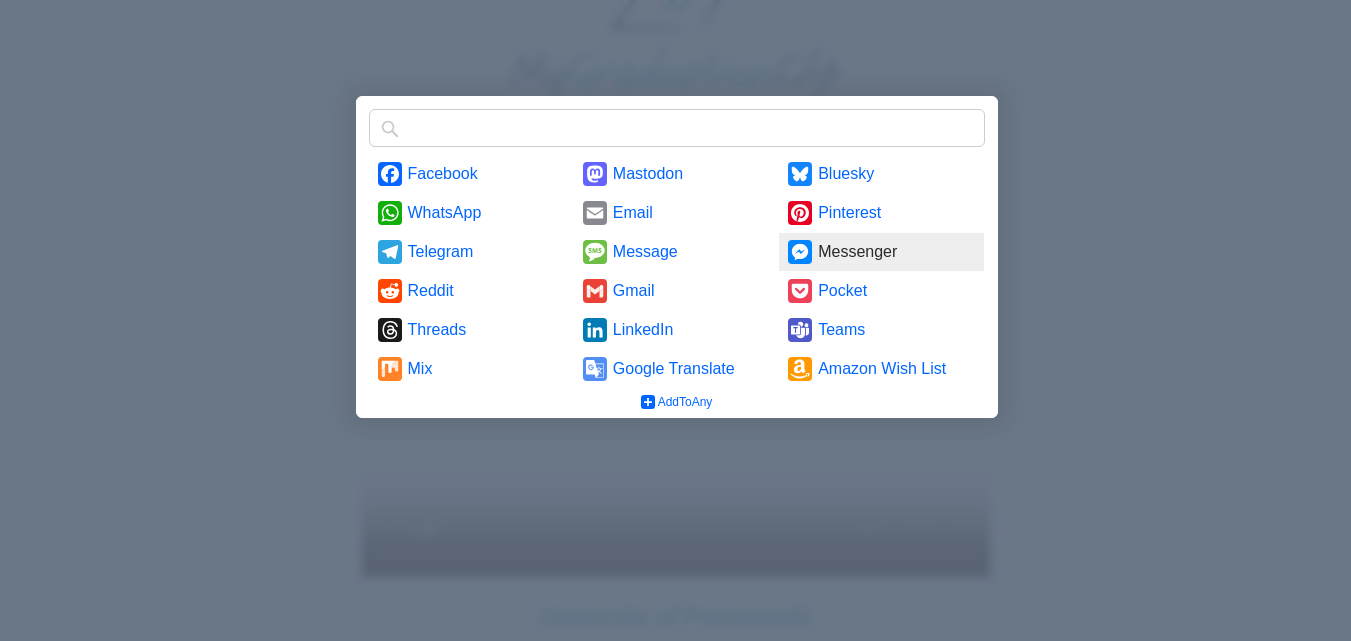 scroll, scrollTop: 0, scrollLeft: 0, axis: both 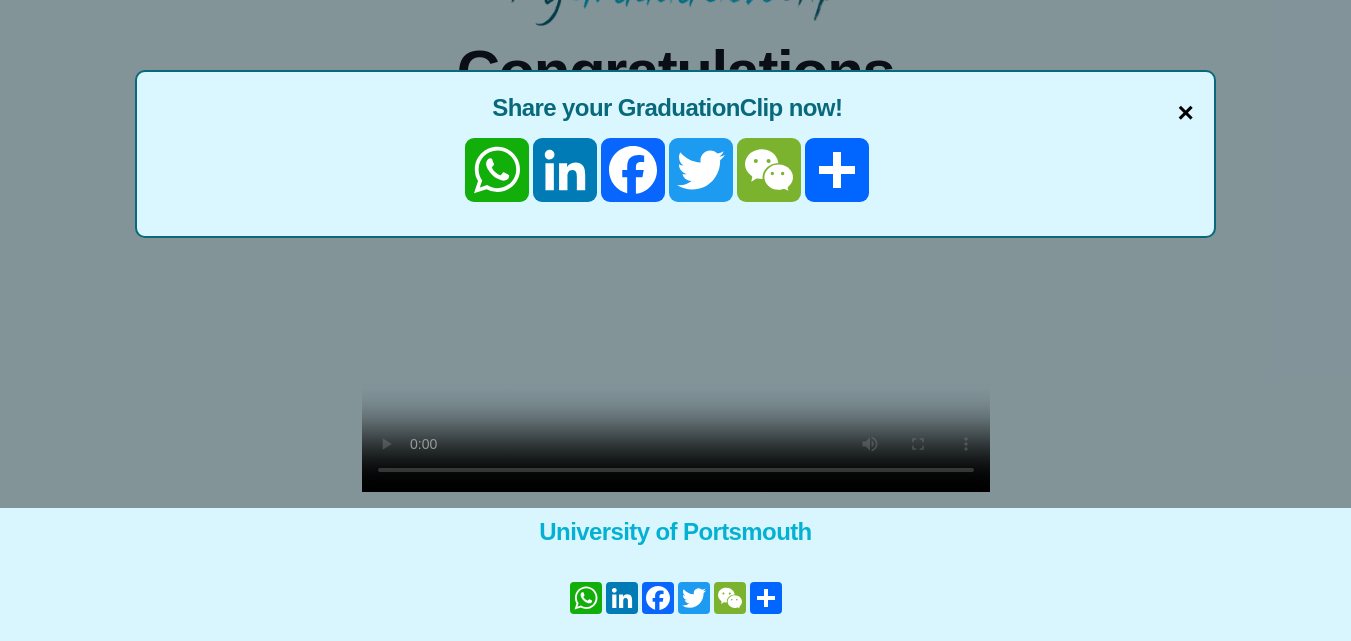 click on "×" at bounding box center (1186, 113) 